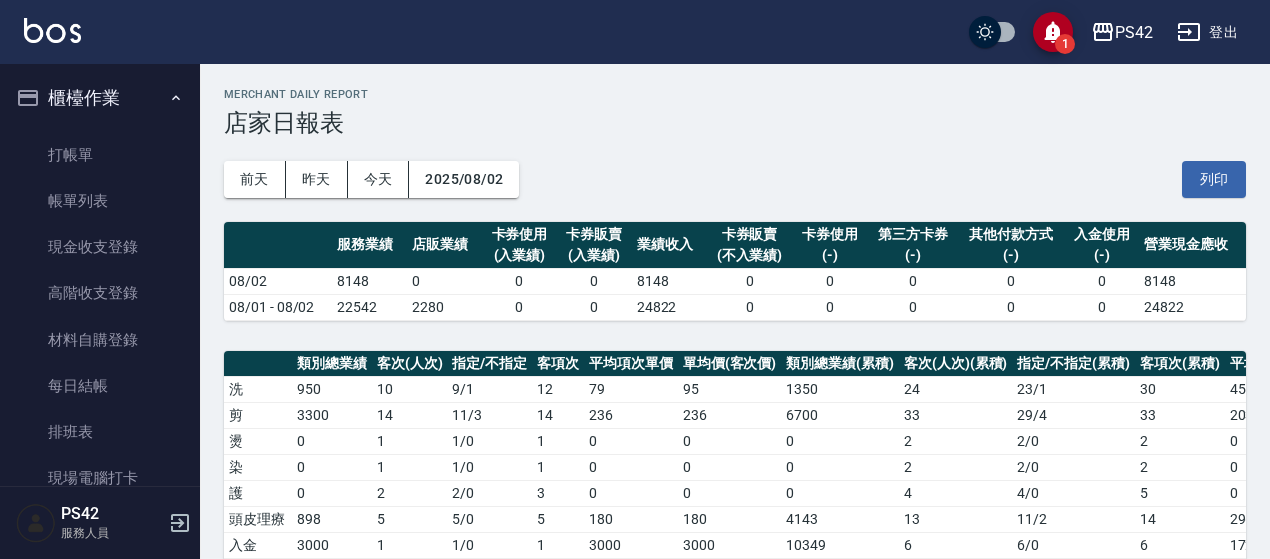 scroll, scrollTop: 0, scrollLeft: 0, axis: both 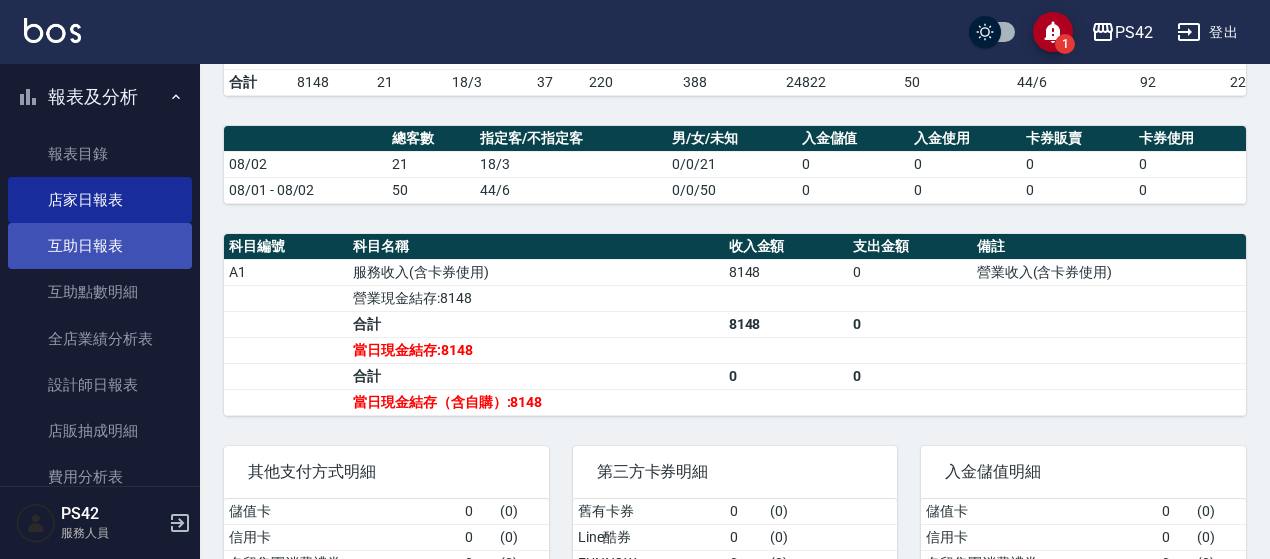 click on "互助日報表" at bounding box center [100, 246] 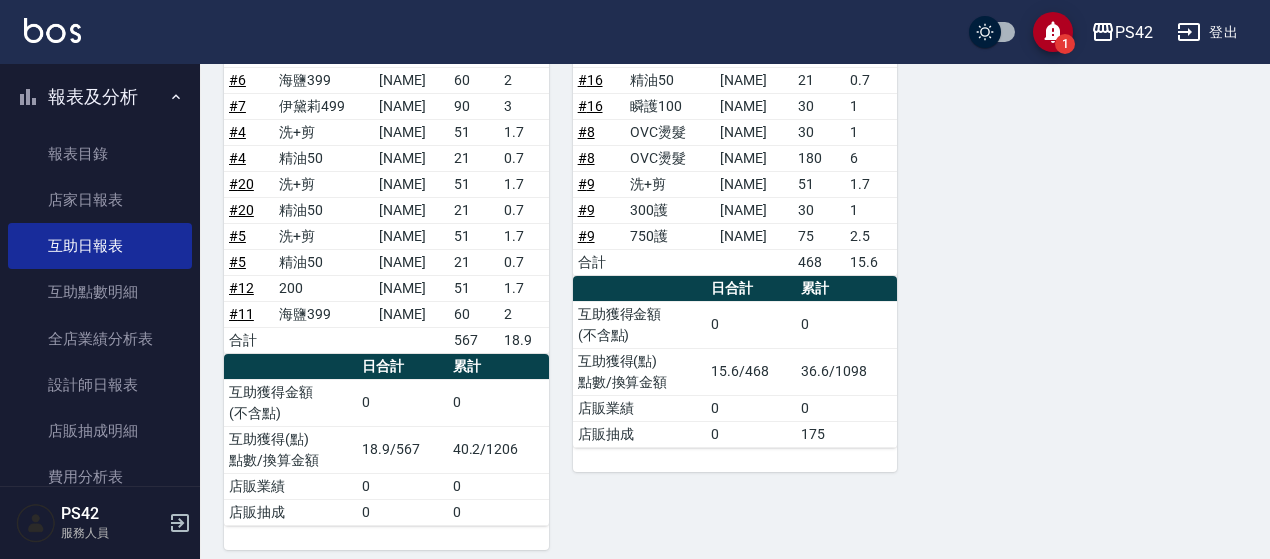 scroll, scrollTop: 816, scrollLeft: 0, axis: vertical 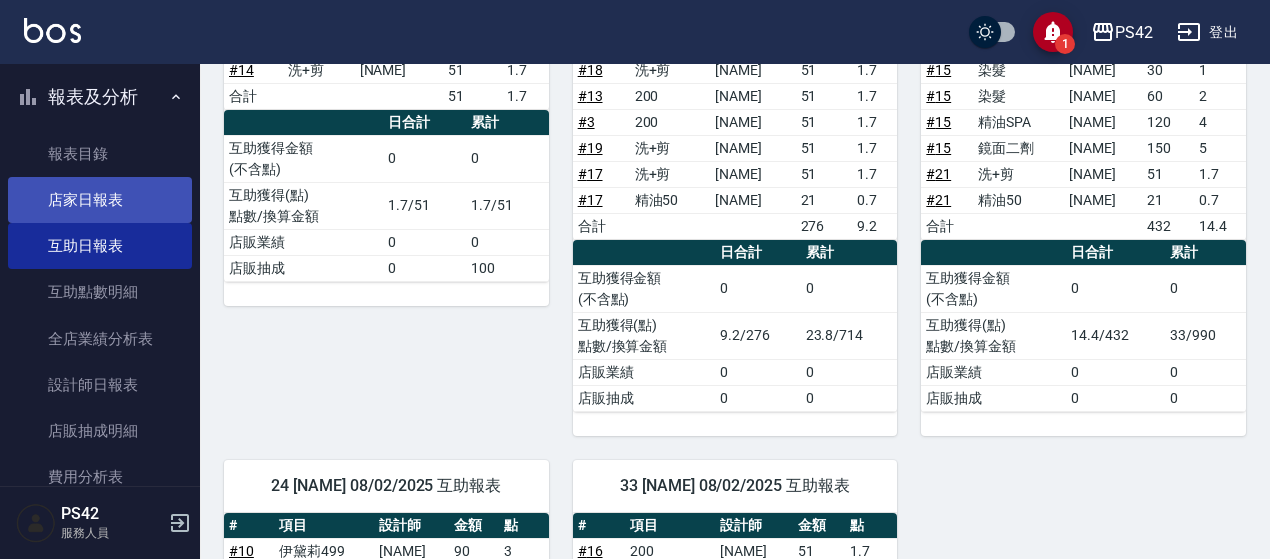 click on "店家日報表" at bounding box center [100, 200] 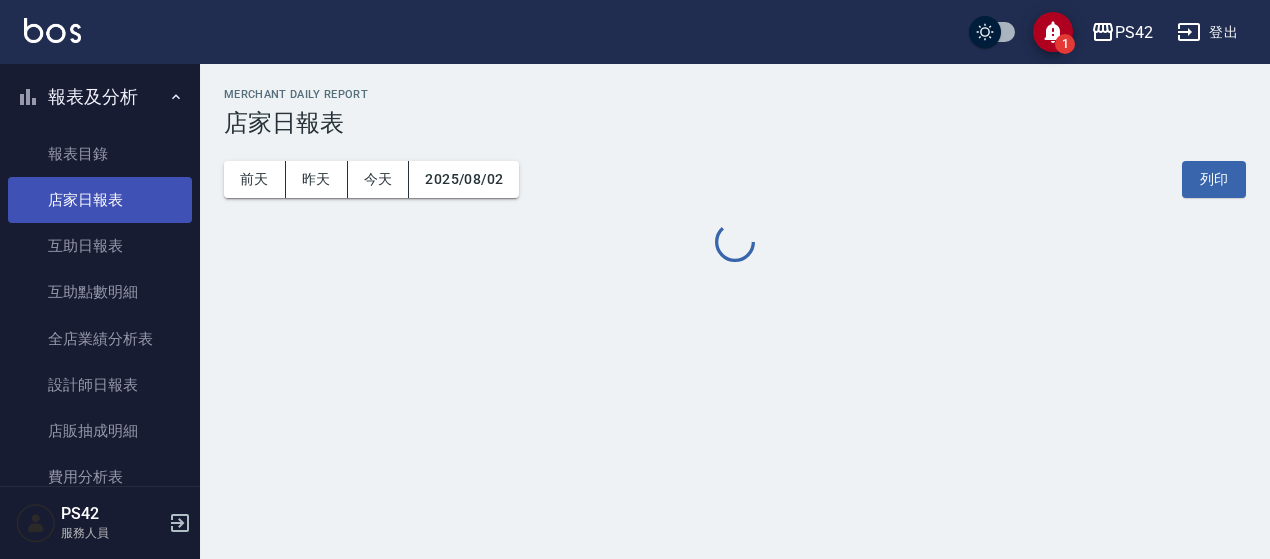 scroll, scrollTop: 0, scrollLeft: 0, axis: both 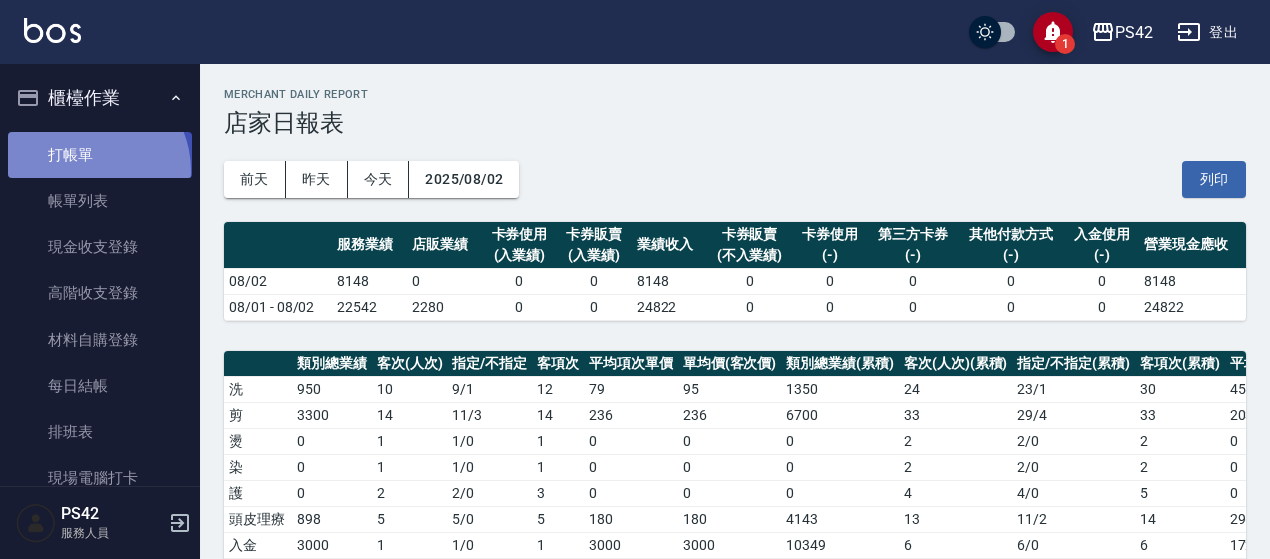 click on "打帳單" at bounding box center [100, 155] 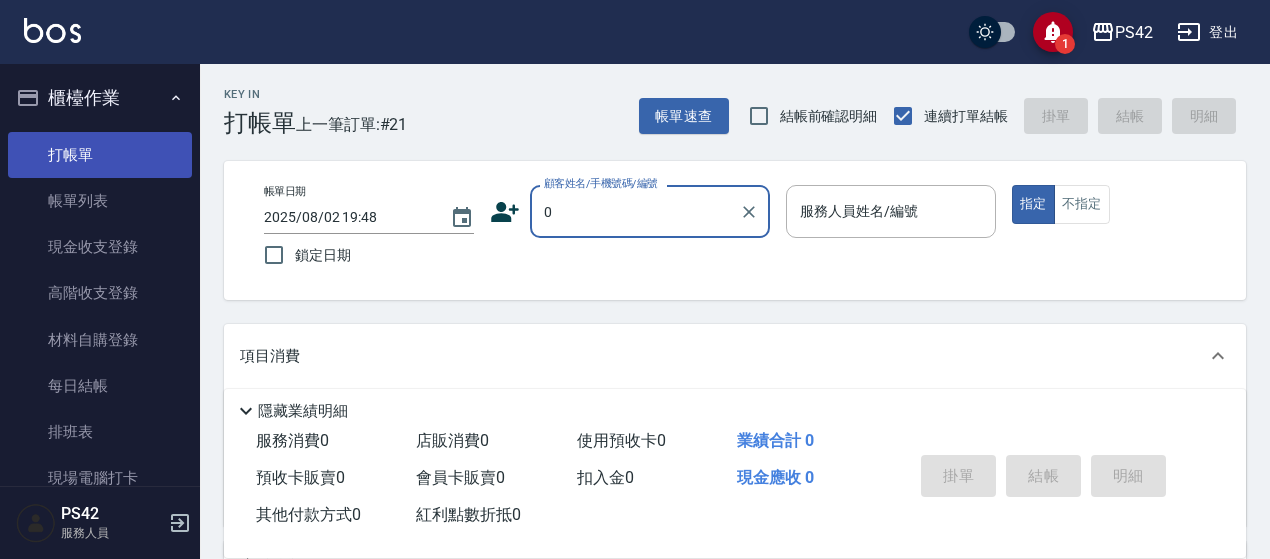 type on "無名字/0/null" 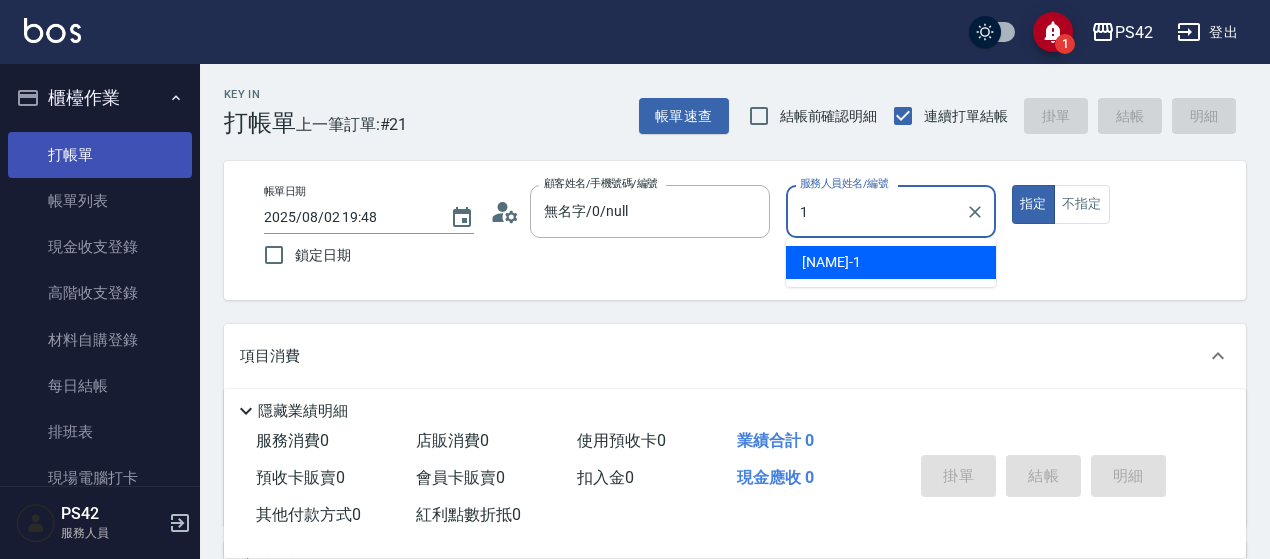 type on "[NAME]-1" 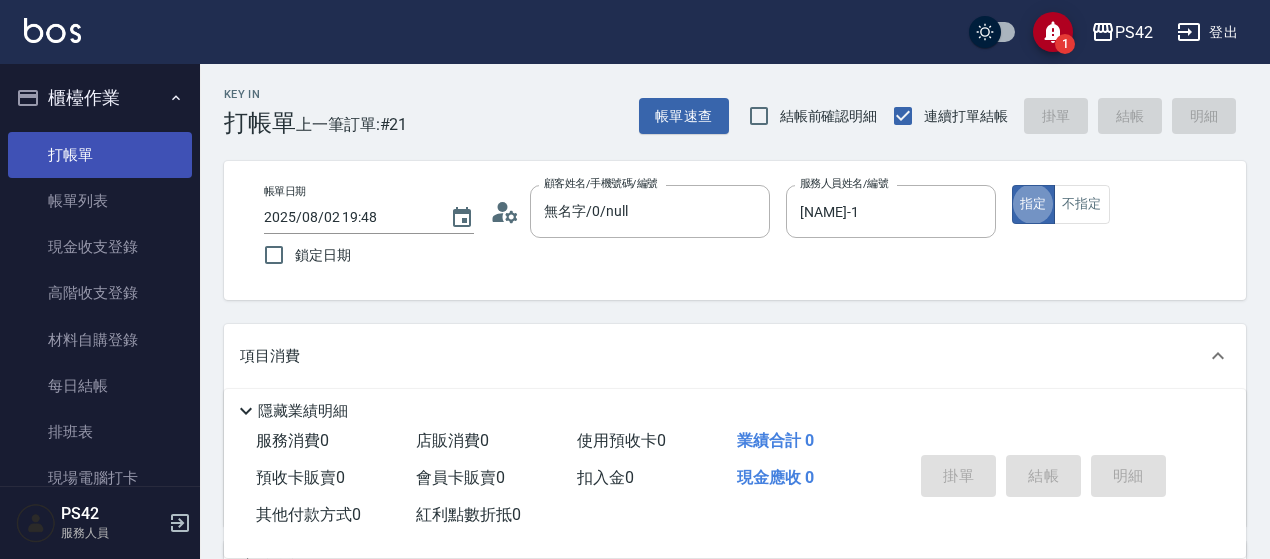 type on "true" 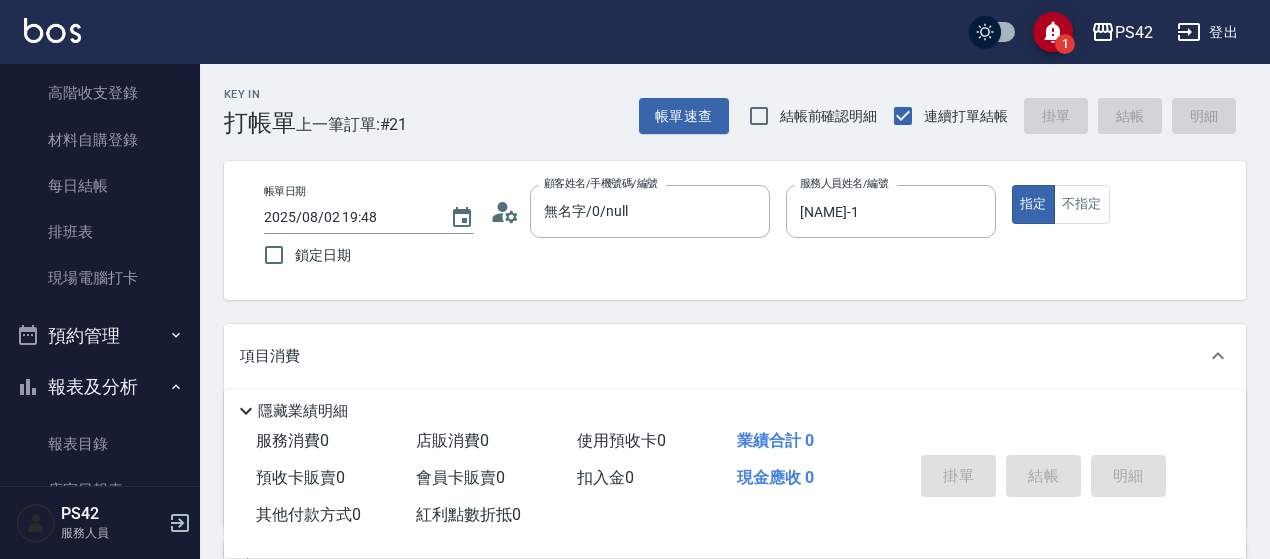 scroll, scrollTop: 400, scrollLeft: 0, axis: vertical 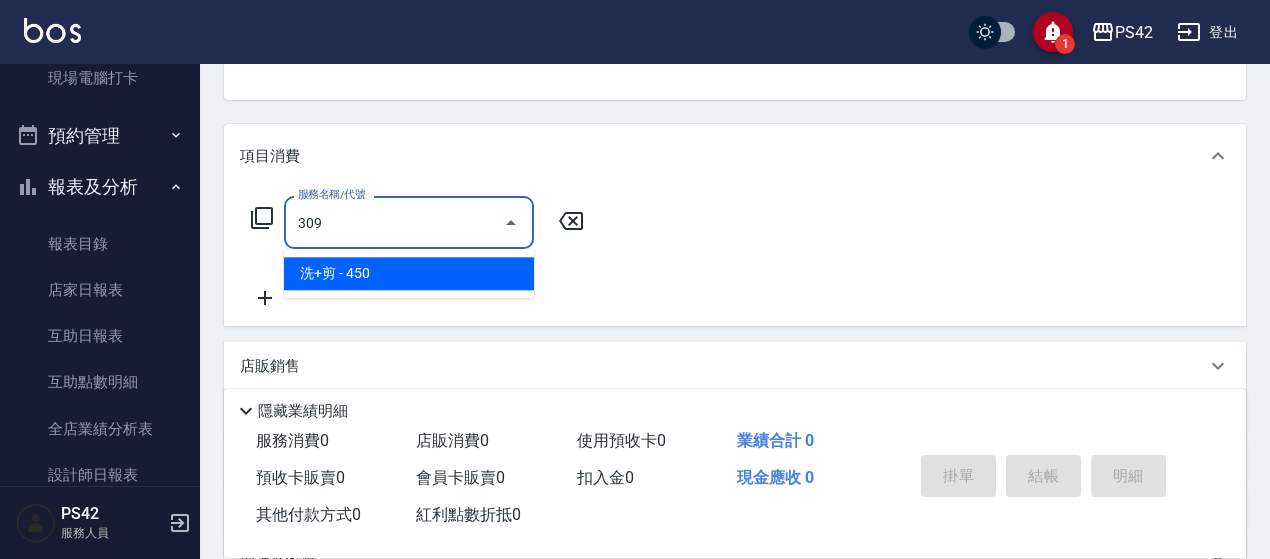 type on "洗+剪(309)" 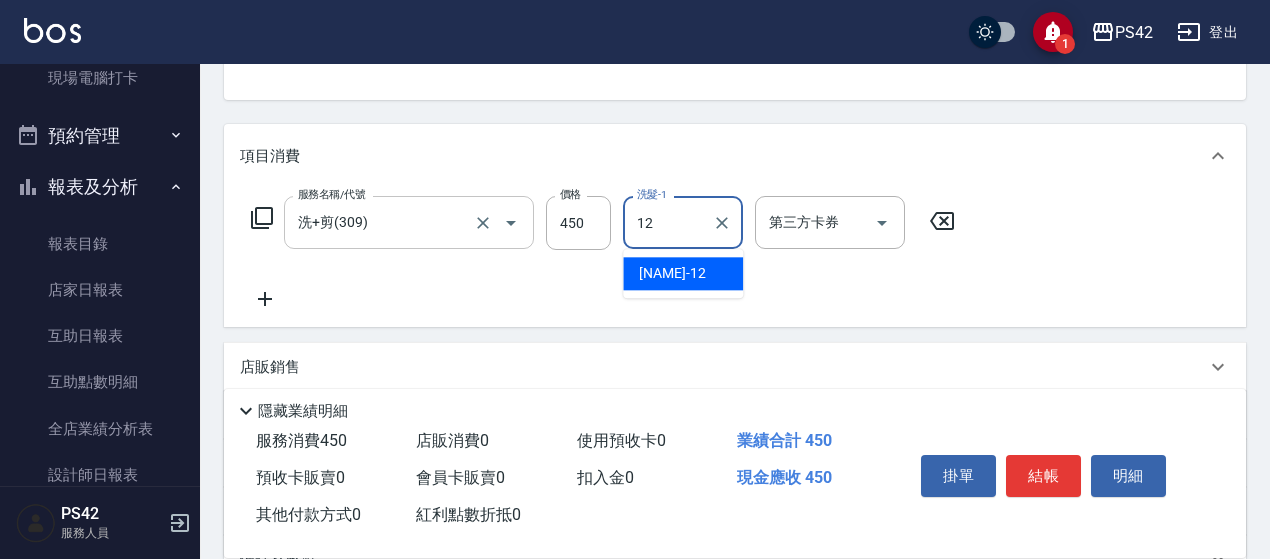 type on "[NAME]-12" 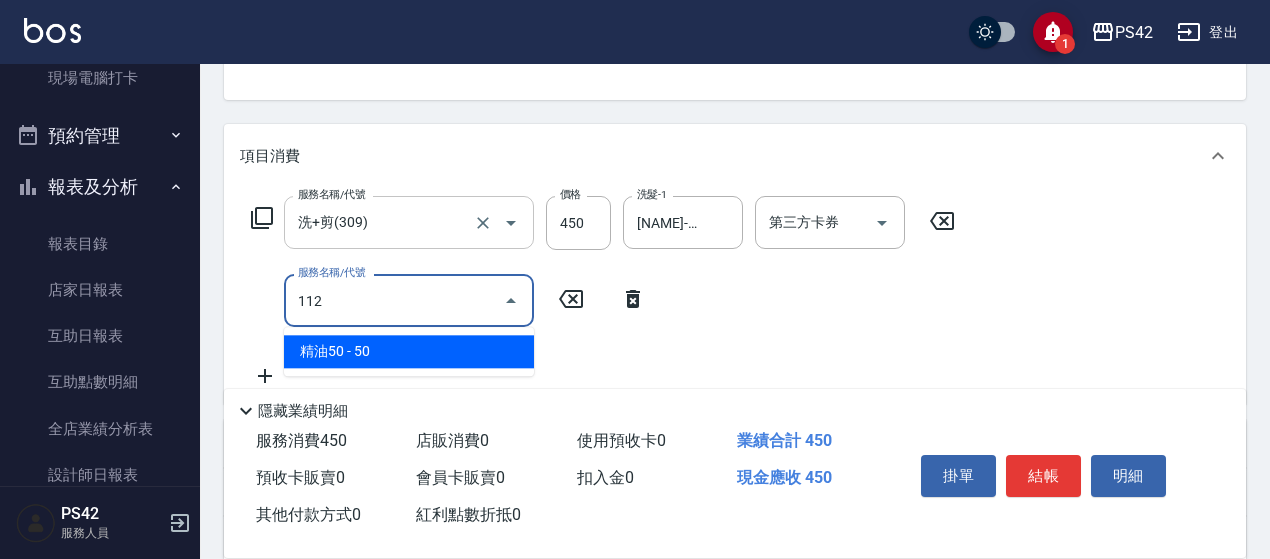 type on "精油50(112)" 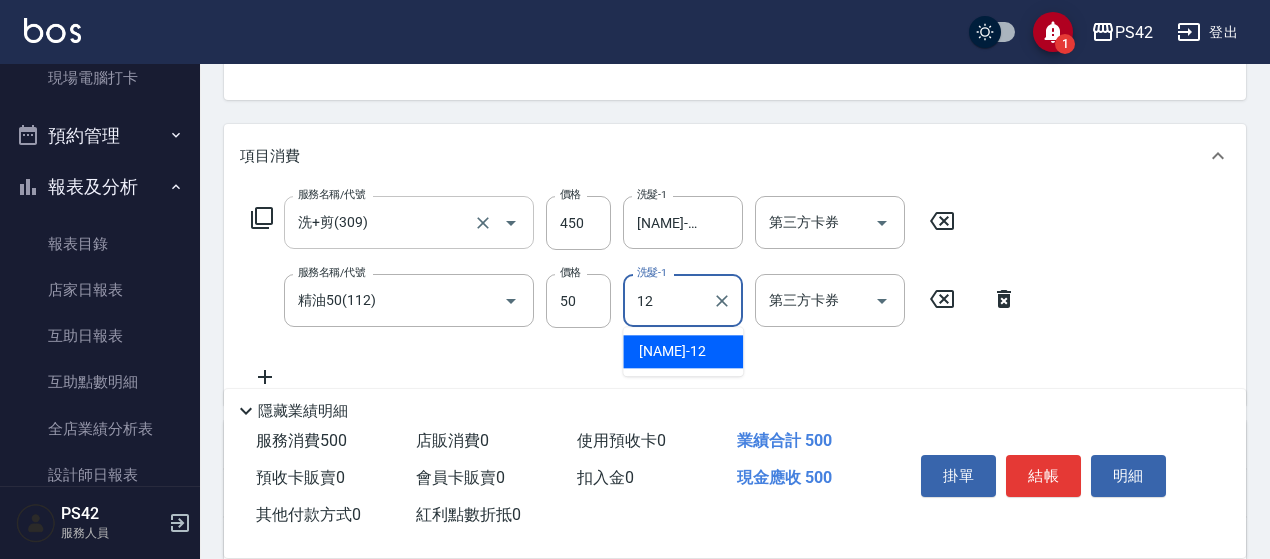 type on "[NAME]-12" 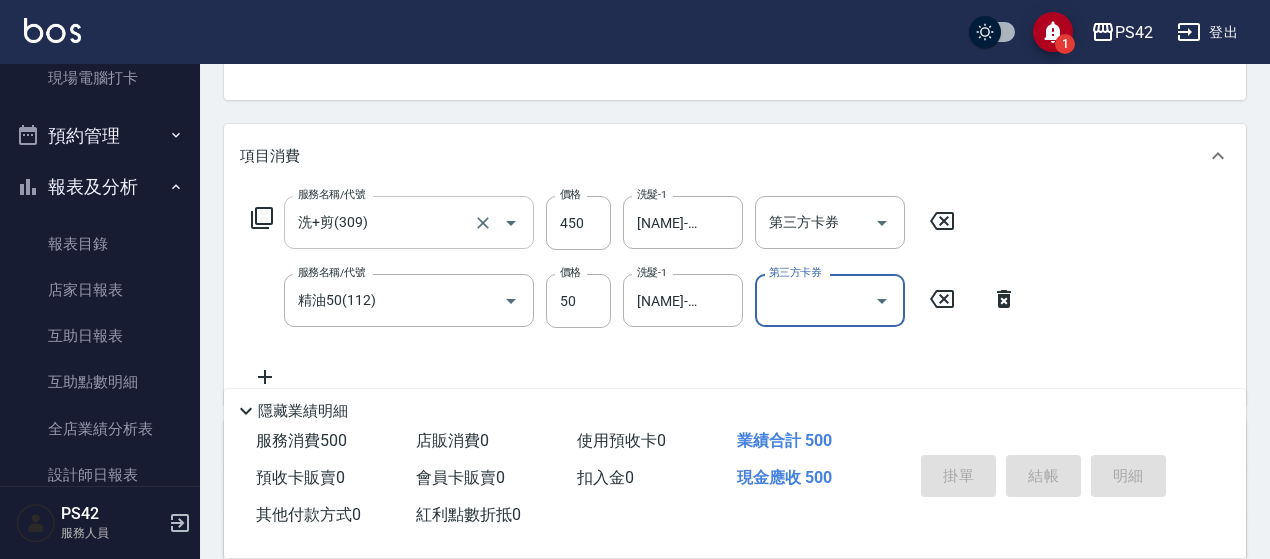 type 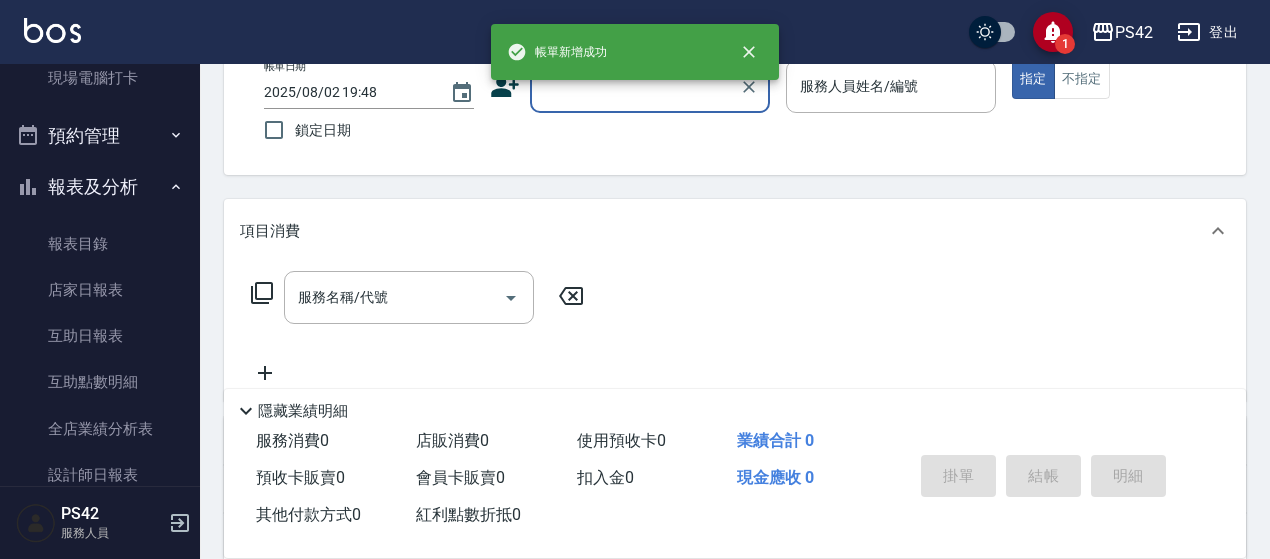 scroll, scrollTop: 94, scrollLeft: 0, axis: vertical 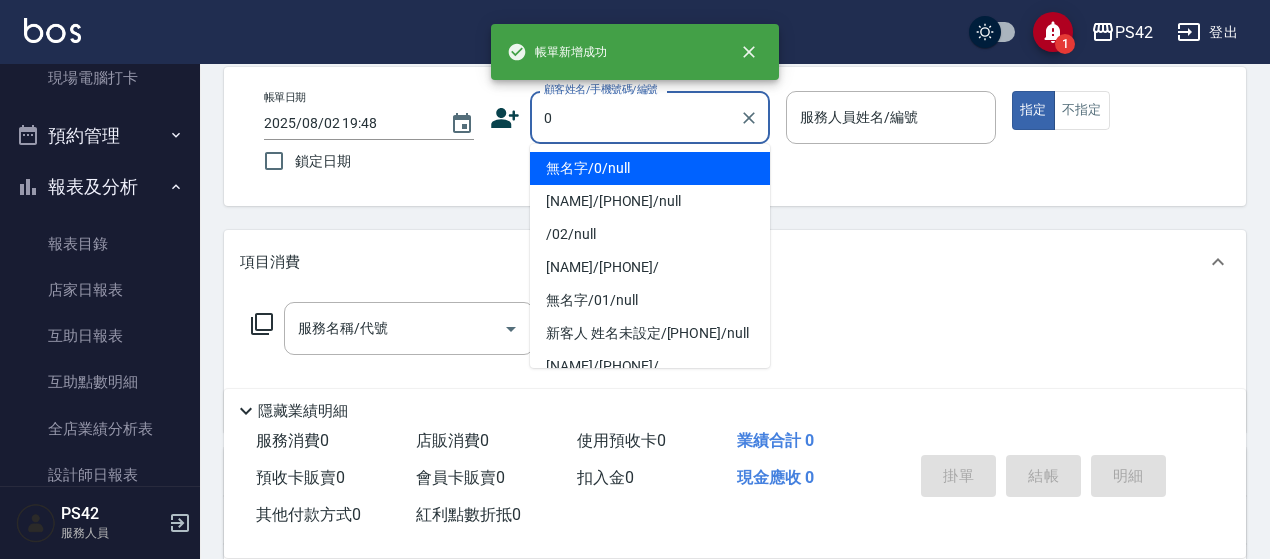 type on "無名字/0/null" 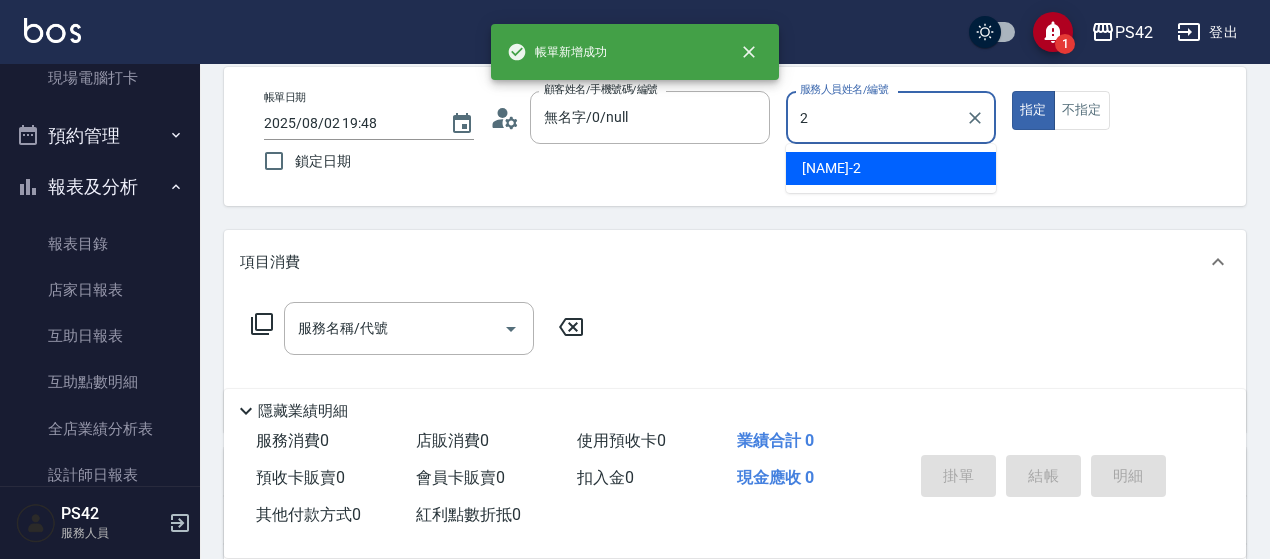 type on "[NAME]-2" 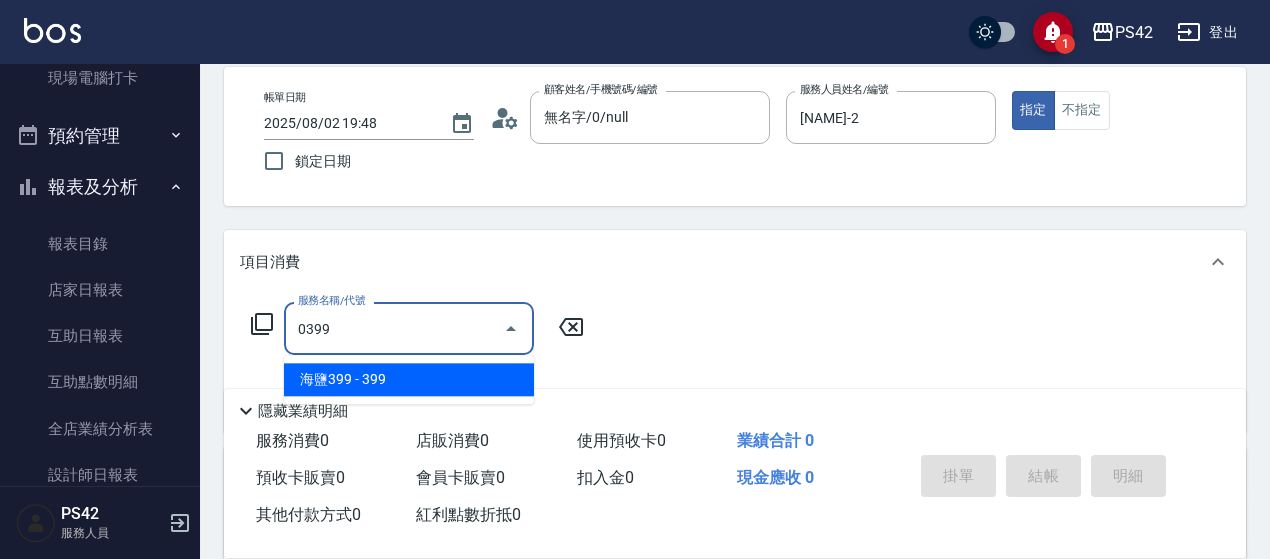 type on "海鹽399(0399)" 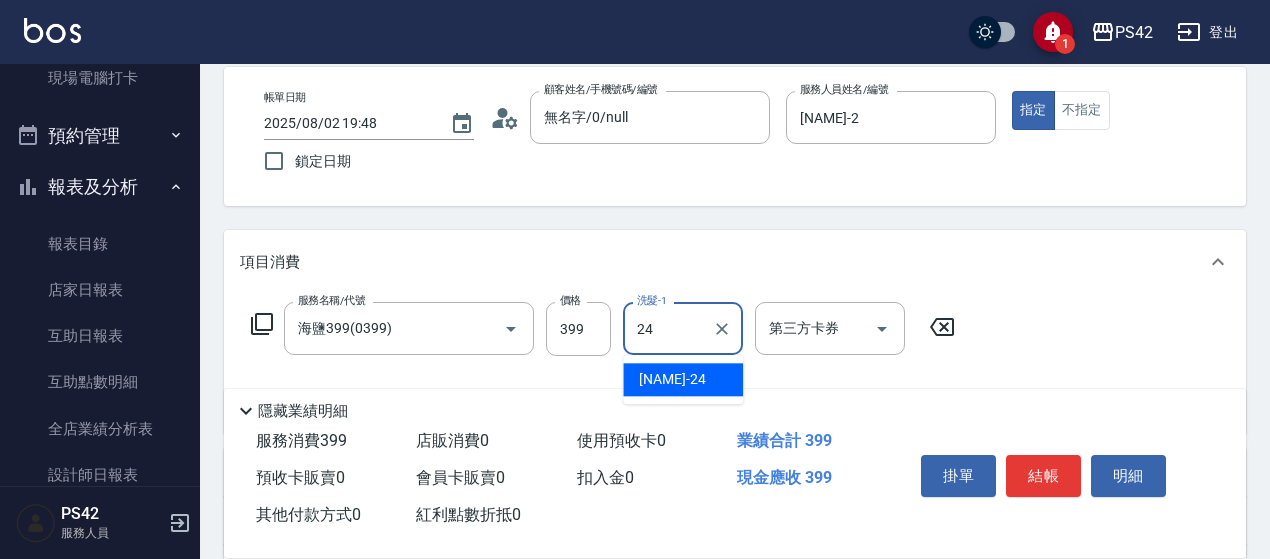 type on "[NAME]-24" 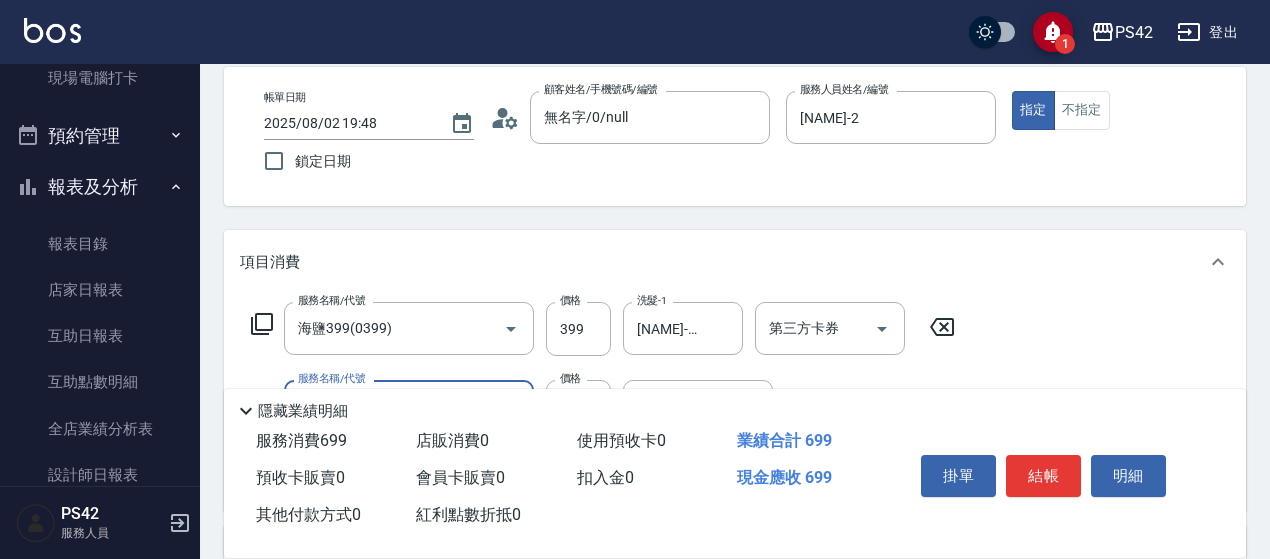 type on "剪髮(302)" 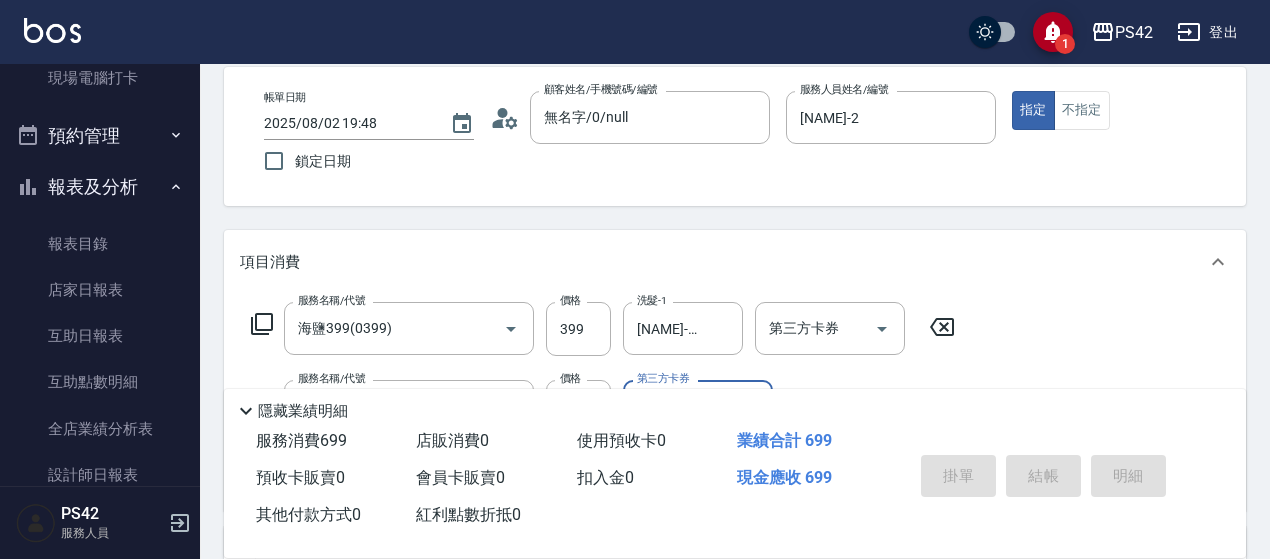 type 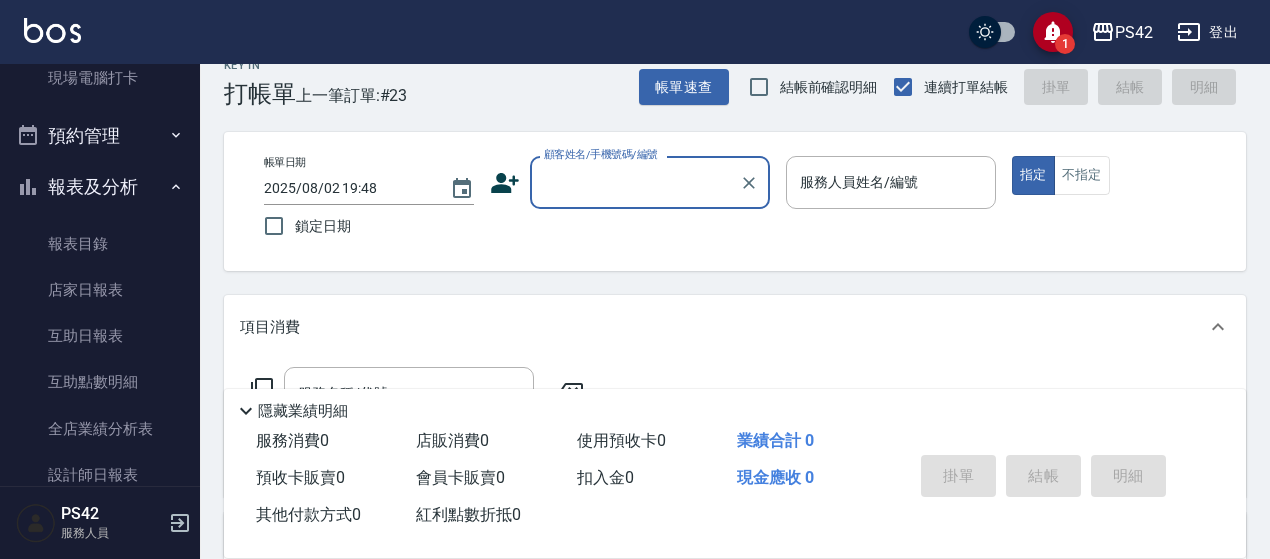 scroll, scrollTop: 0, scrollLeft: 0, axis: both 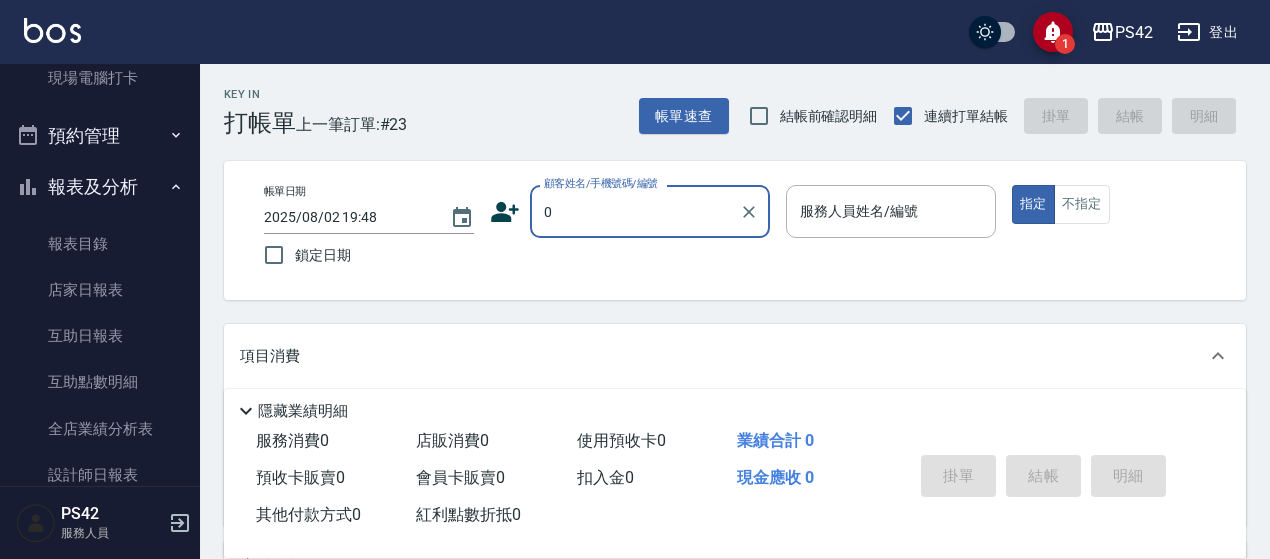type on "無名字/0/null" 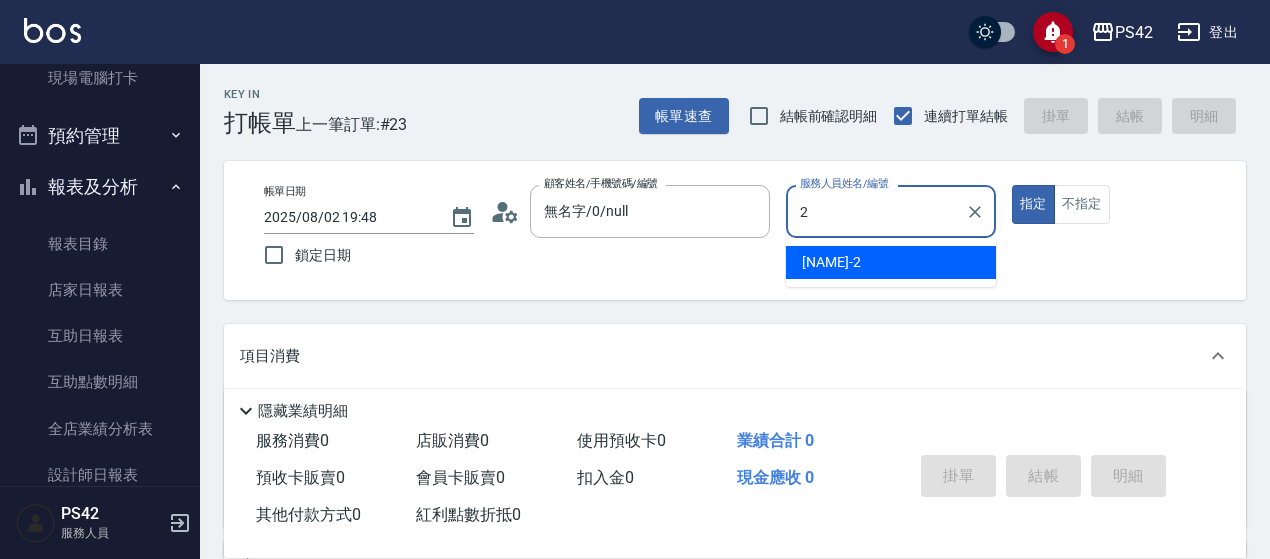 type on "[NAME]-2" 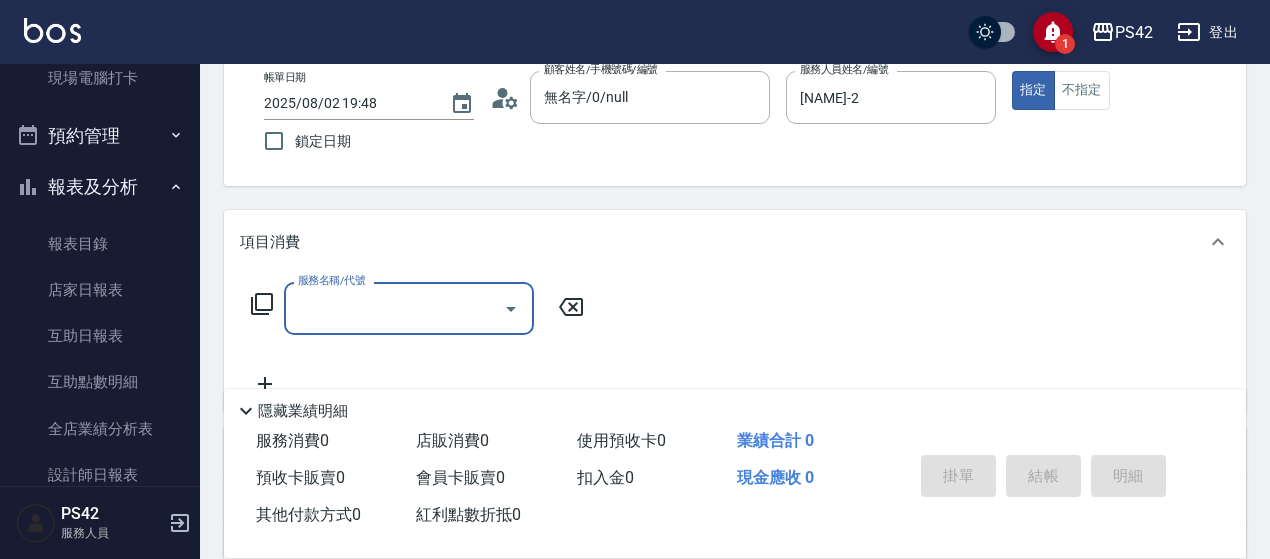 scroll, scrollTop: 300, scrollLeft: 0, axis: vertical 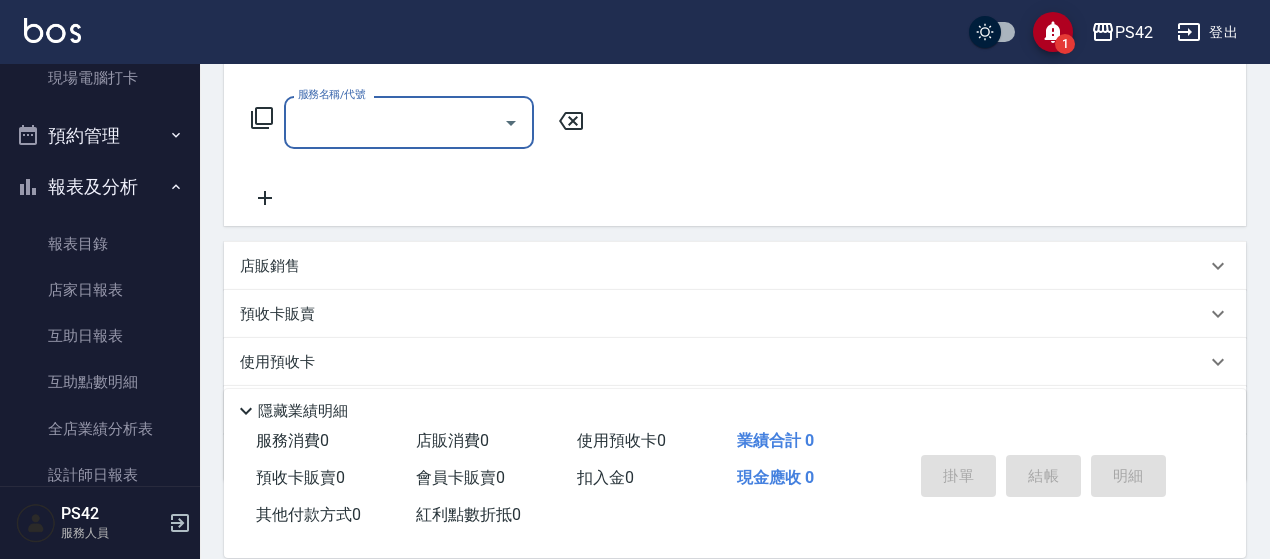 click on "店販銷售" at bounding box center (735, 266) 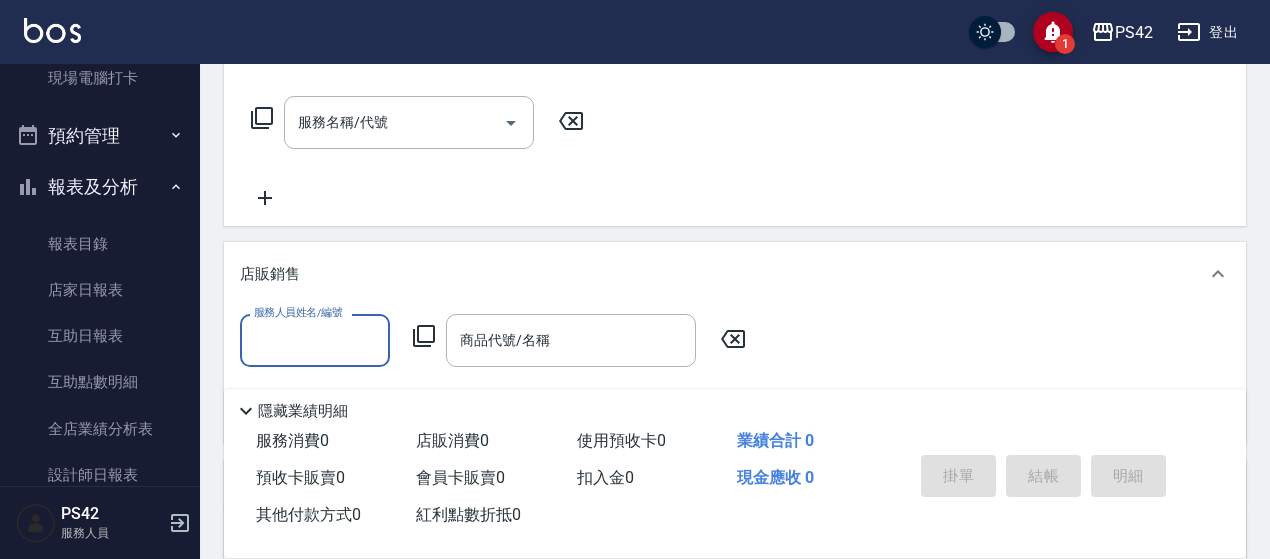 scroll, scrollTop: 0, scrollLeft: 0, axis: both 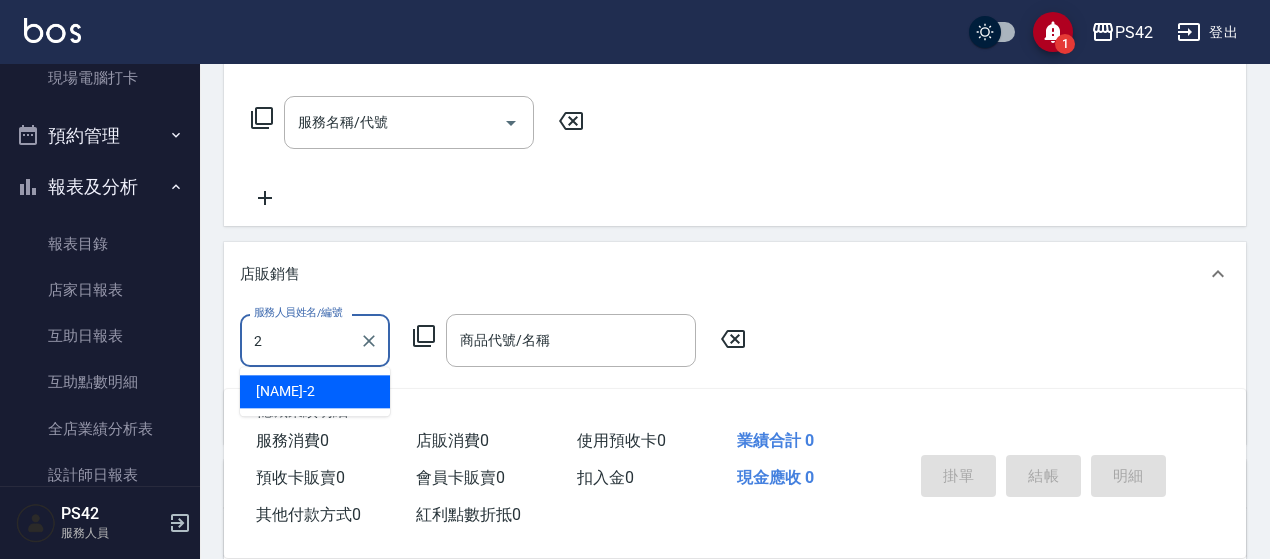 type on "[NAME]-2" 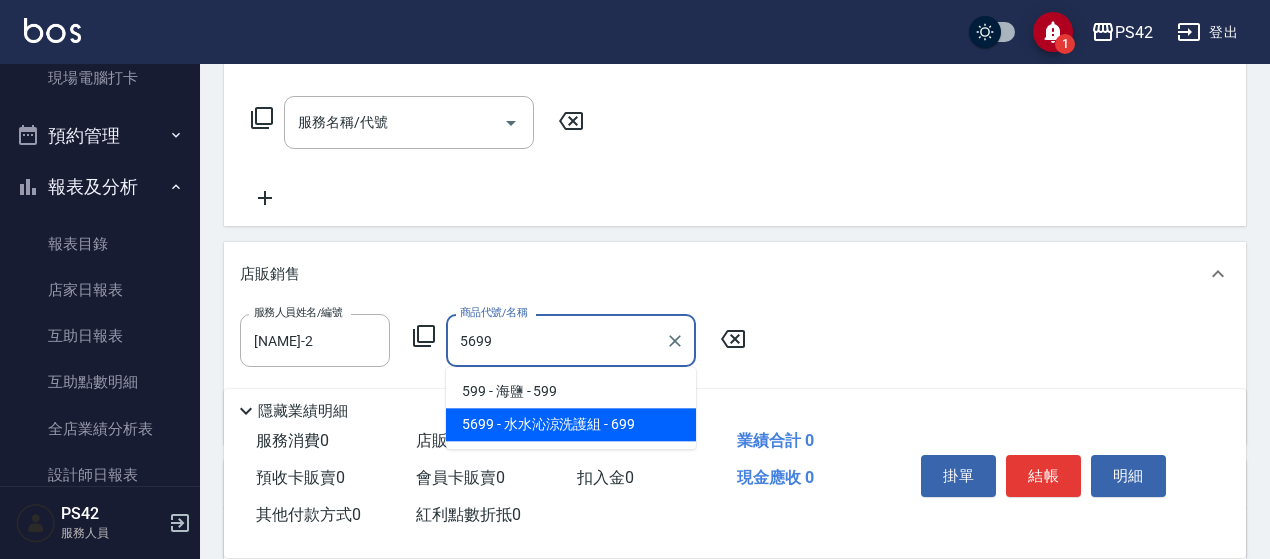 type on "水水沁涼洗護組" 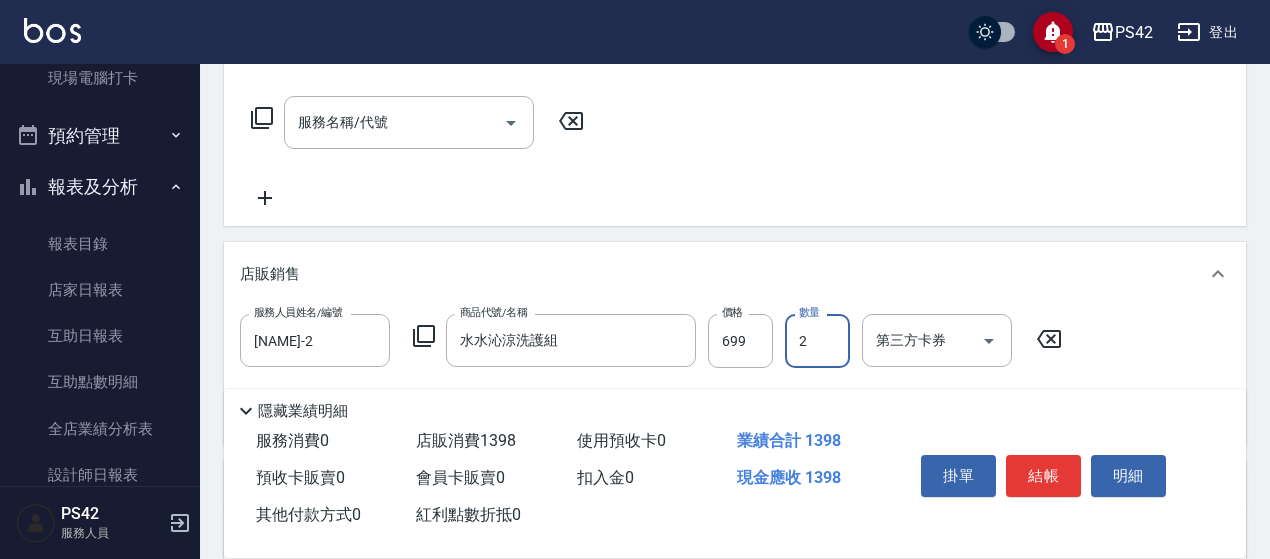 type on "2" 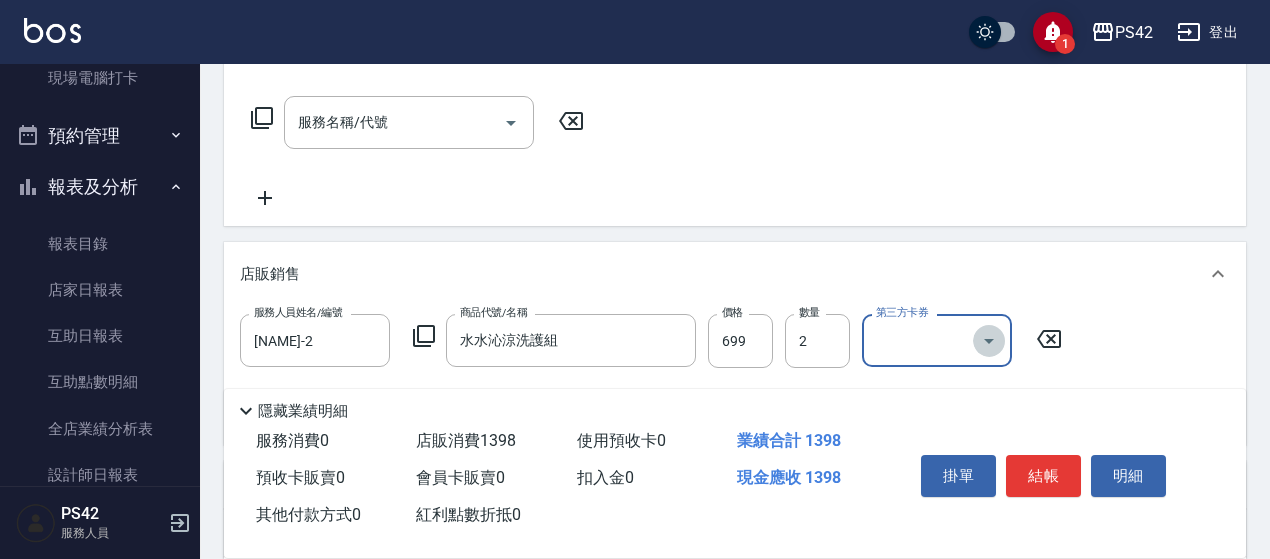 click 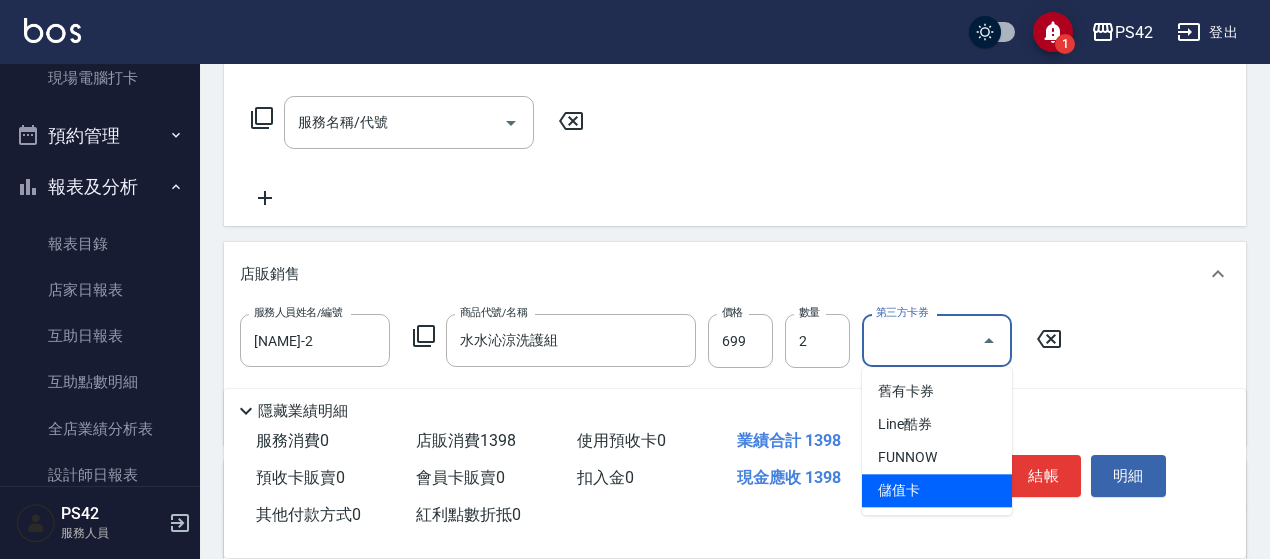 click on "儲值卡" at bounding box center (937, 490) 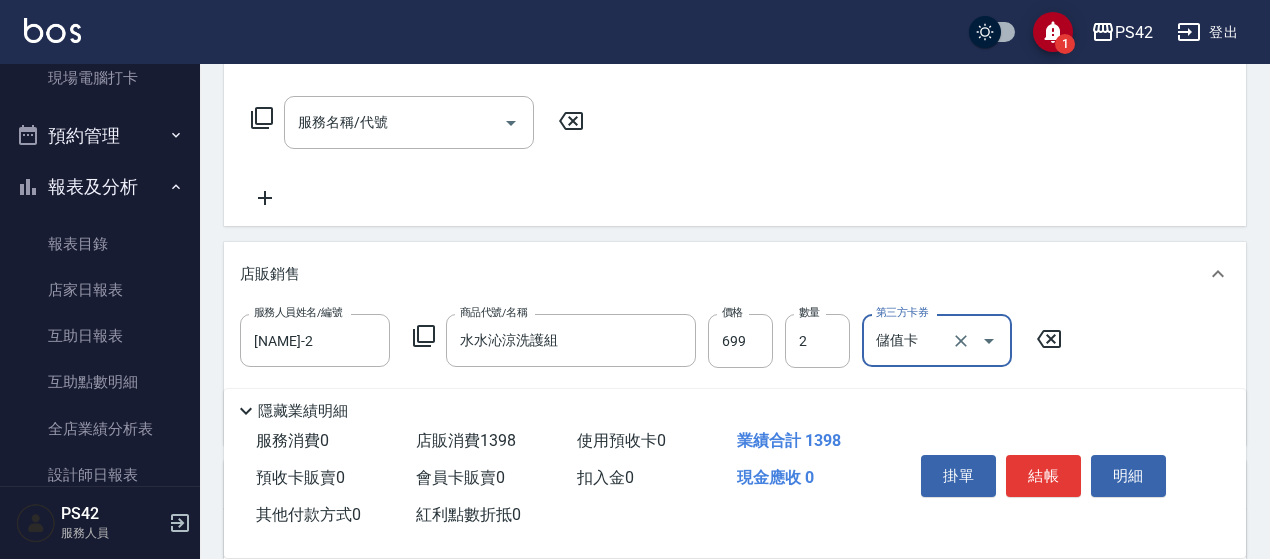 type on "儲值卡" 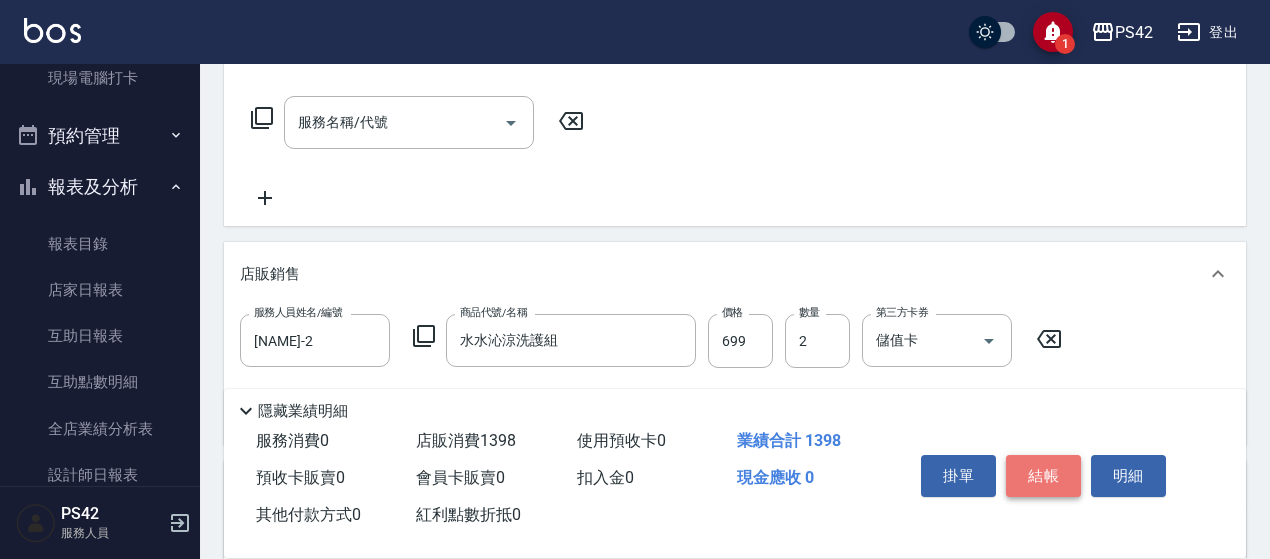 click on "結帳" at bounding box center (1043, 476) 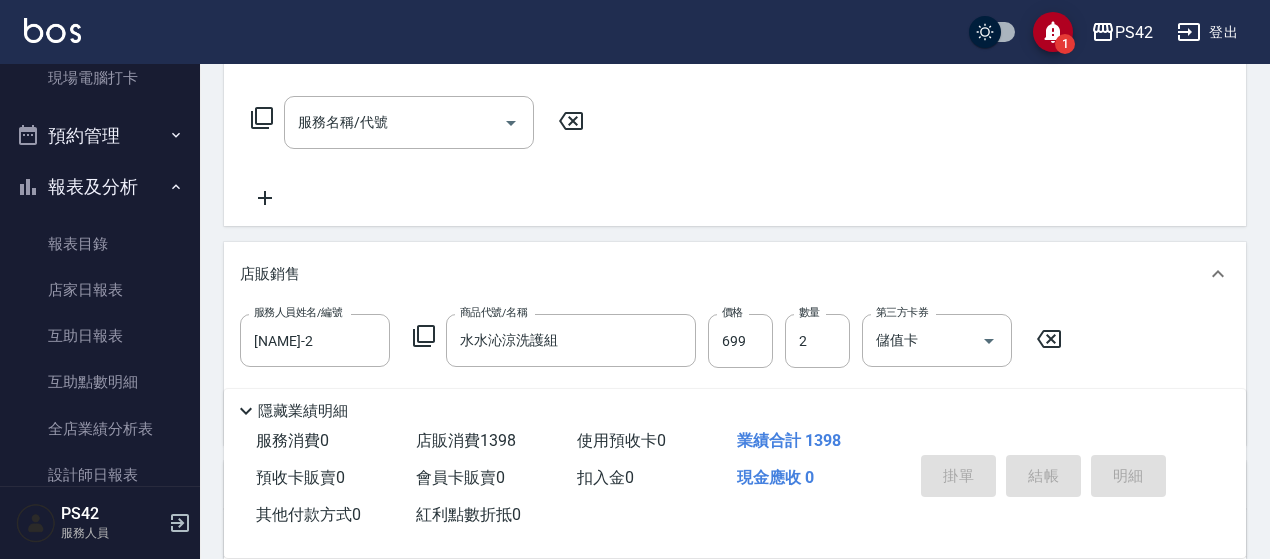 type on "2025/08/02 19:49" 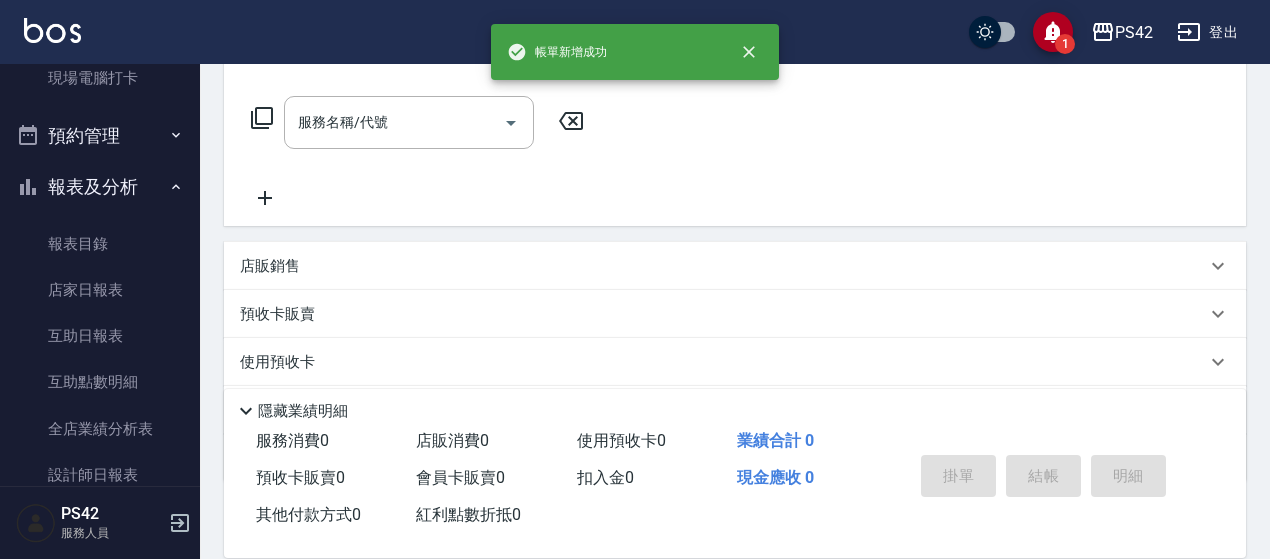 scroll, scrollTop: 0, scrollLeft: 0, axis: both 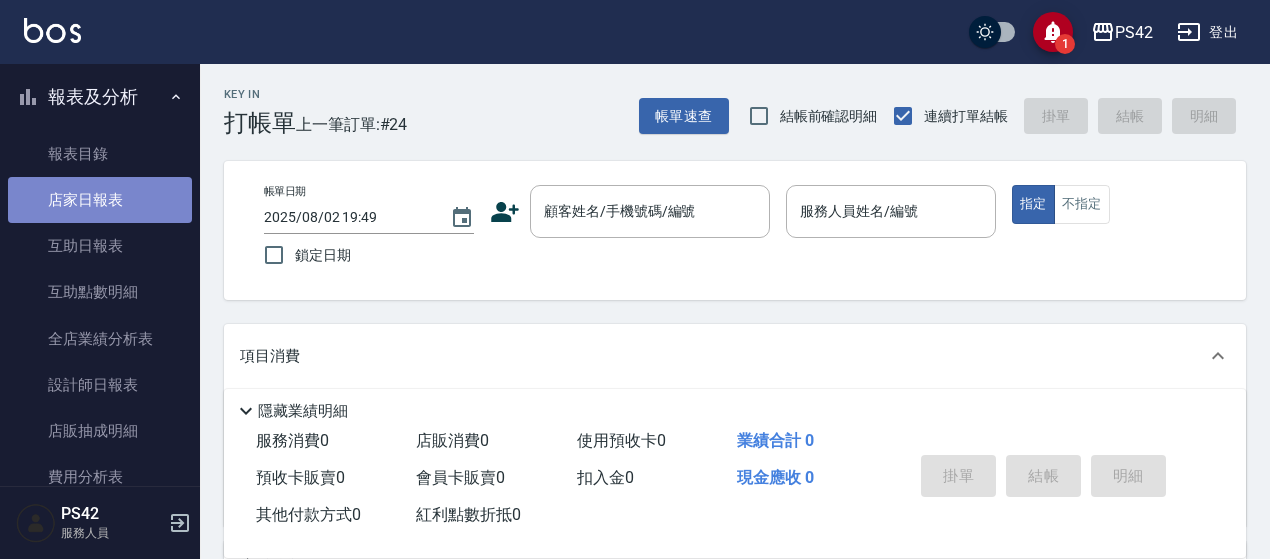click on "店家日報表" at bounding box center [100, 200] 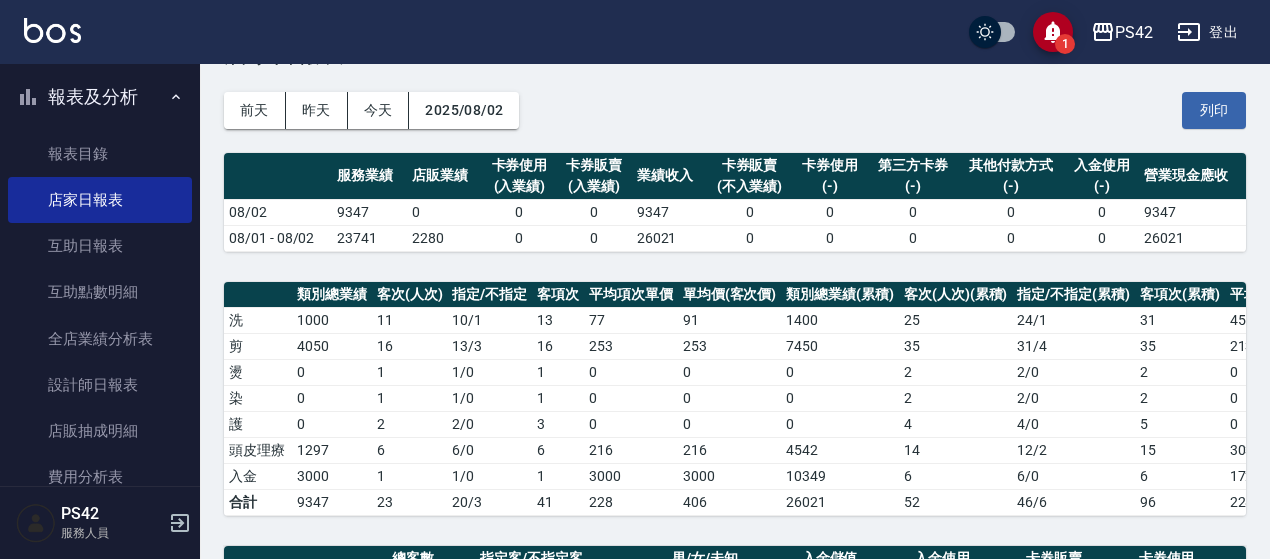 scroll, scrollTop: 100, scrollLeft: 0, axis: vertical 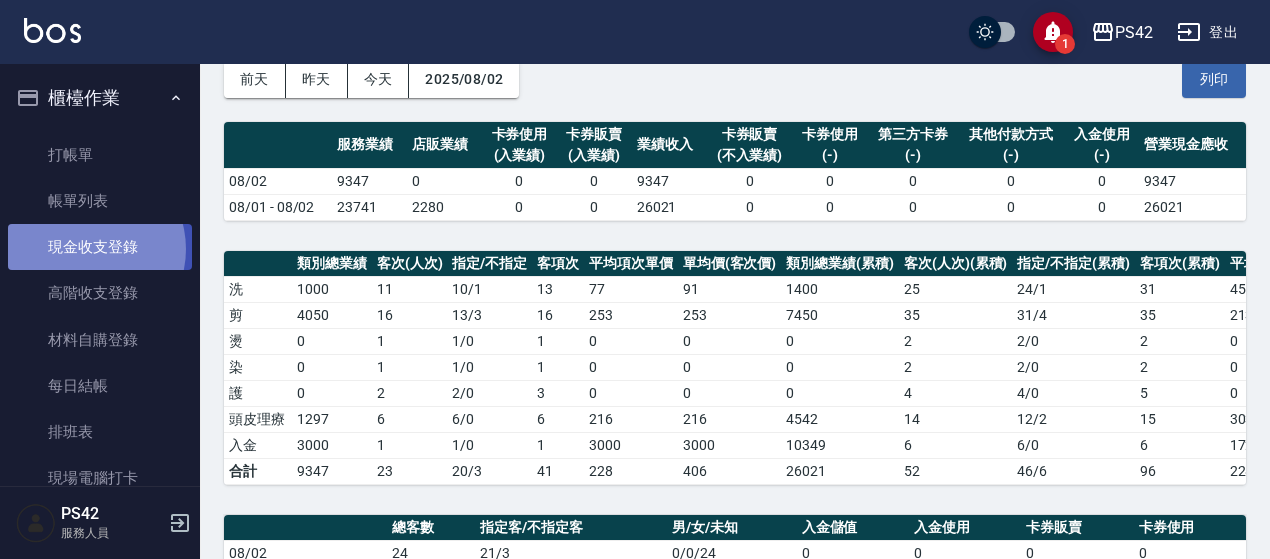 click on "現金收支登錄" at bounding box center [100, 247] 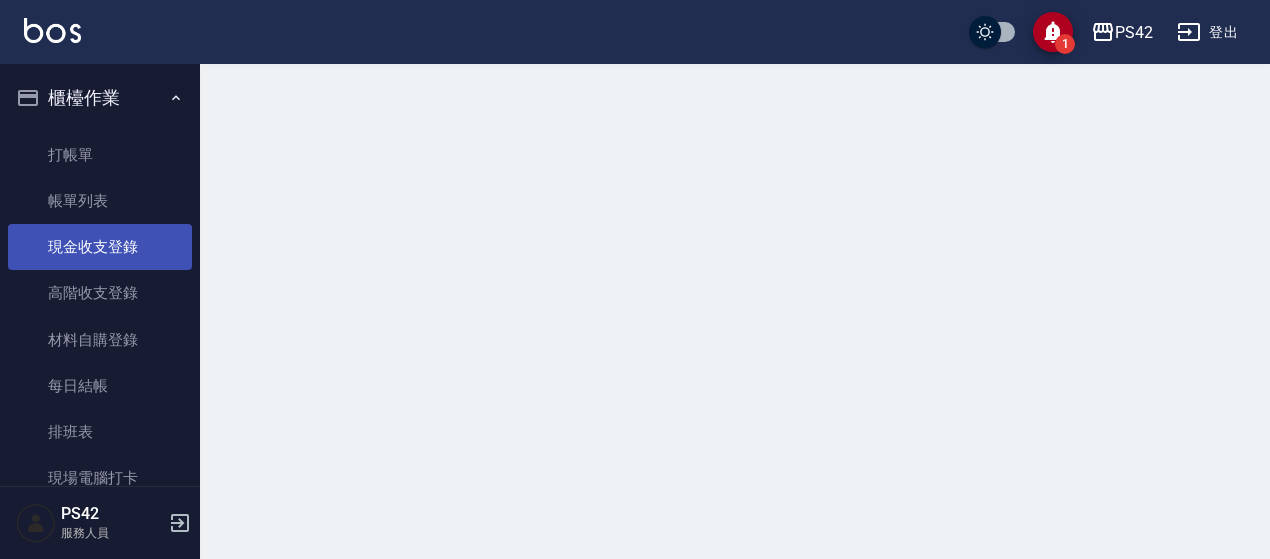 scroll, scrollTop: 0, scrollLeft: 0, axis: both 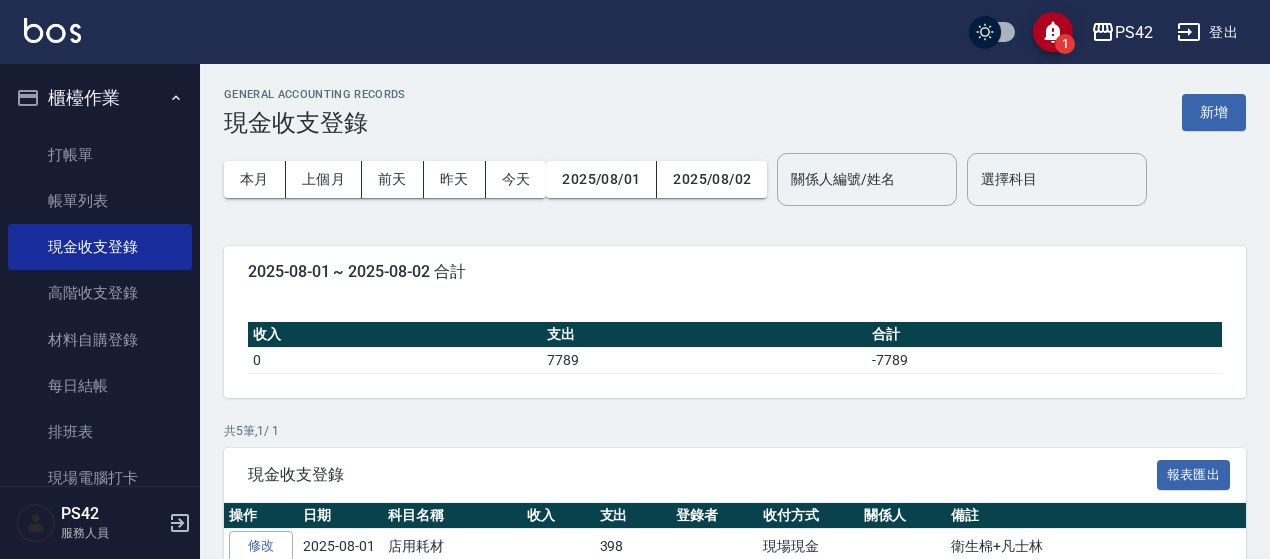 click on "新增" at bounding box center (1214, 112) 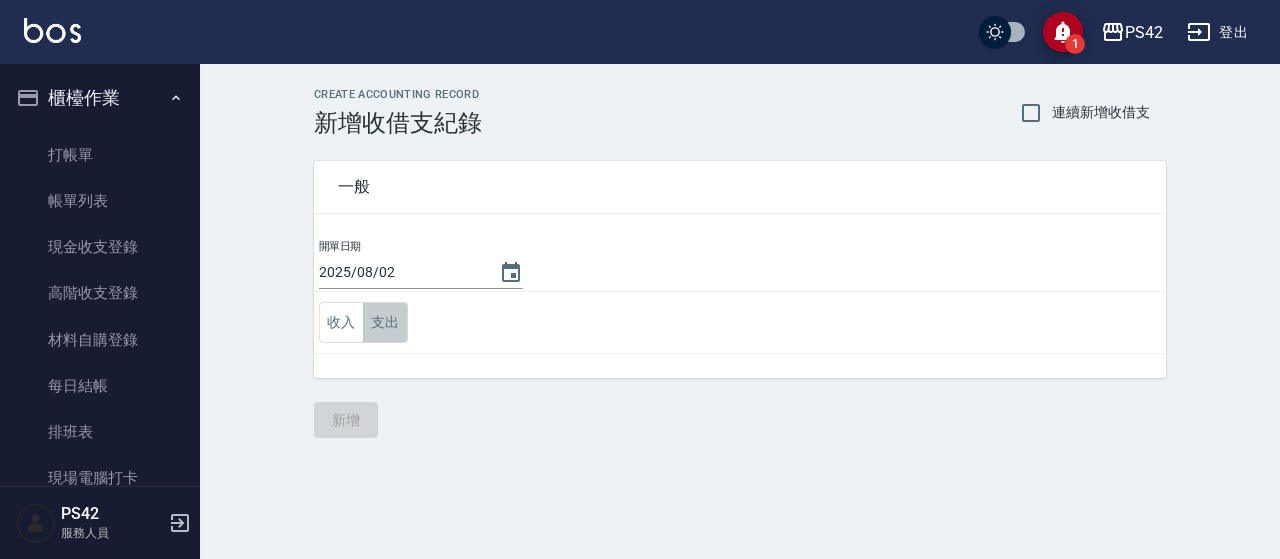 click on "支出" at bounding box center (385, 322) 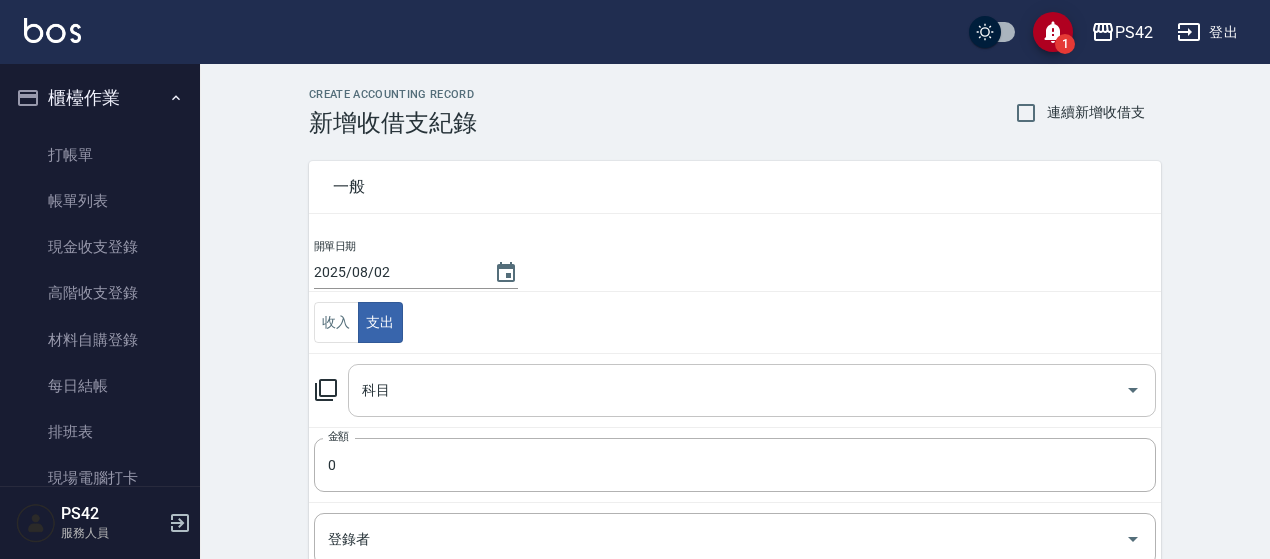 click on "科目" at bounding box center [737, 390] 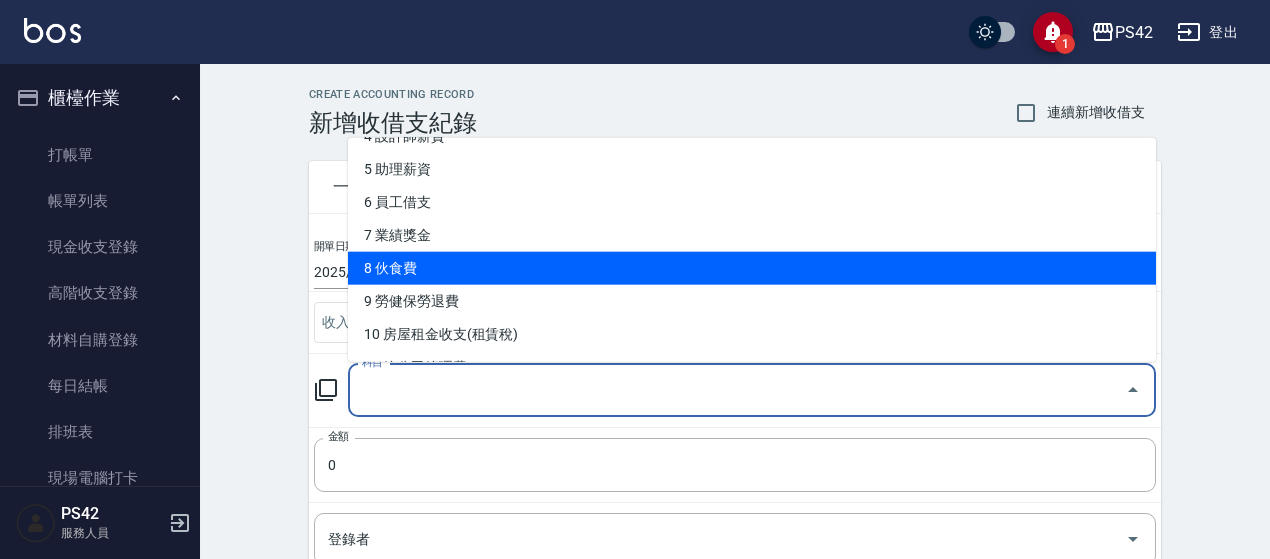 scroll, scrollTop: 200, scrollLeft: 0, axis: vertical 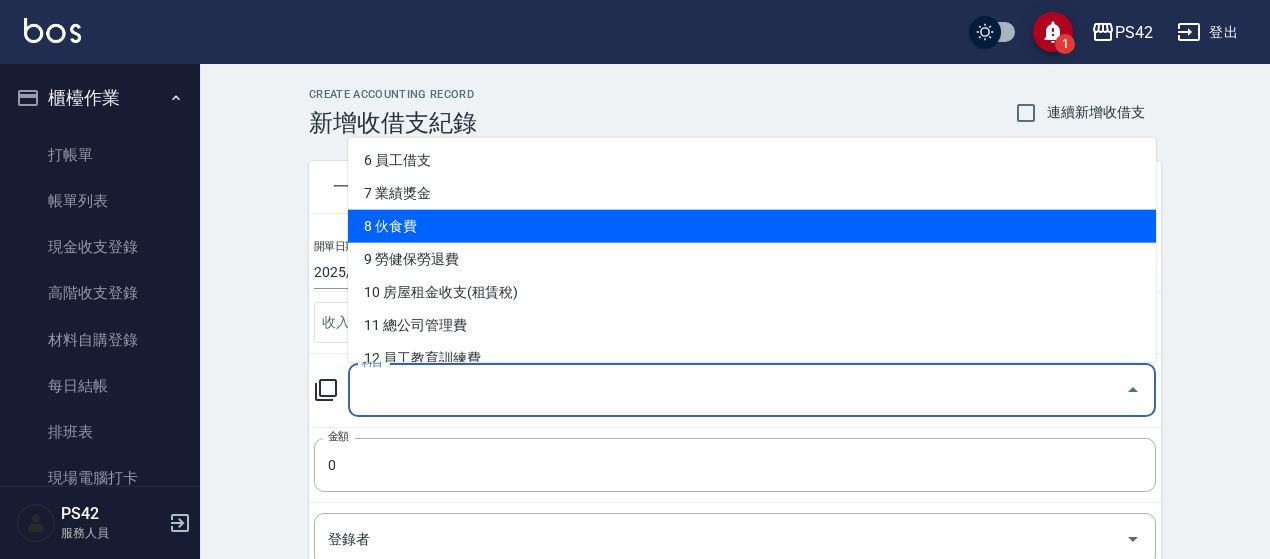 click on "8 伙食費" at bounding box center (752, 226) 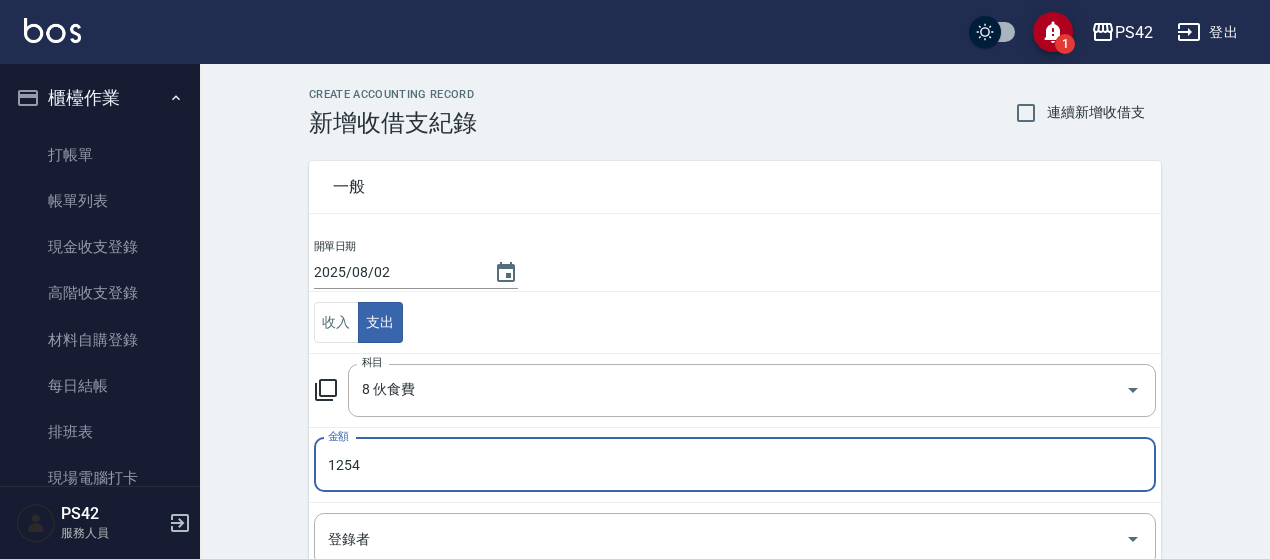 type on "1254" 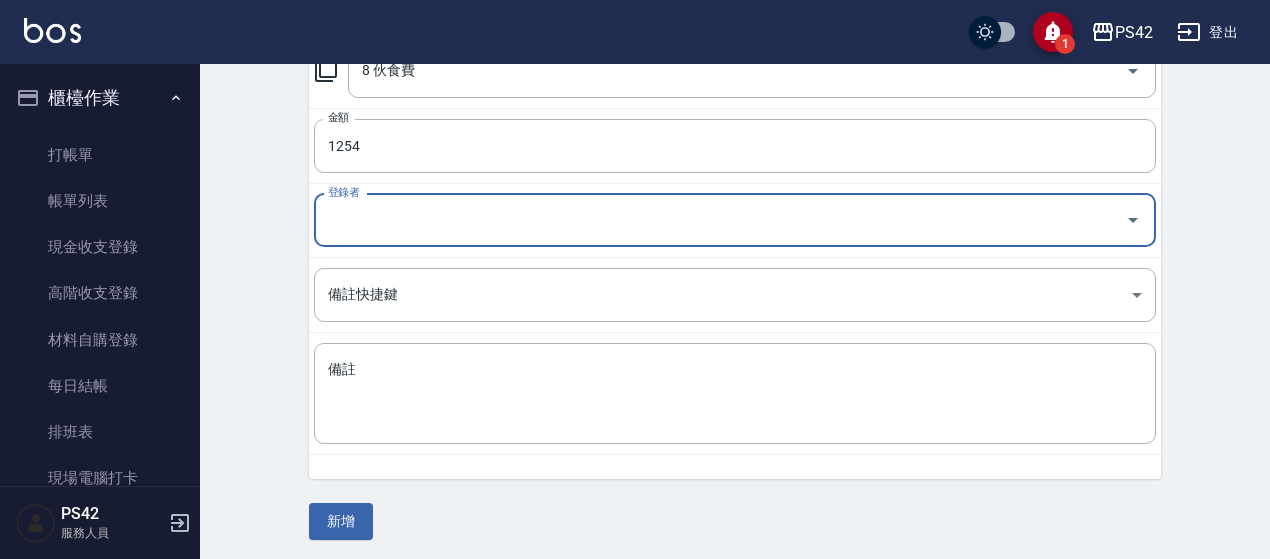 scroll, scrollTop: 320, scrollLeft: 0, axis: vertical 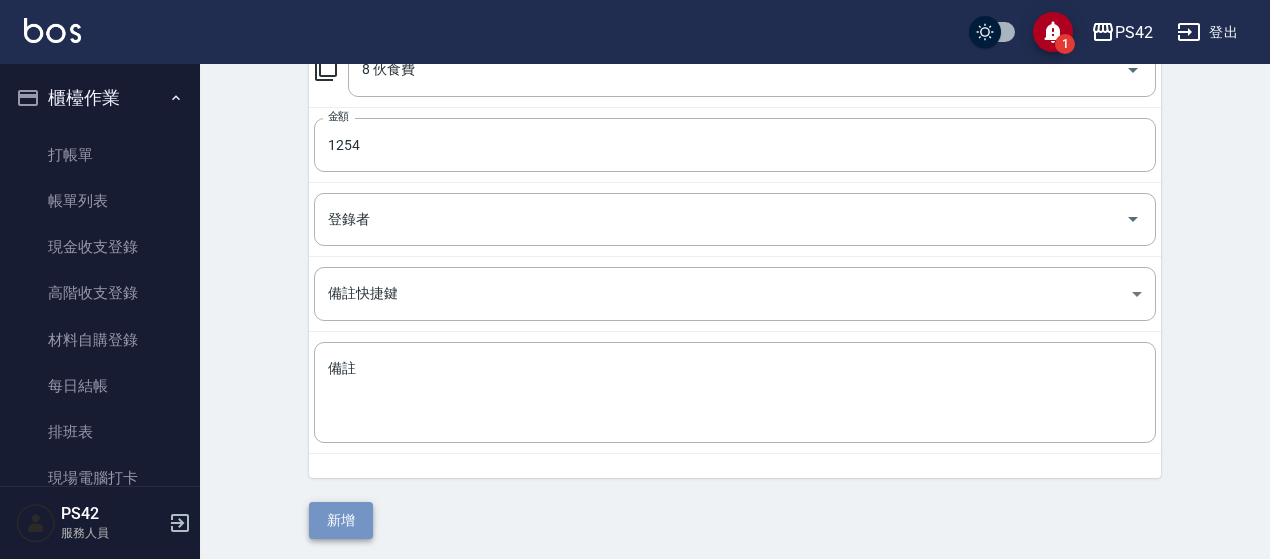 click on "新增" at bounding box center [341, 520] 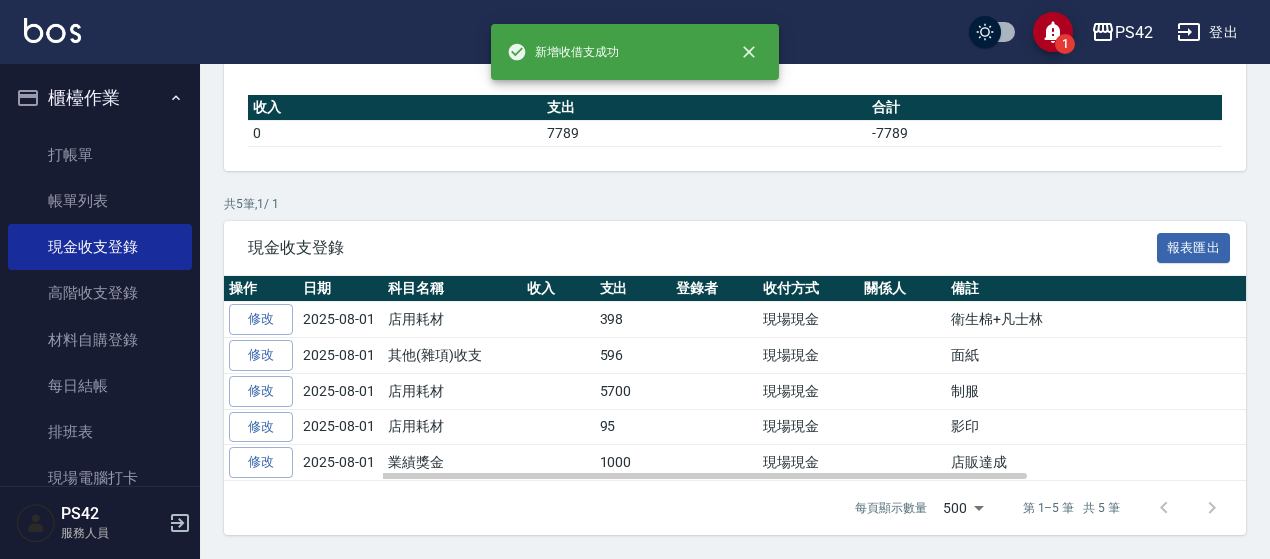 scroll, scrollTop: 0, scrollLeft: 0, axis: both 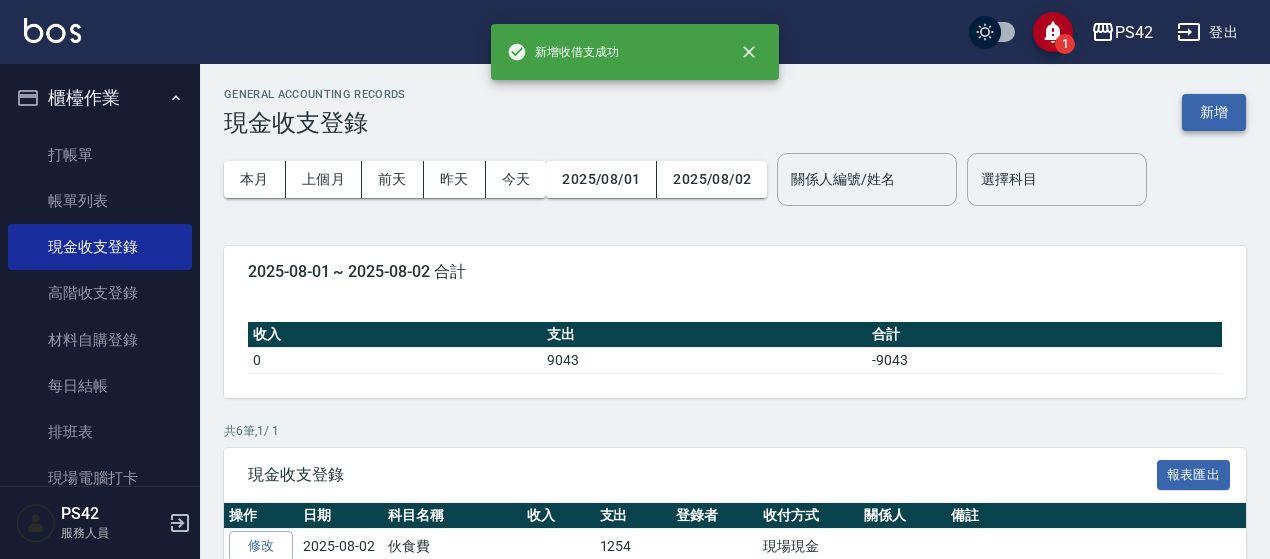 click on "新增" at bounding box center (1214, 112) 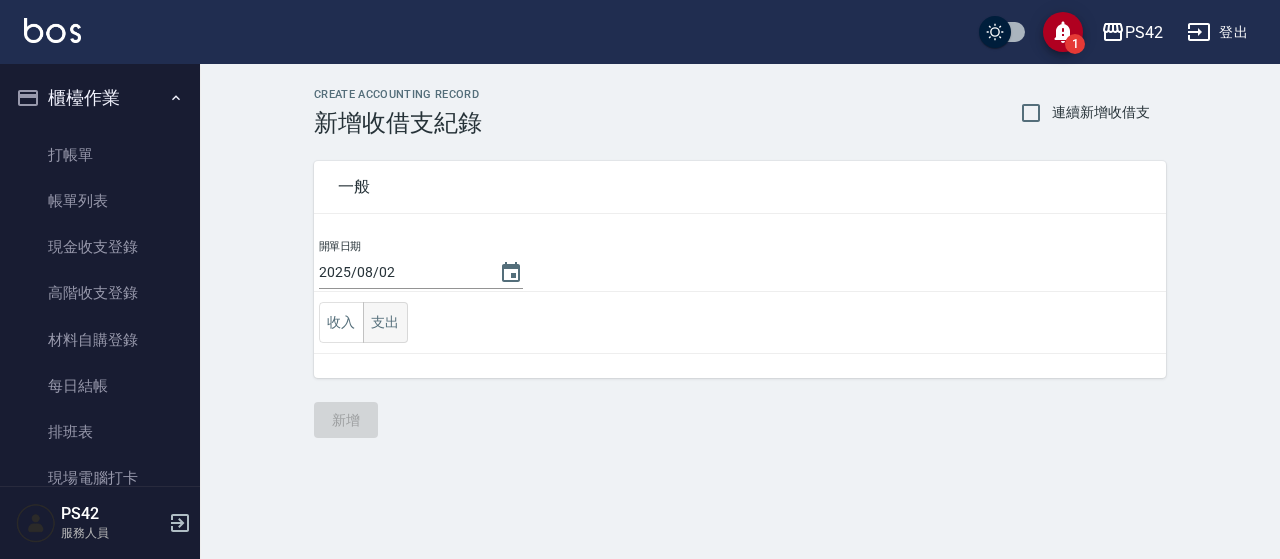 click on "支出" at bounding box center (385, 322) 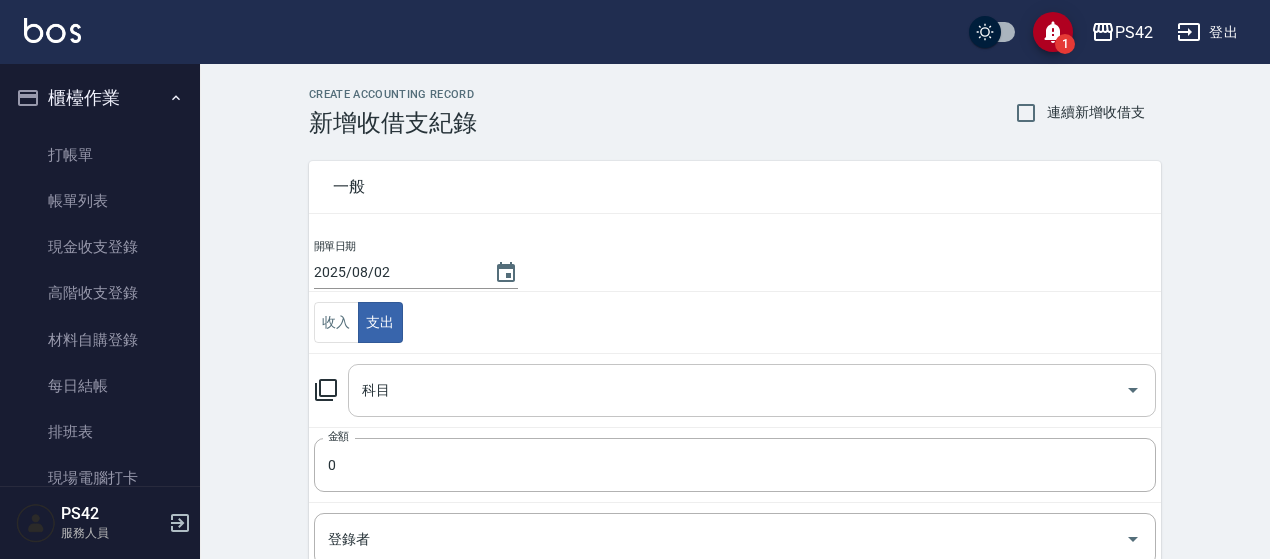 click on "科目" at bounding box center (737, 390) 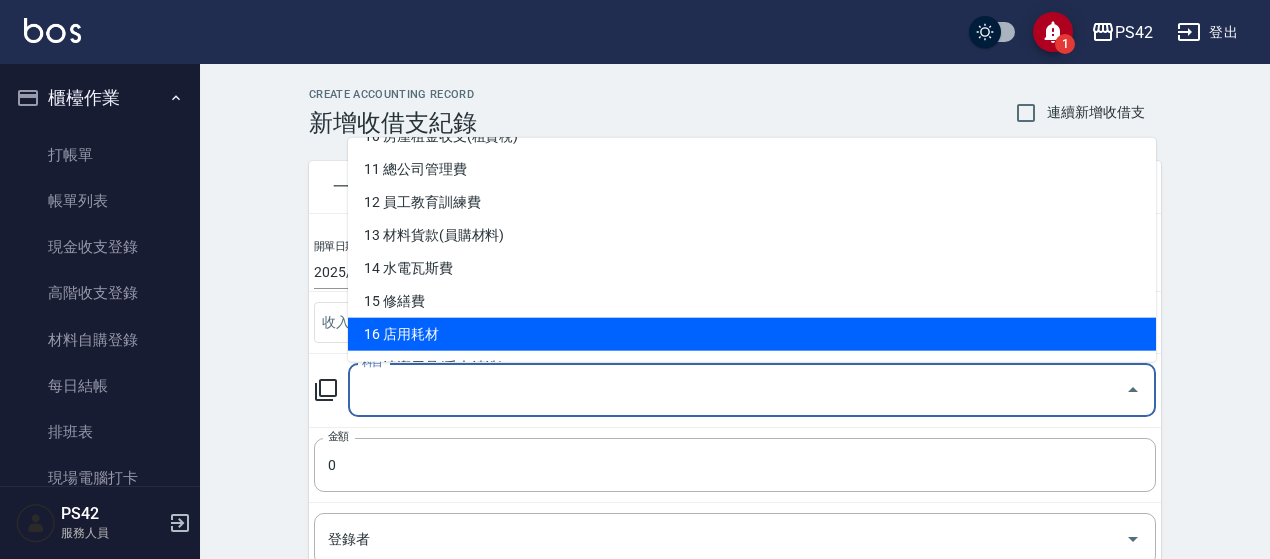 scroll, scrollTop: 400, scrollLeft: 0, axis: vertical 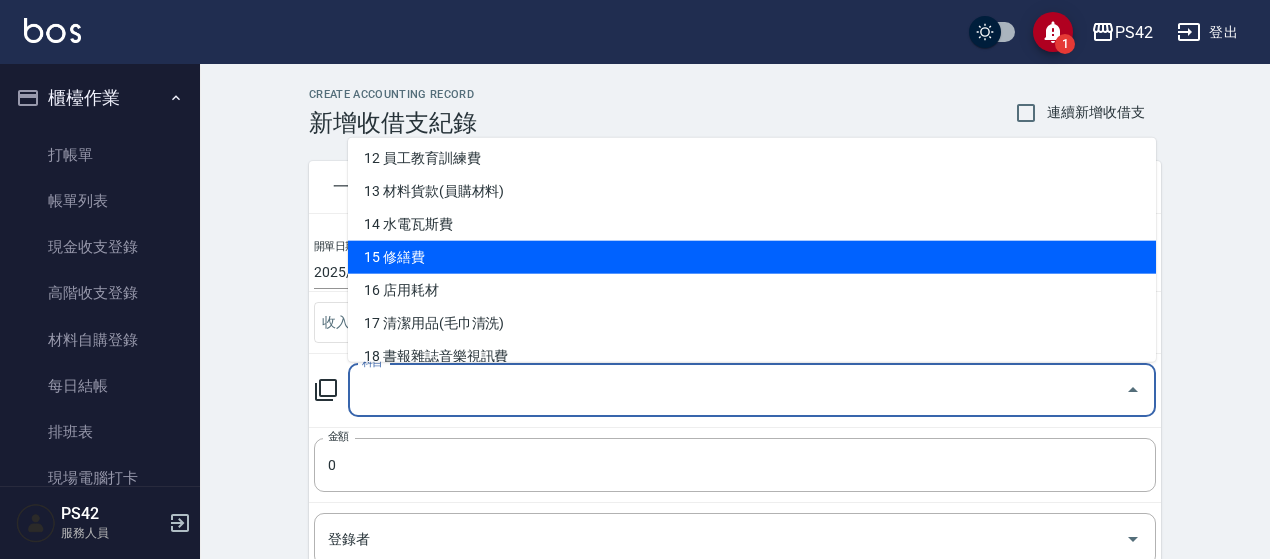 click on "15 修繕費" at bounding box center [752, 257] 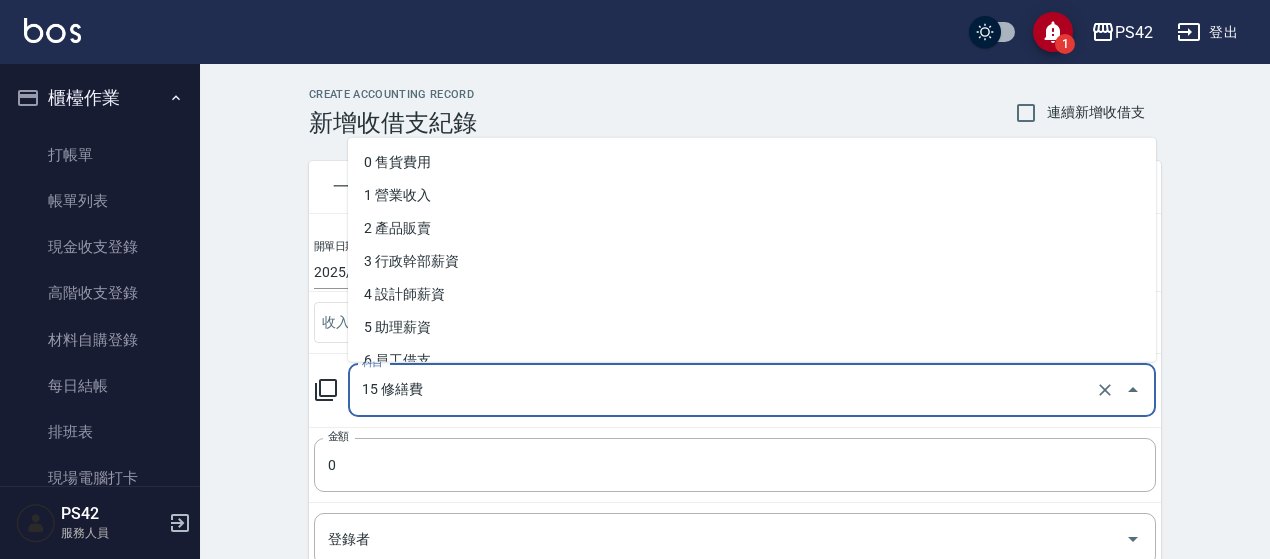 click on "15 修繕費" at bounding box center (724, 390) 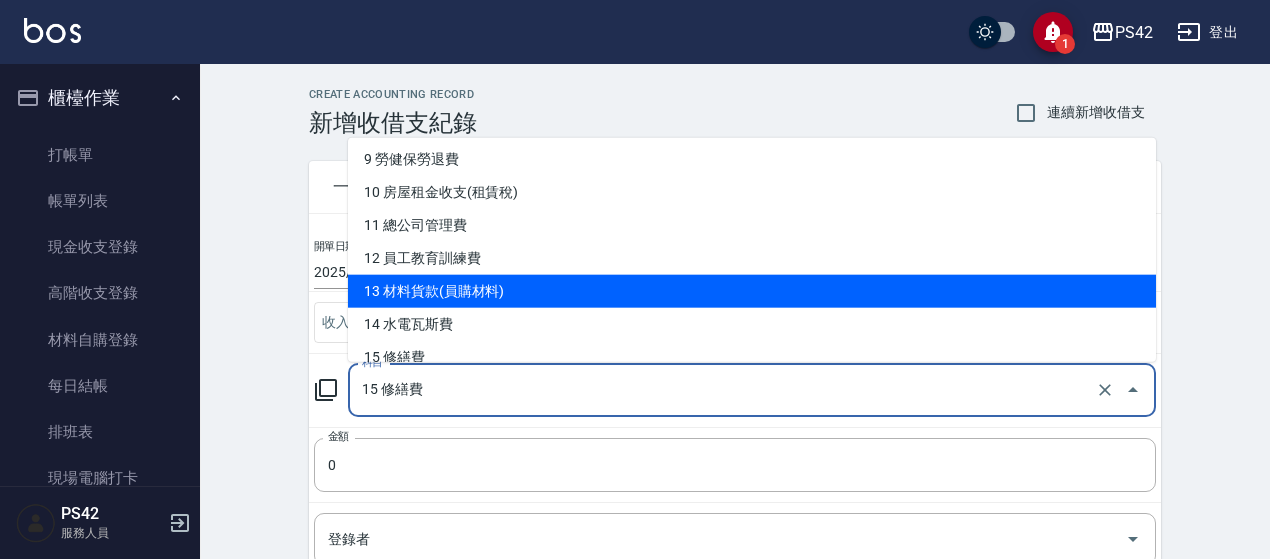 scroll, scrollTop: 400, scrollLeft: 0, axis: vertical 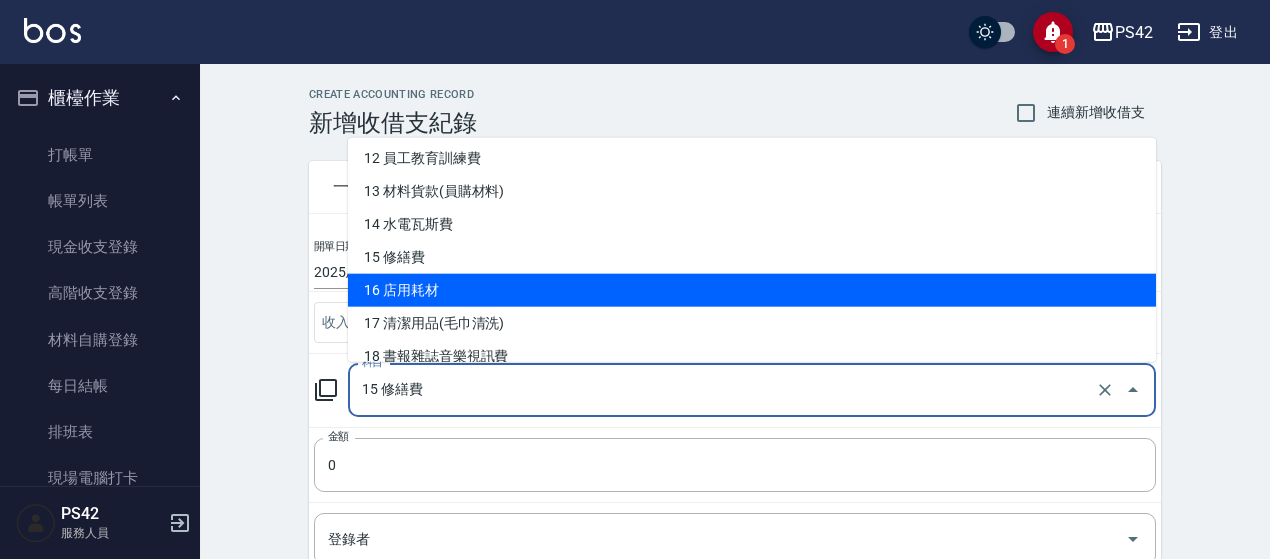 click on "16 店用耗材" at bounding box center (752, 290) 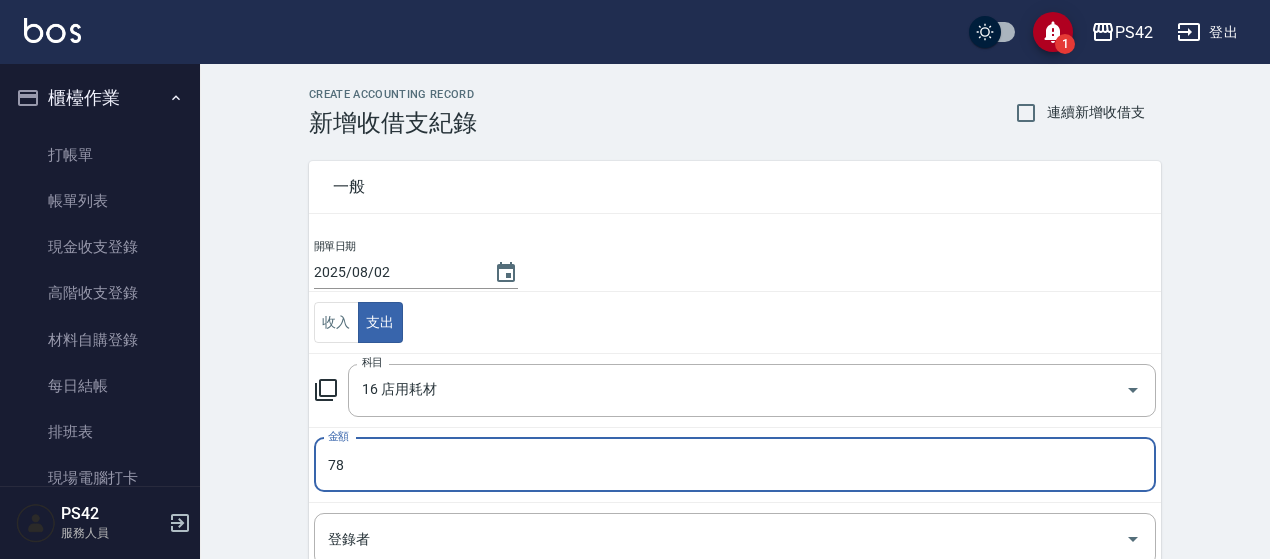 type on "78" 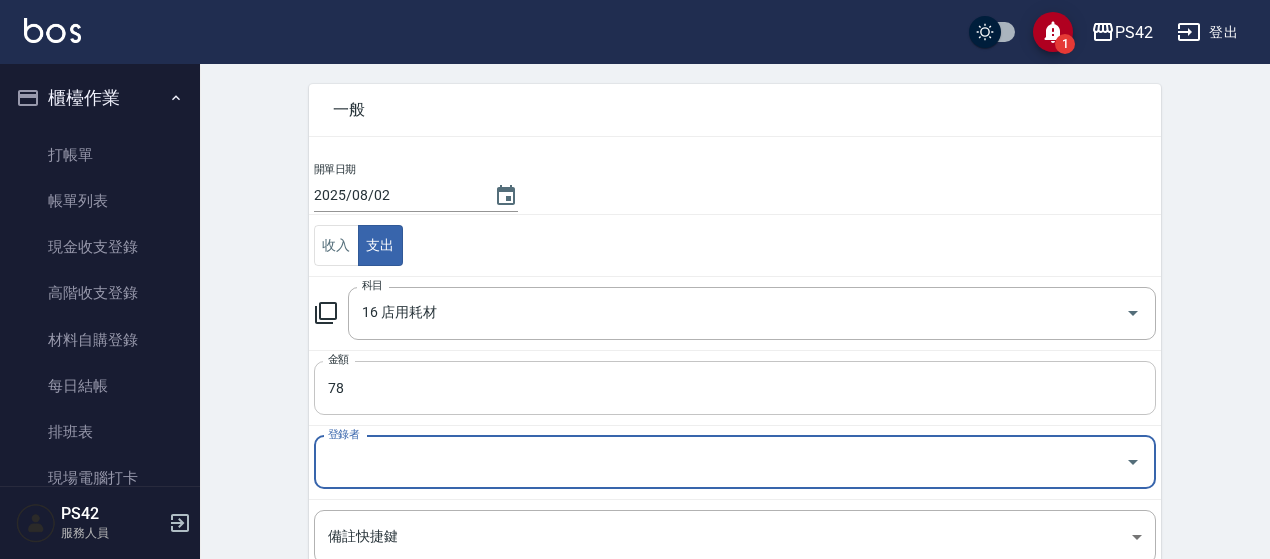scroll, scrollTop: 320, scrollLeft: 0, axis: vertical 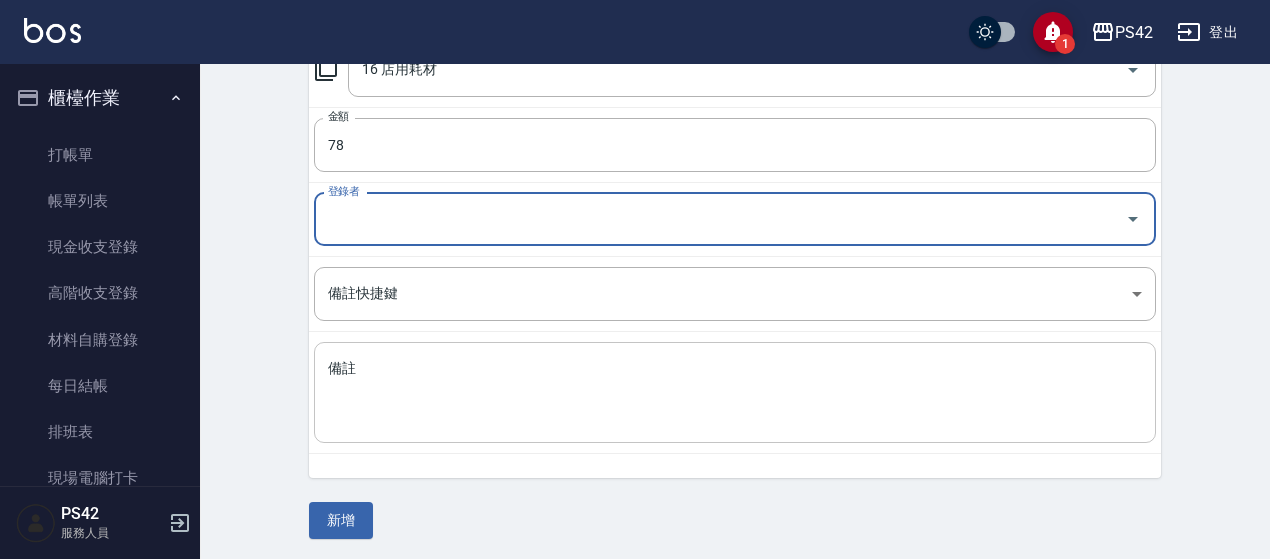 click on "備註" at bounding box center (735, 393) 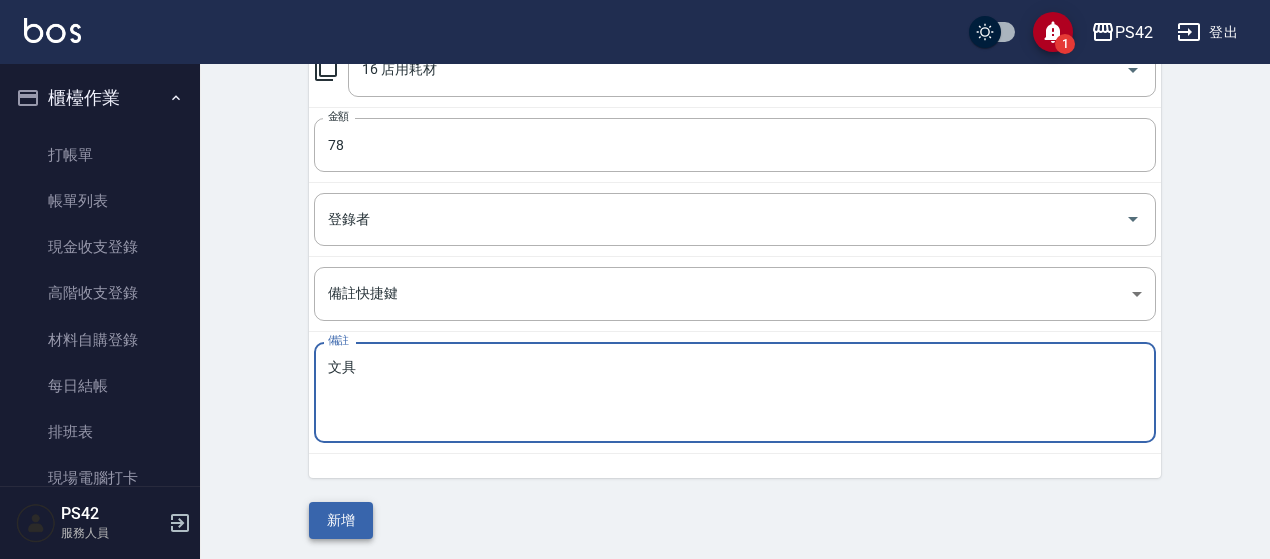 type on "文具" 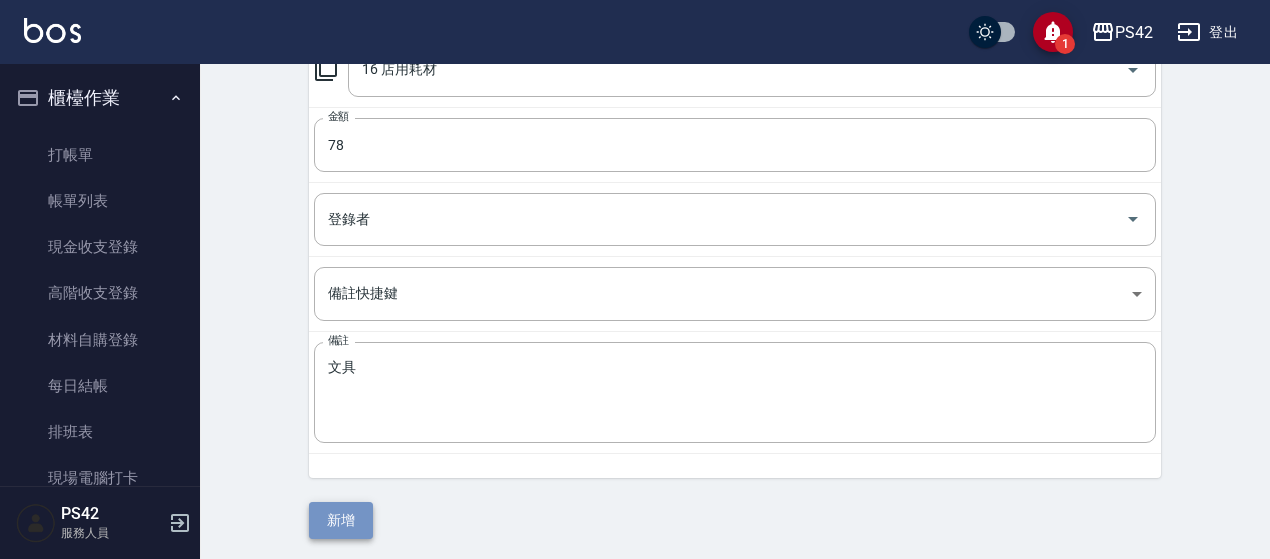 click on "新增" at bounding box center (341, 520) 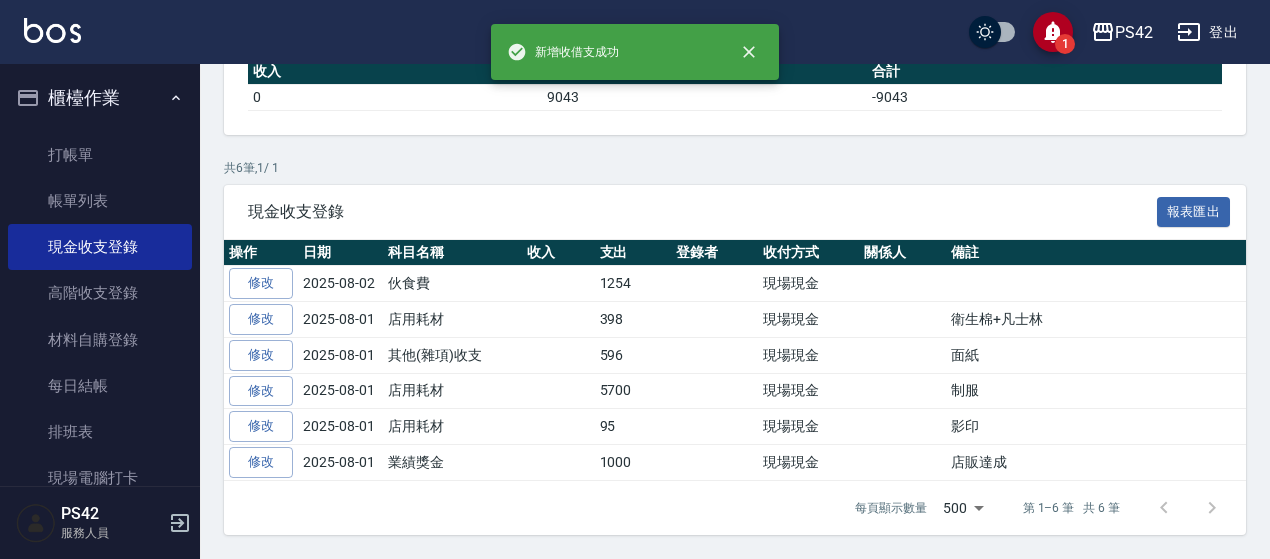 scroll, scrollTop: 0, scrollLeft: 0, axis: both 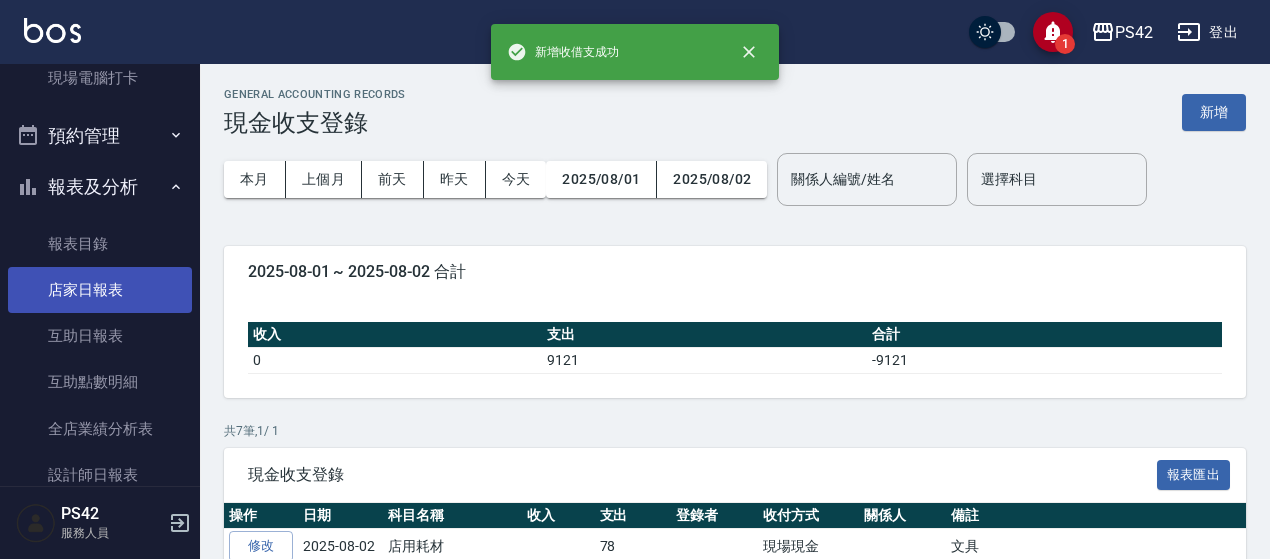 click on "店家日報表" at bounding box center [100, 290] 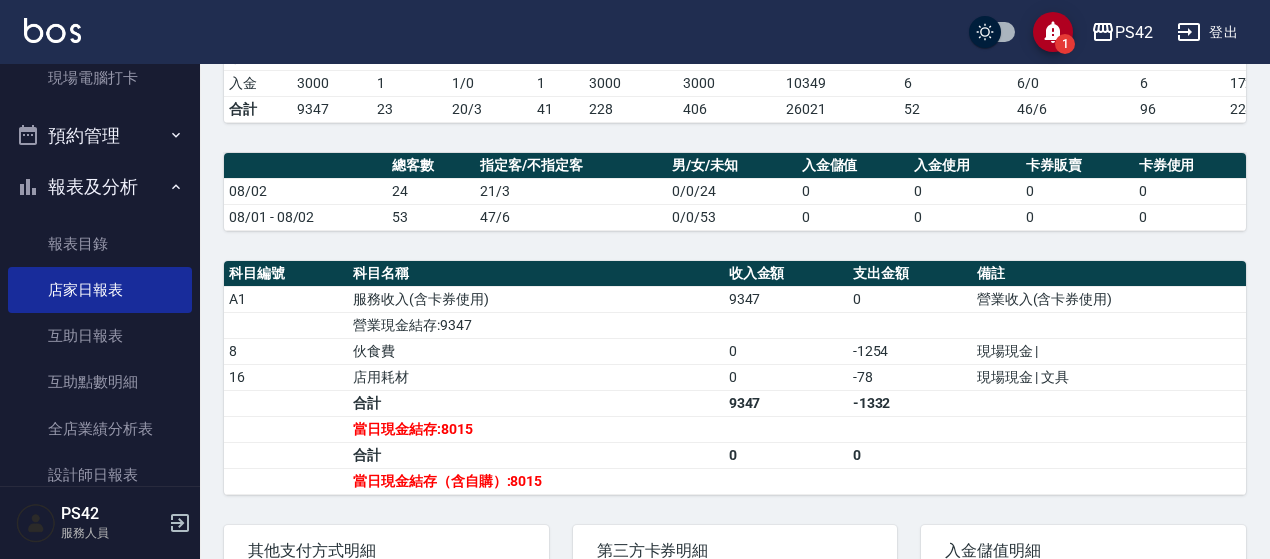 scroll, scrollTop: 600, scrollLeft: 0, axis: vertical 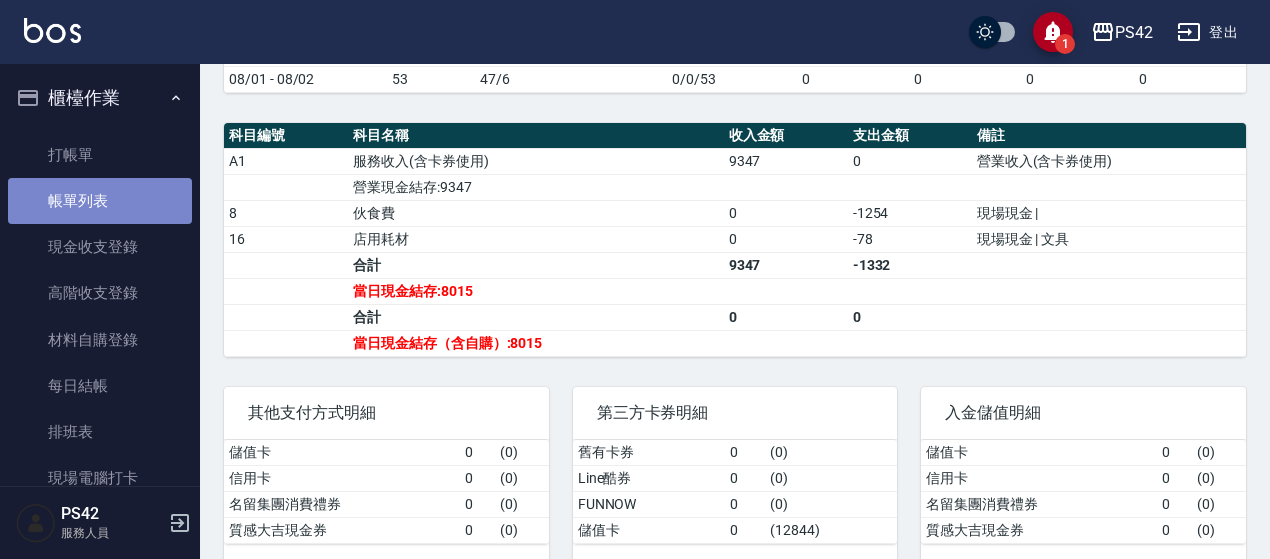 click on "帳單列表" at bounding box center [100, 201] 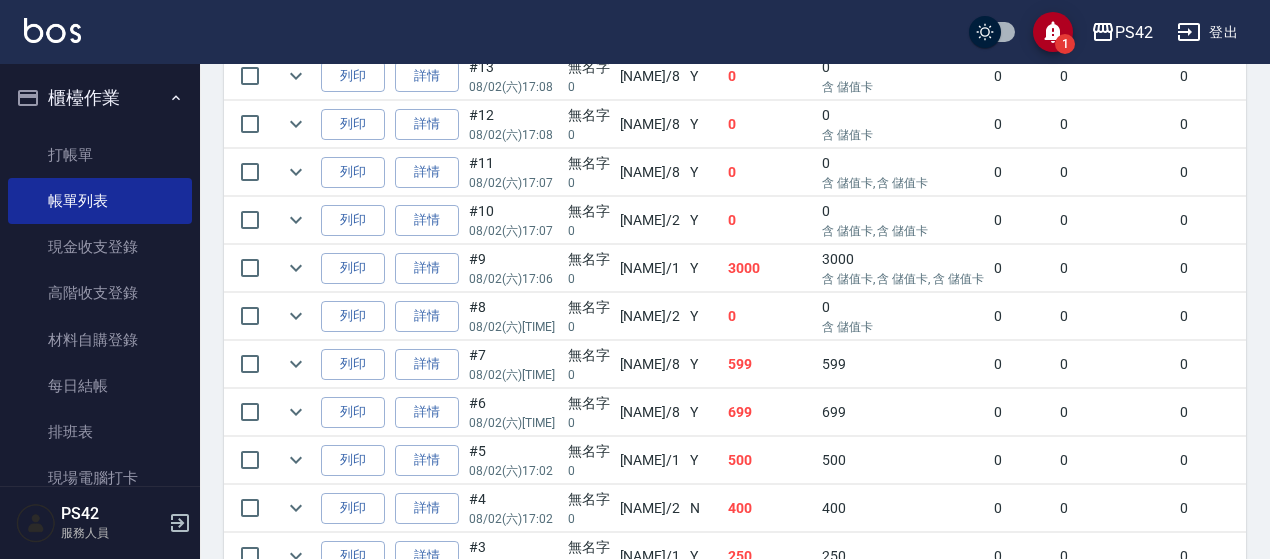 scroll, scrollTop: 1134, scrollLeft: 0, axis: vertical 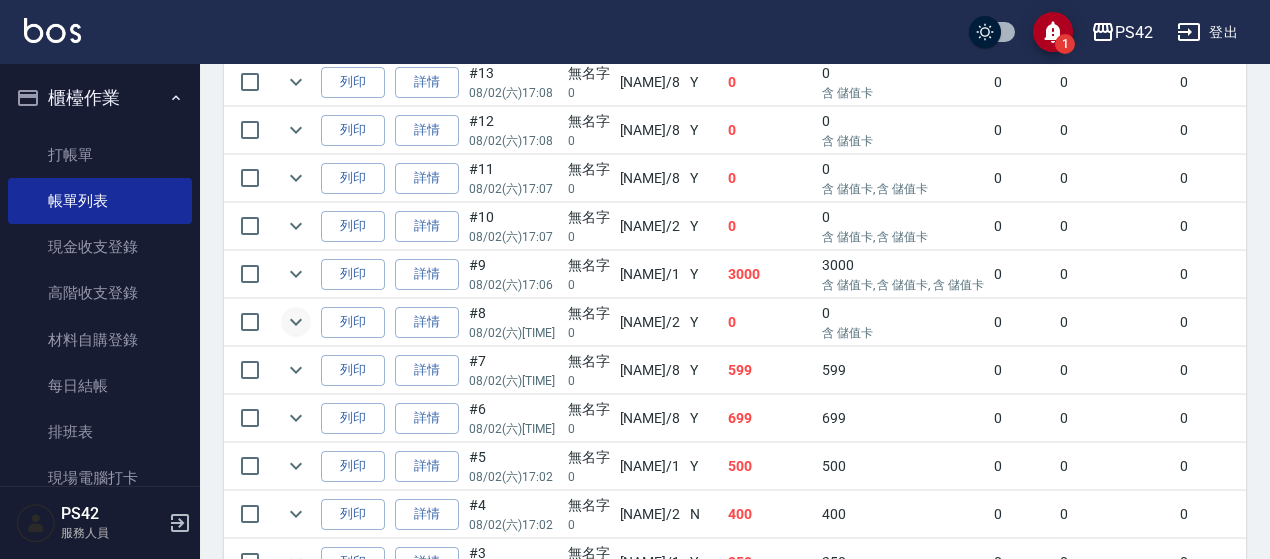 click 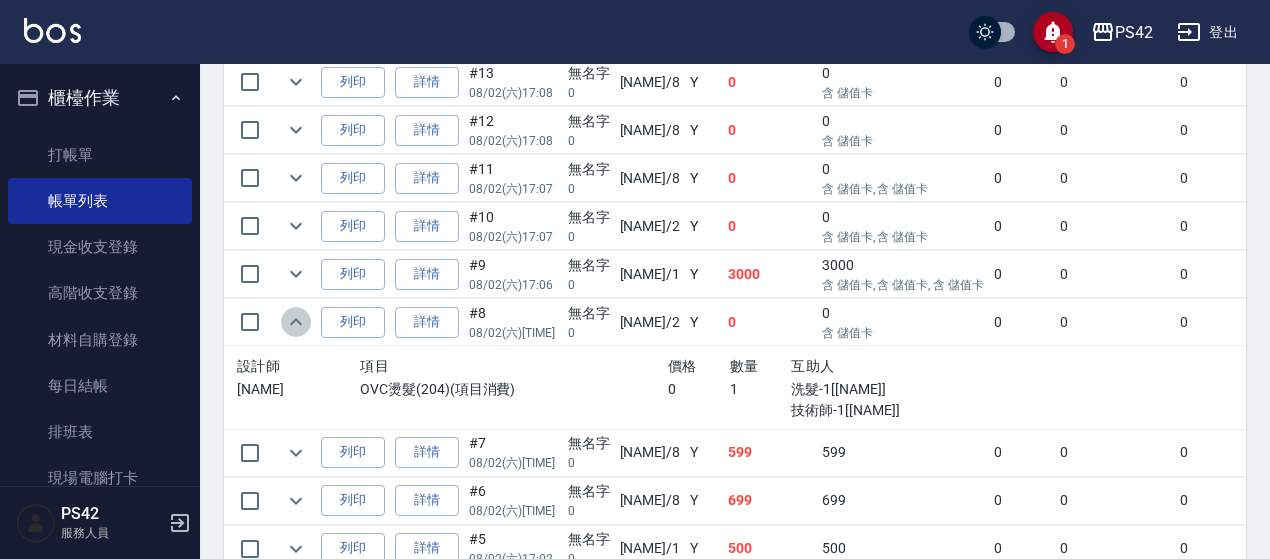 click 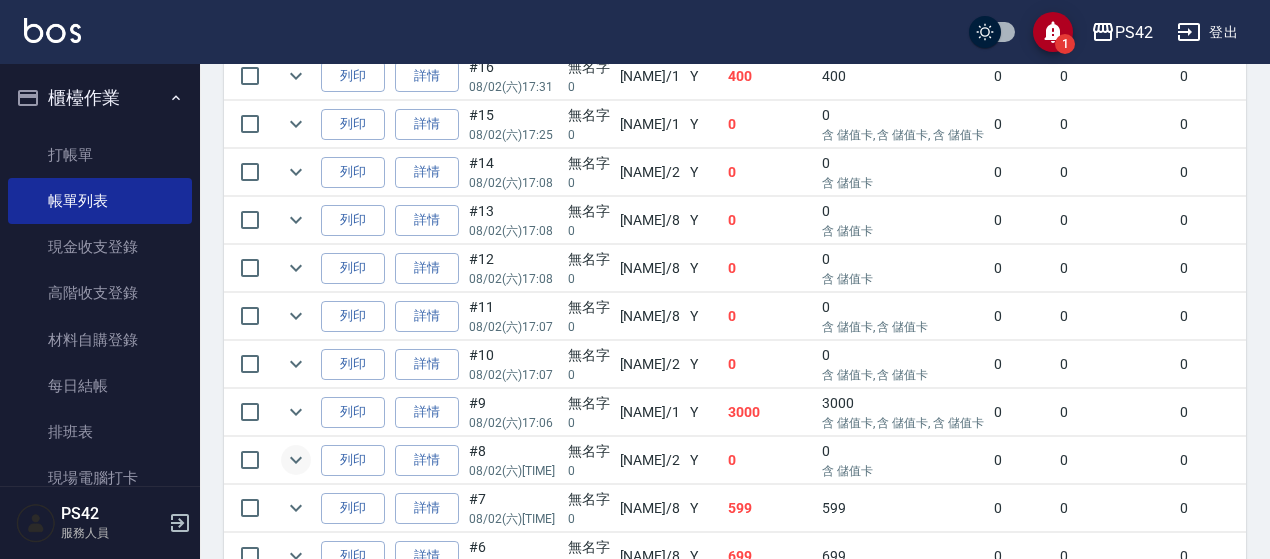 scroll, scrollTop: 934, scrollLeft: 0, axis: vertical 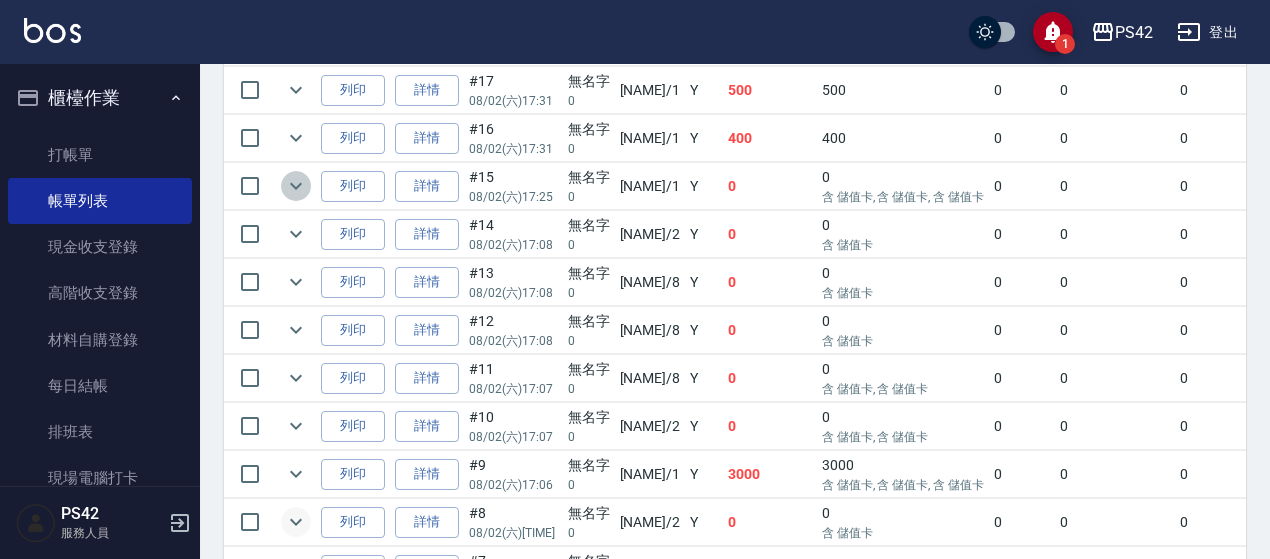 click 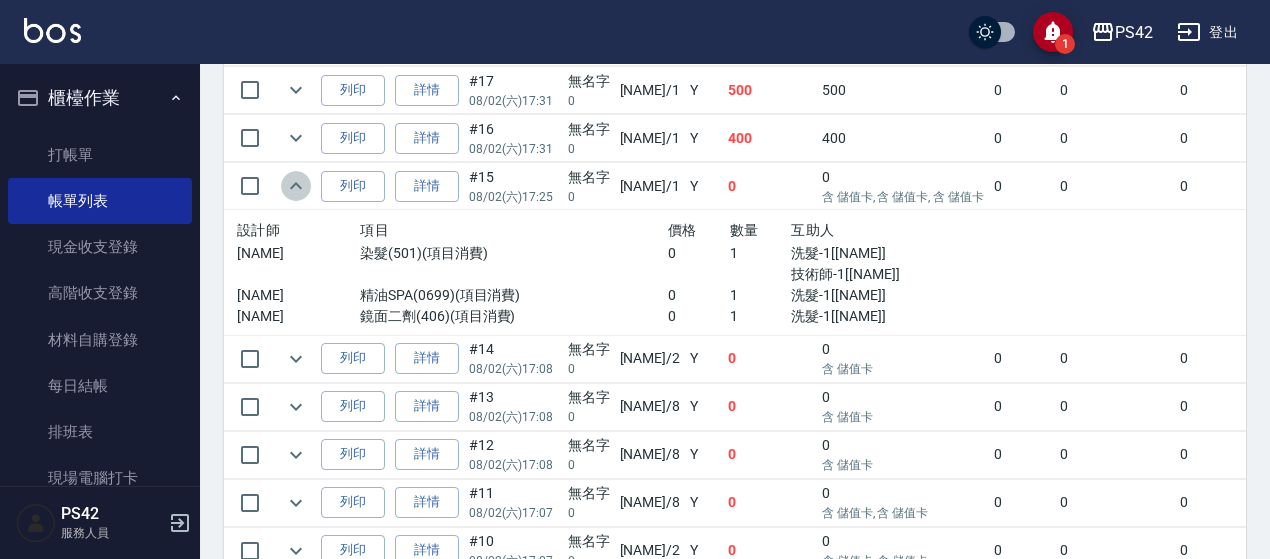 click 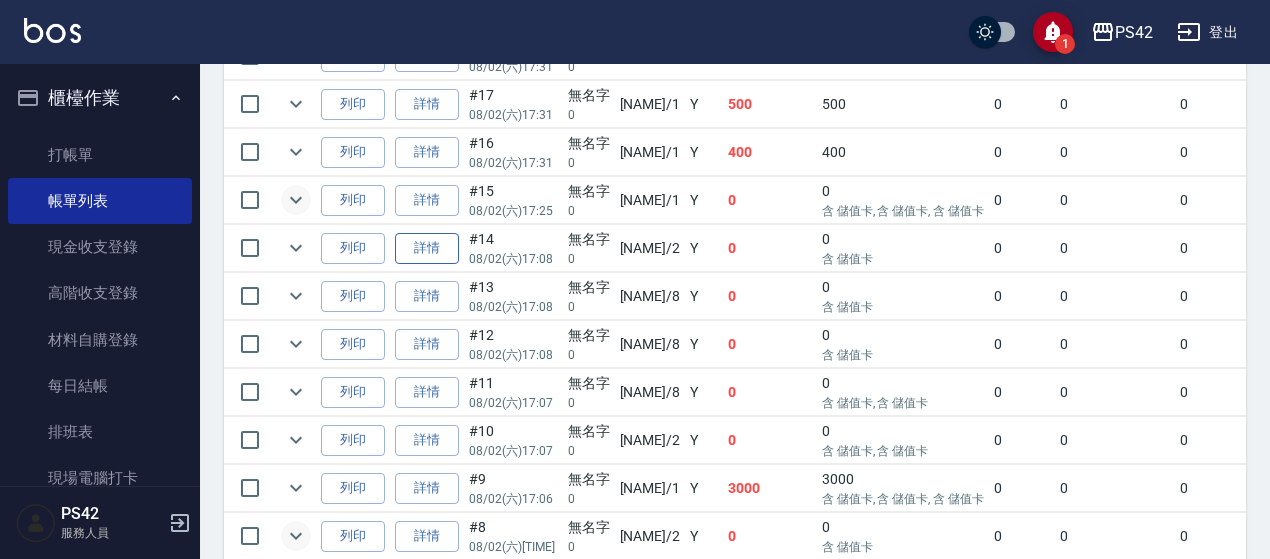 scroll, scrollTop: 834, scrollLeft: 0, axis: vertical 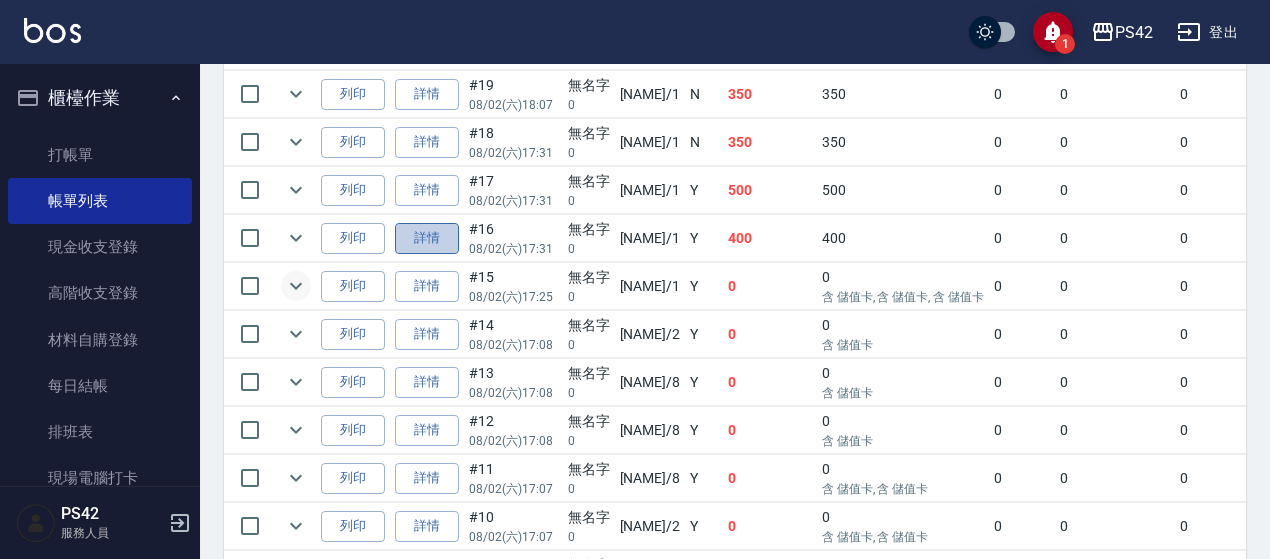 click on "詳情" at bounding box center (427, 238) 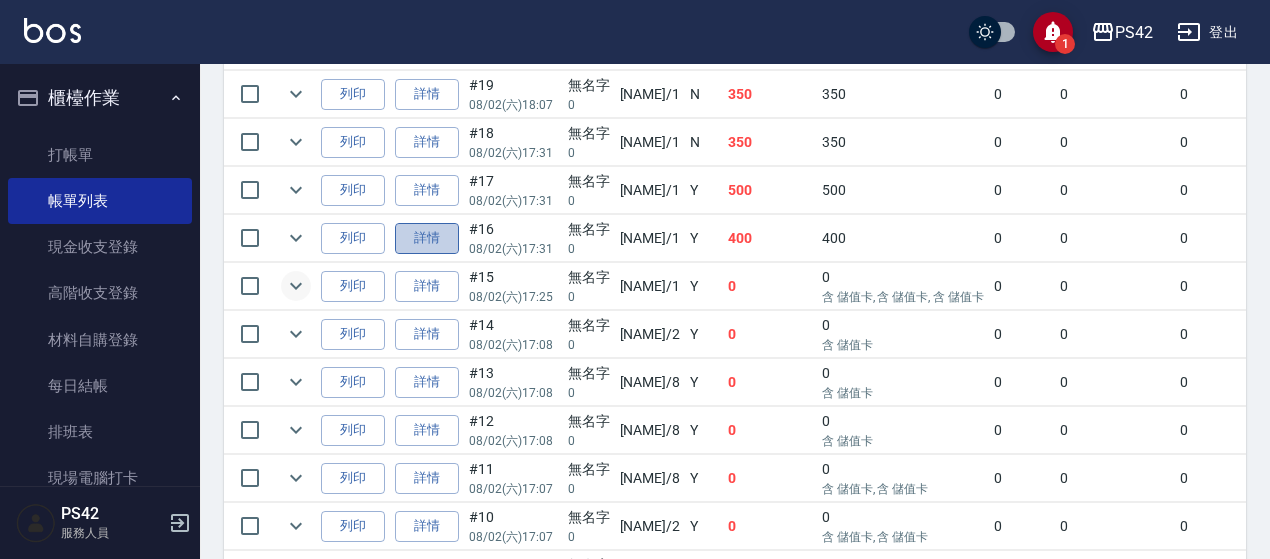 scroll, scrollTop: 0, scrollLeft: 0, axis: both 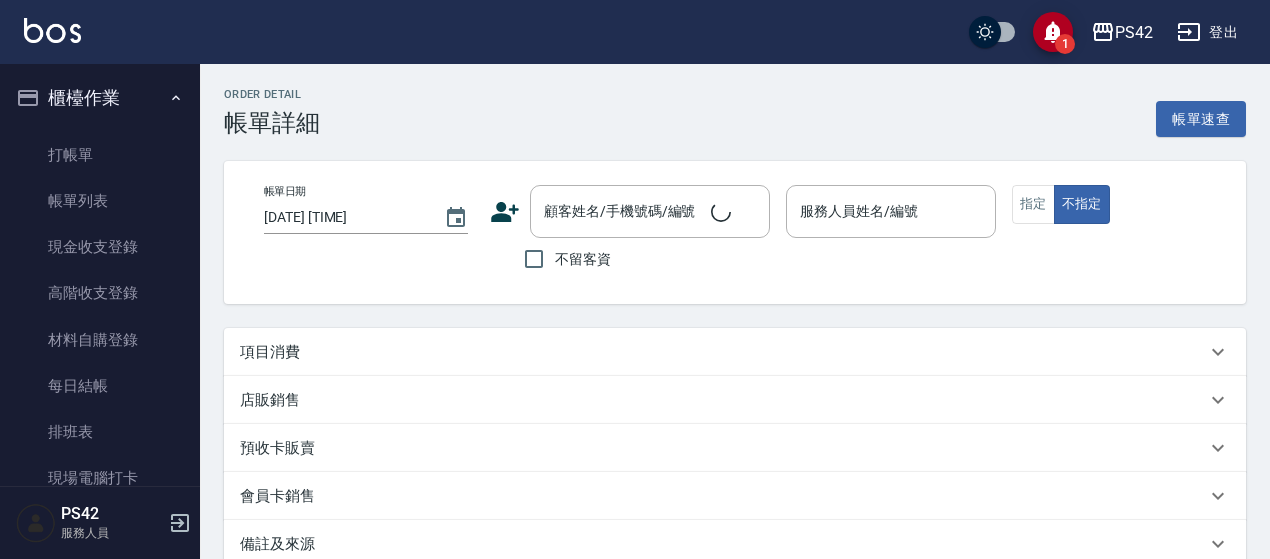 type on "2025/08/02 17:31" 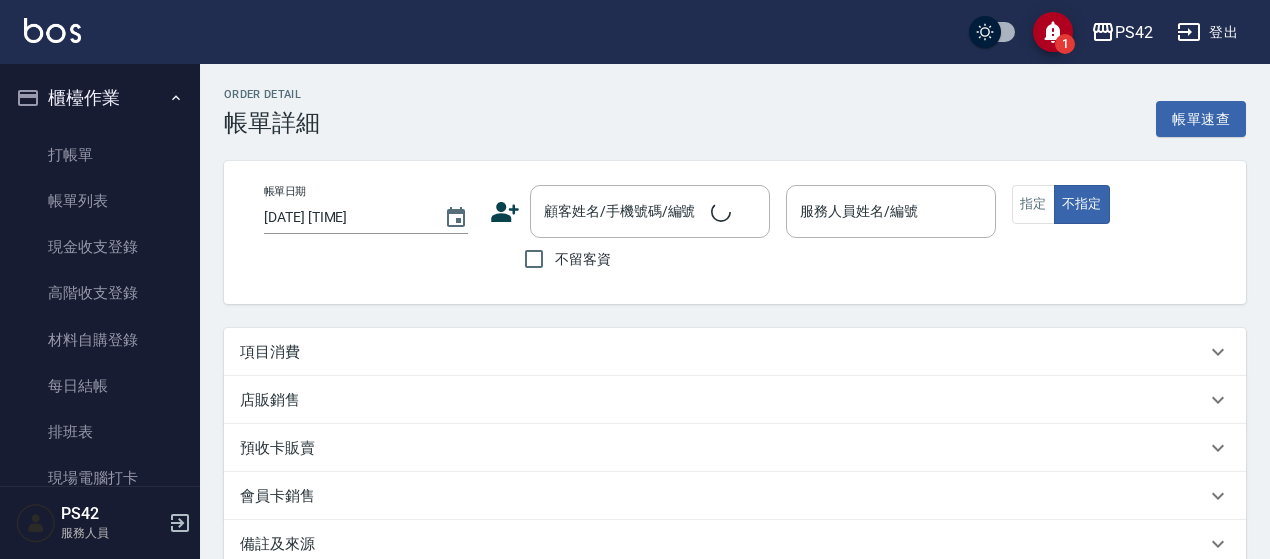 type on "[NAME]-1" 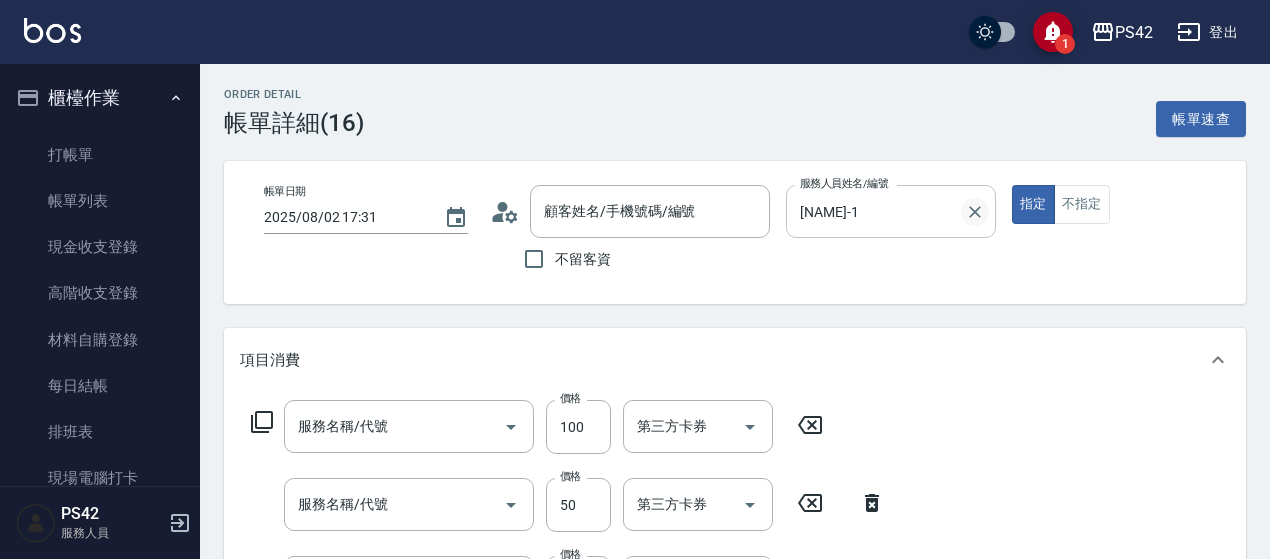 type on "無名字/0/null" 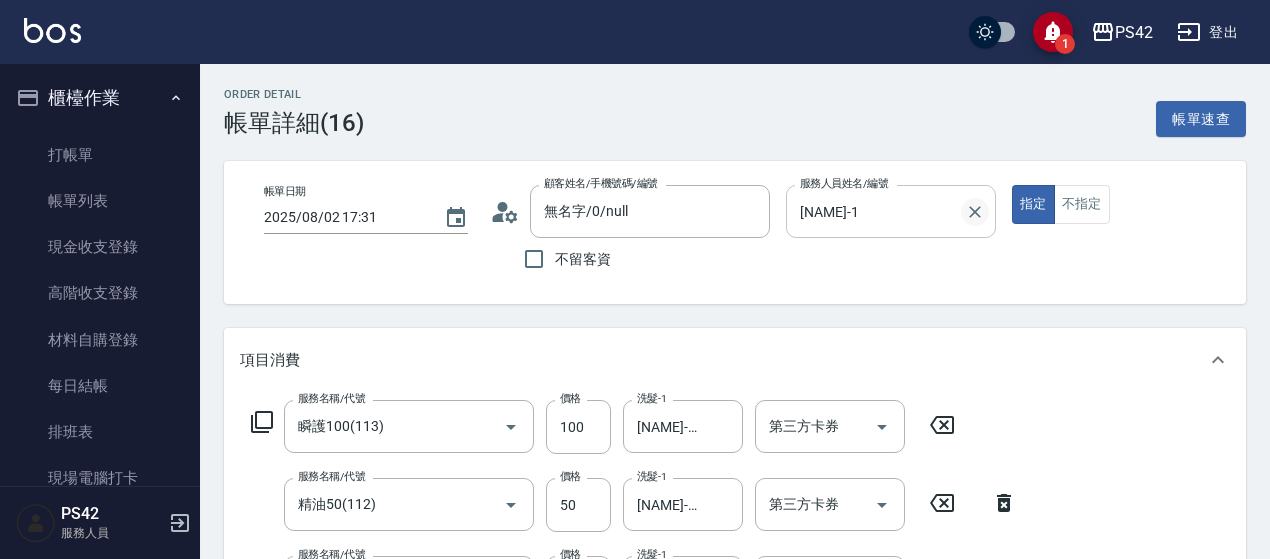 type on "瞬護100(113)" 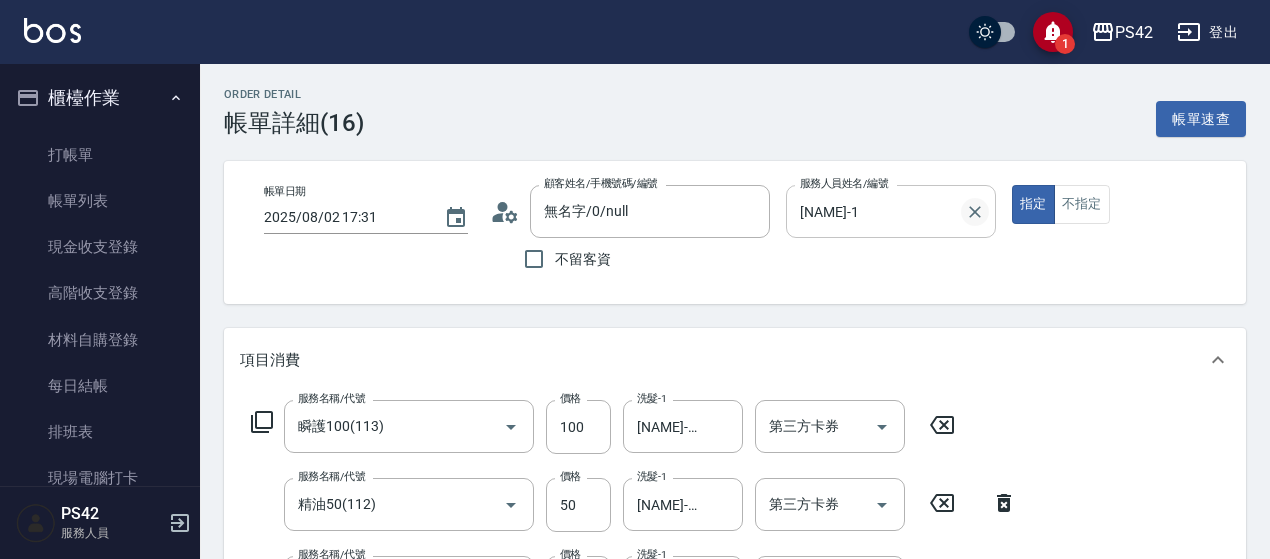 type on "精油50(112)" 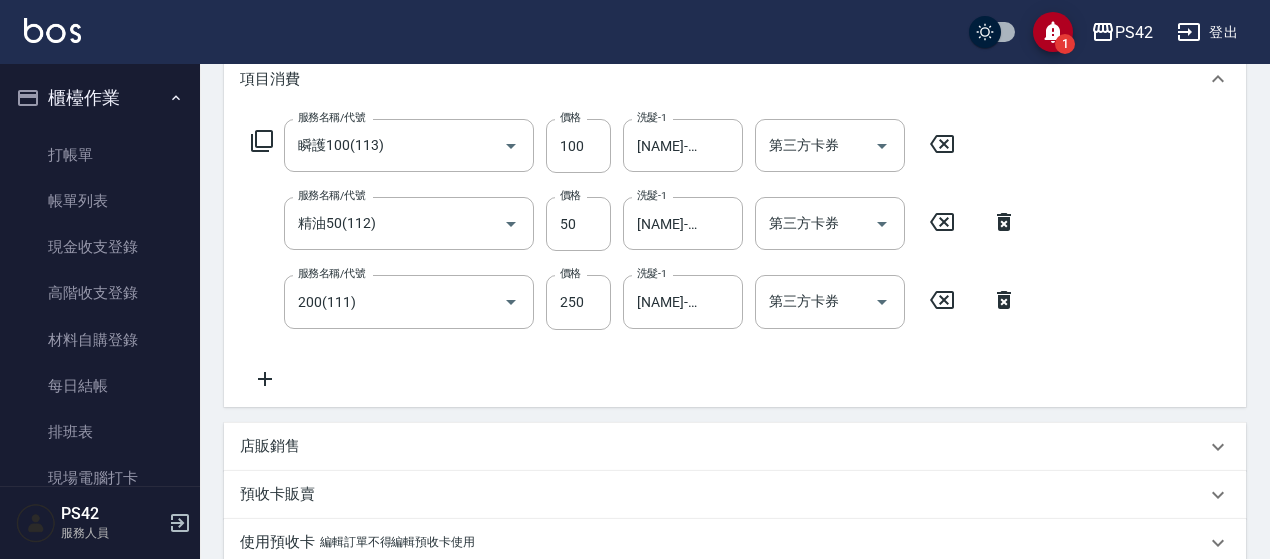 scroll, scrollTop: 300, scrollLeft: 0, axis: vertical 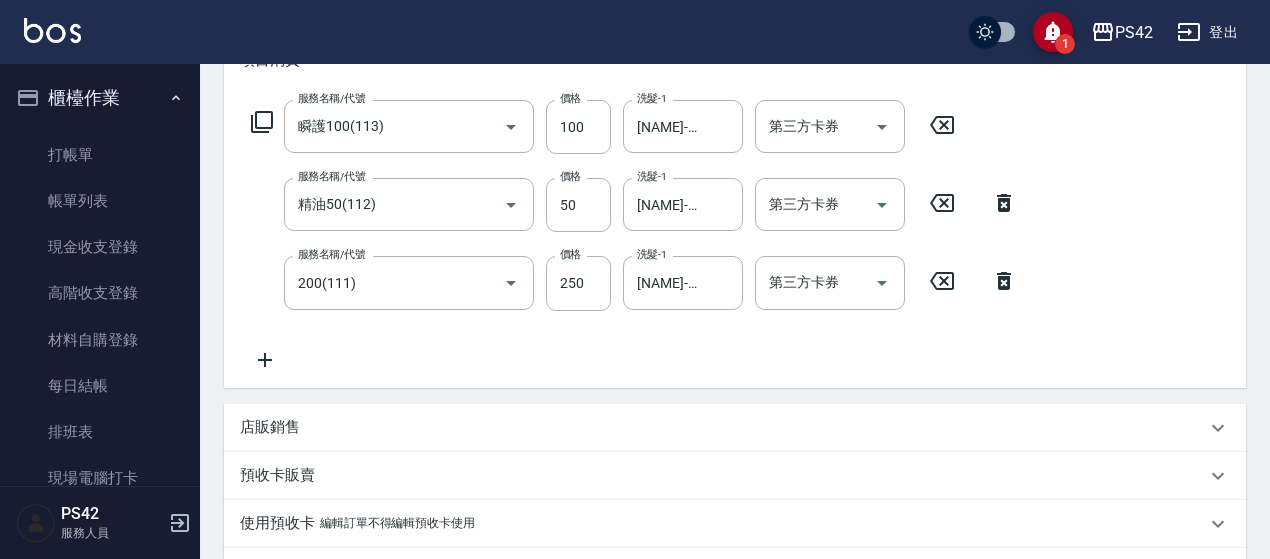 click 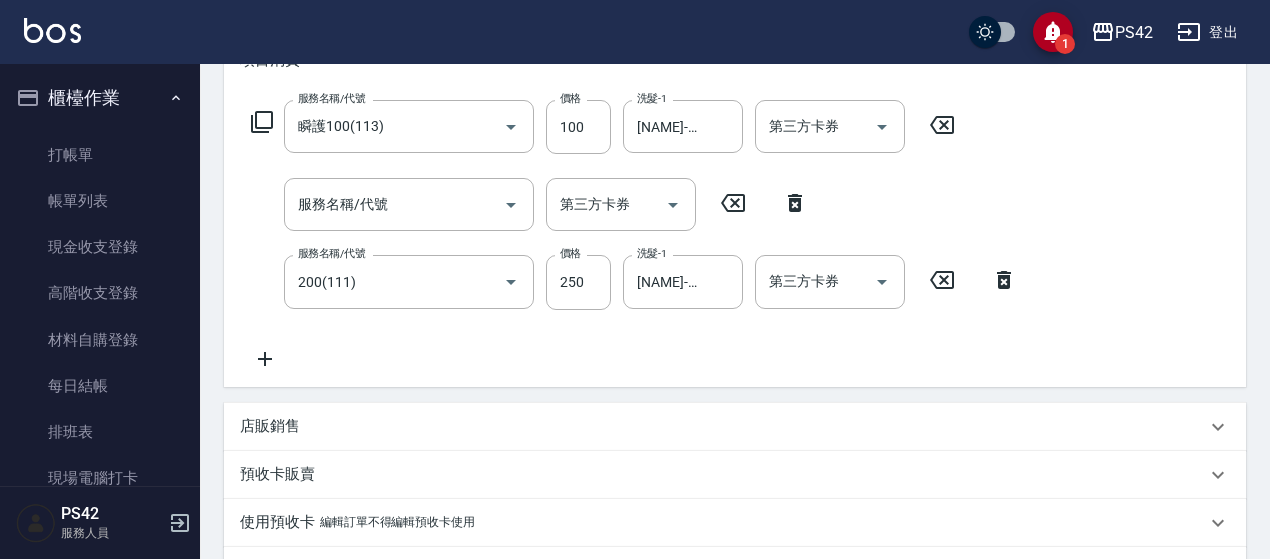click 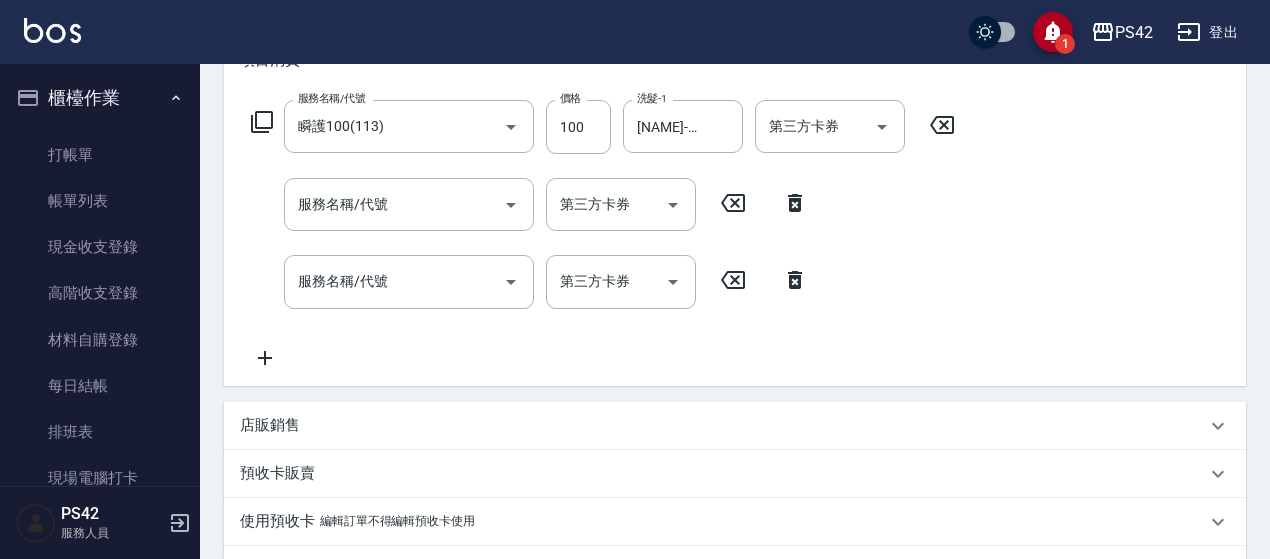 drag, startPoint x: 957, startPoint y: 116, endPoint x: 736, endPoint y: 123, distance: 221.11082 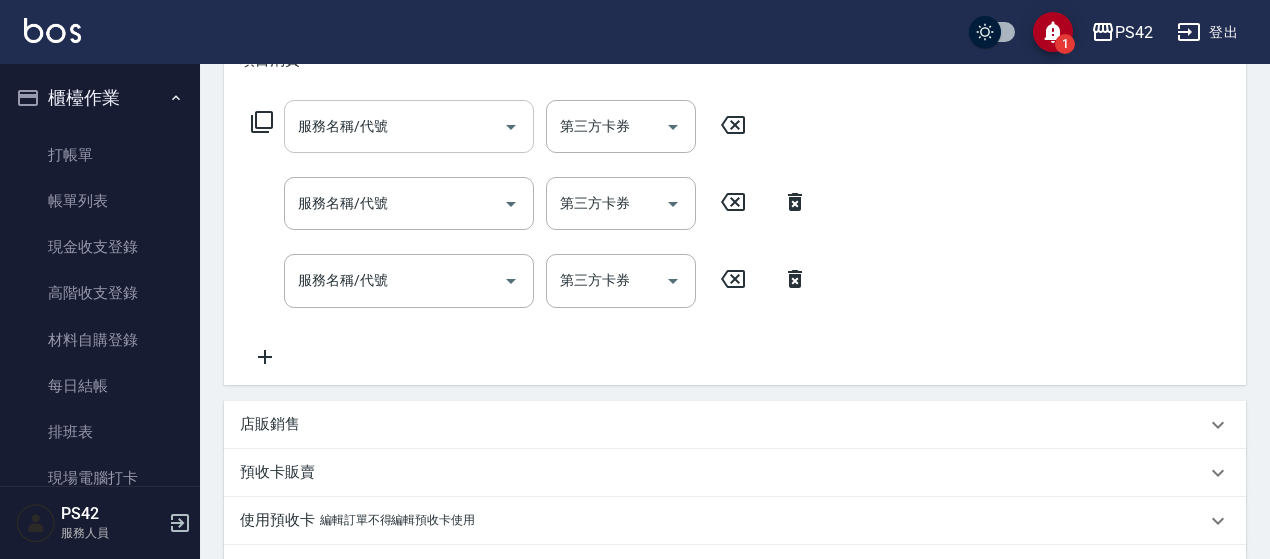 click on "服務名稱/代號" at bounding box center [394, 126] 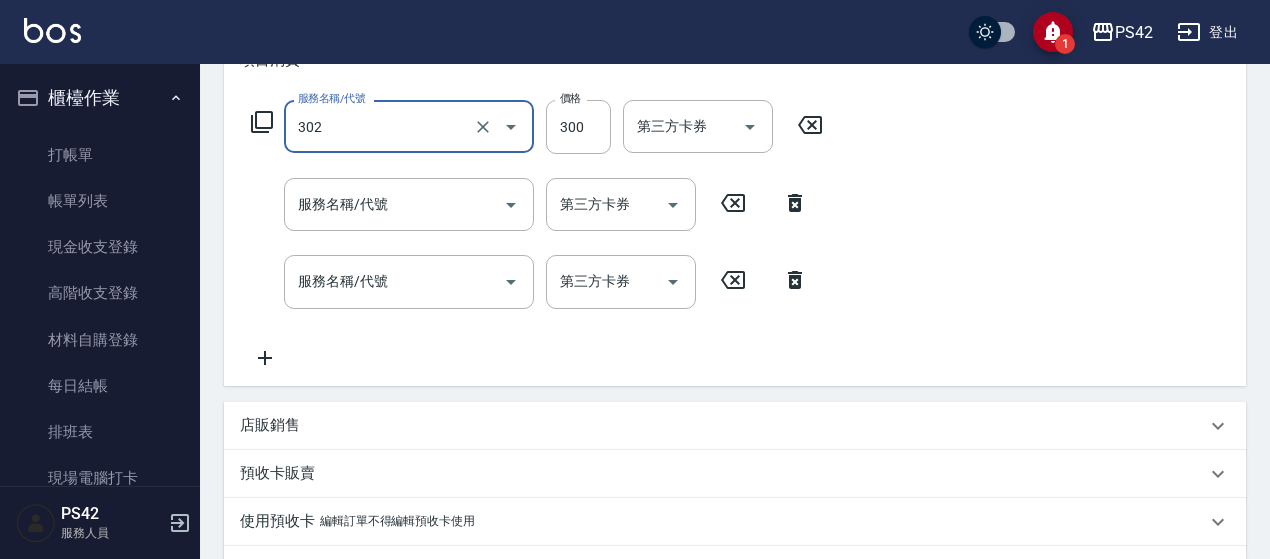 type on "剪髮(302)" 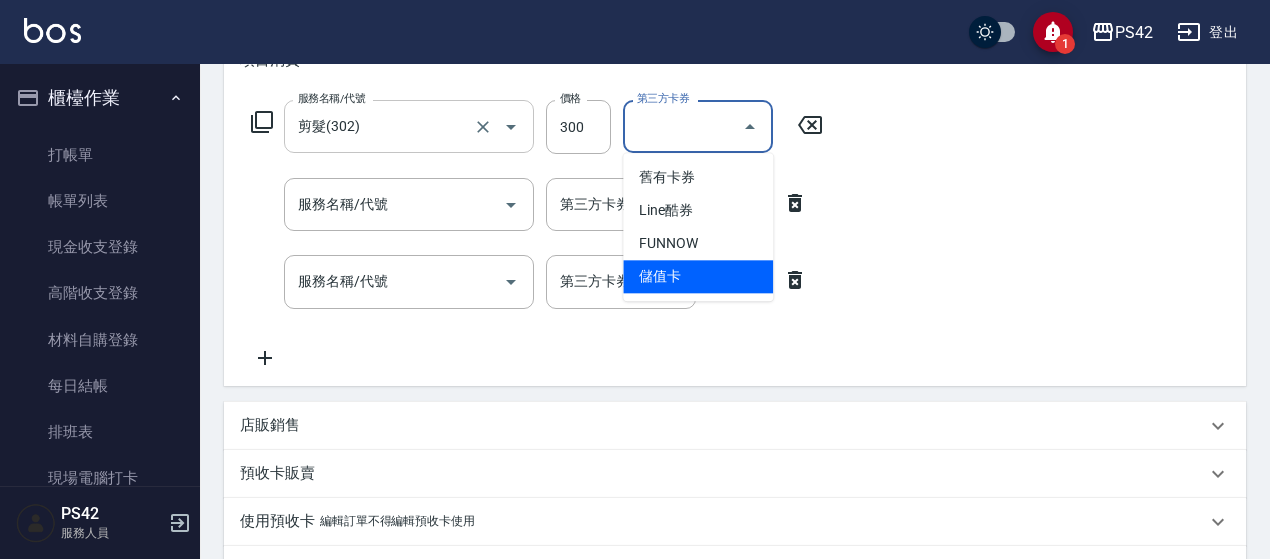 type on "儲值卡" 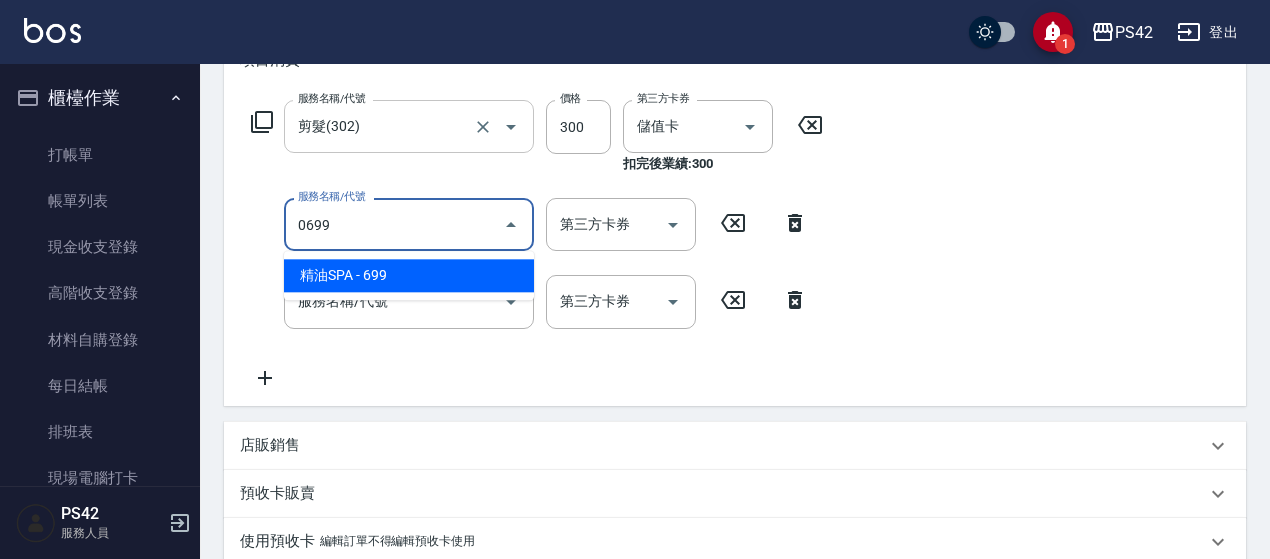 type on "精油SPA(0699)" 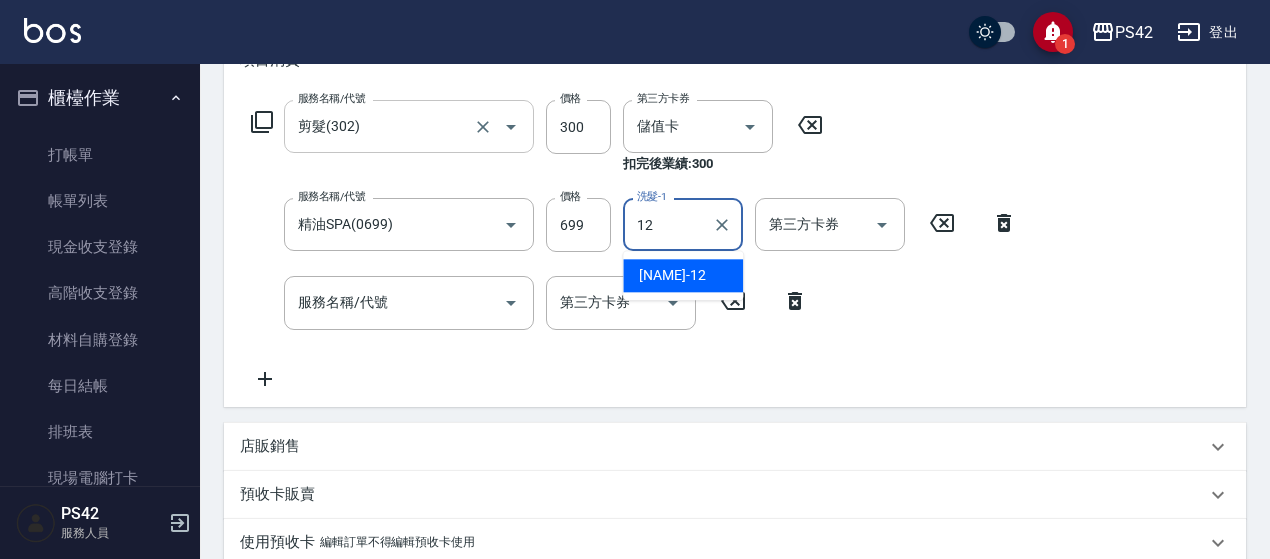 type on "[NAME]-12" 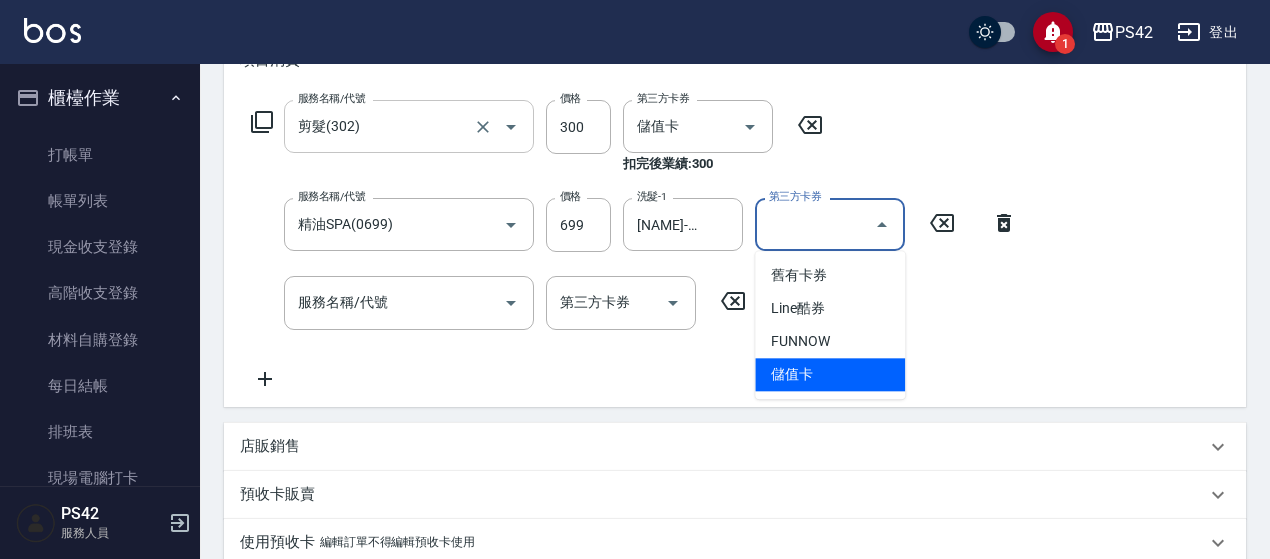 type on "儲值卡" 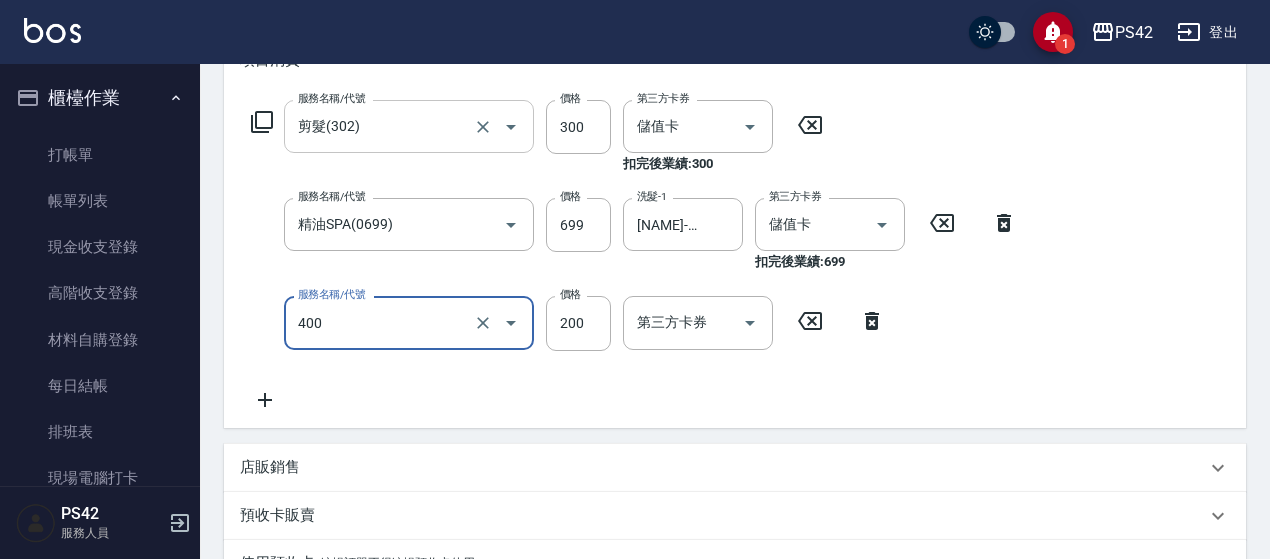 type on "自備護髮(400)" 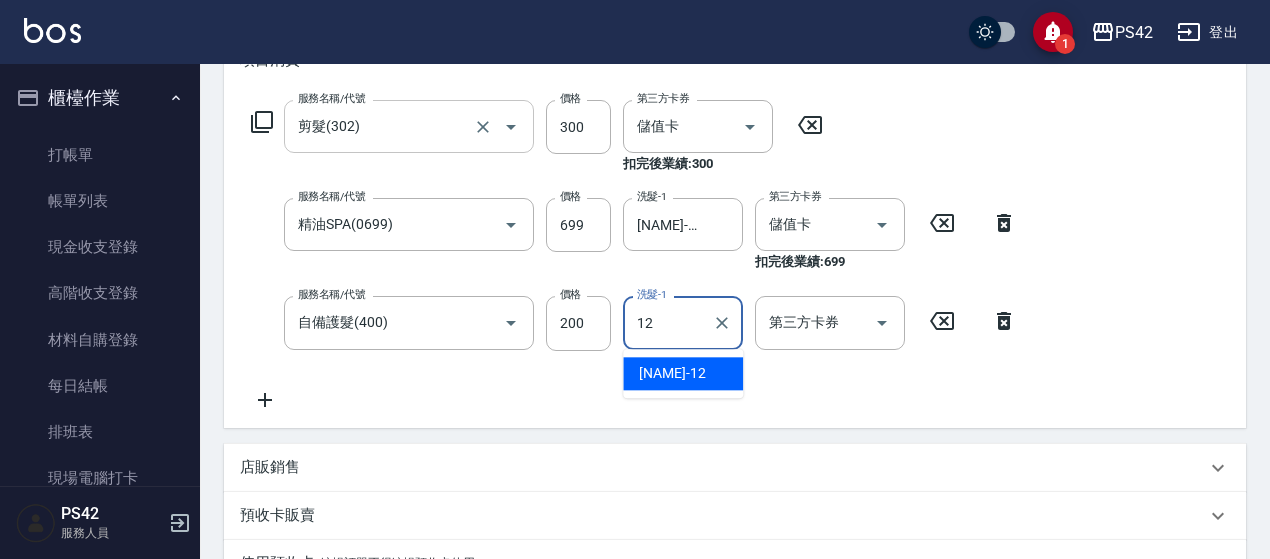 type on "[NAME]-12" 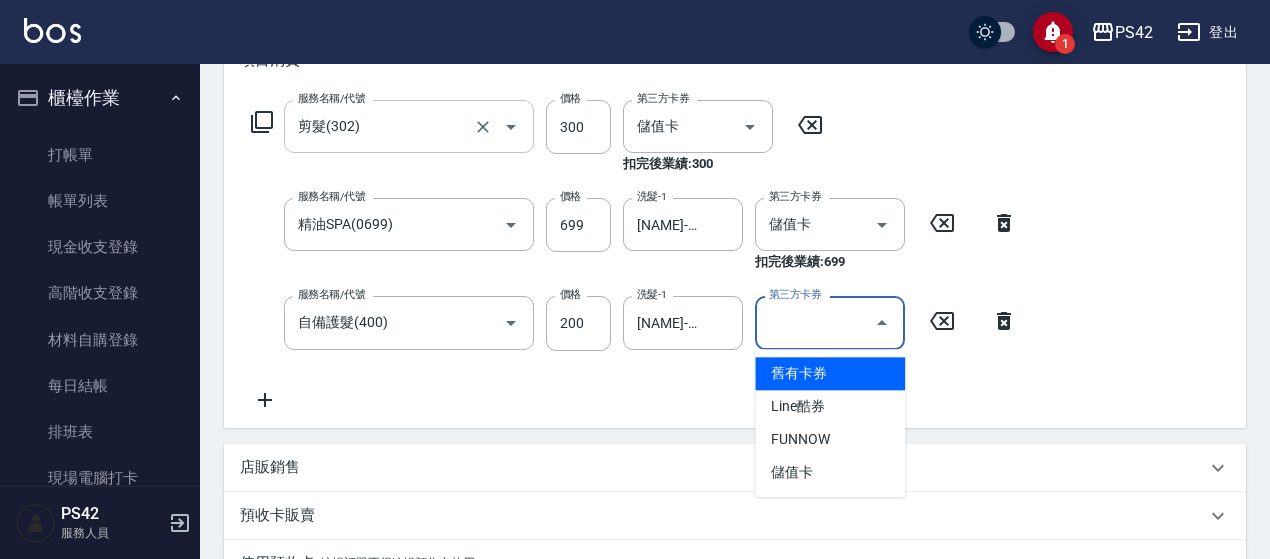 type on "儲值卡" 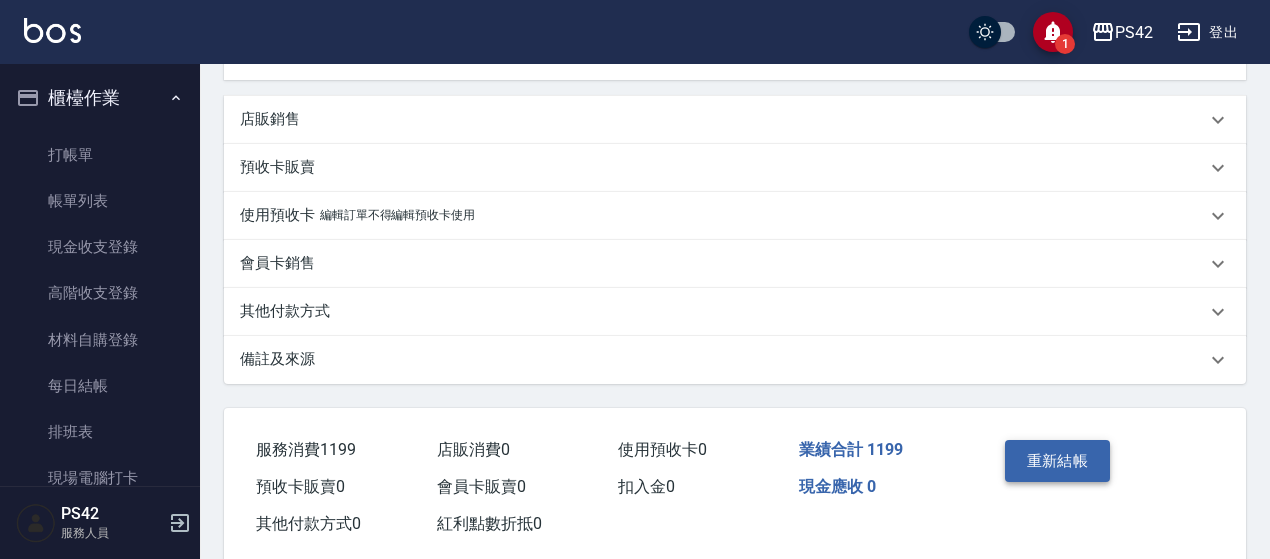 scroll, scrollTop: 700, scrollLeft: 0, axis: vertical 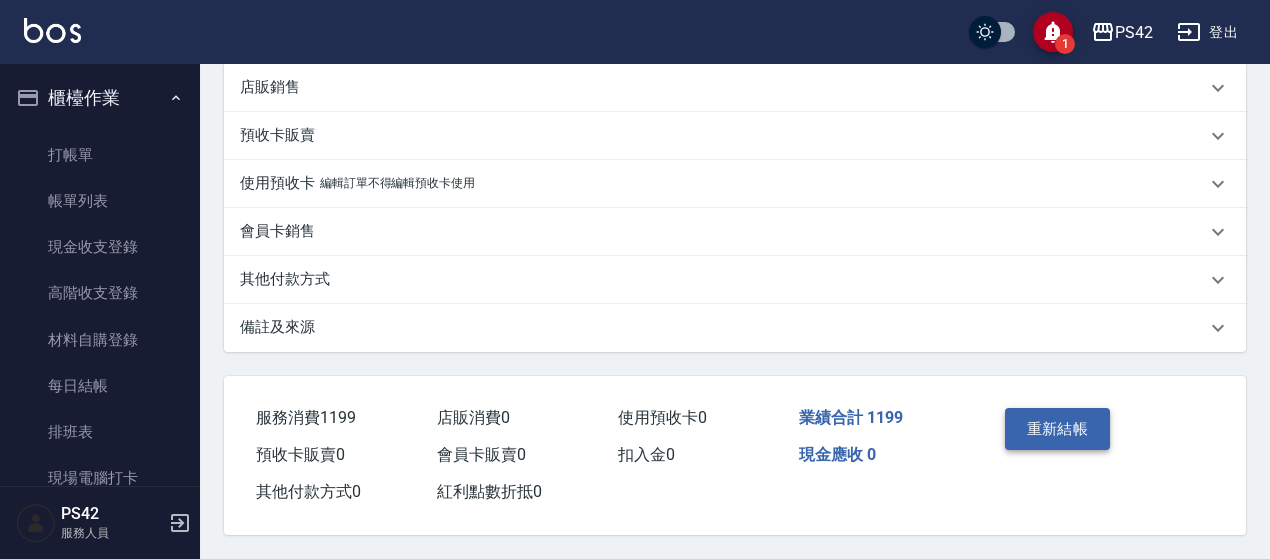 click on "重新結帳" at bounding box center [1058, 429] 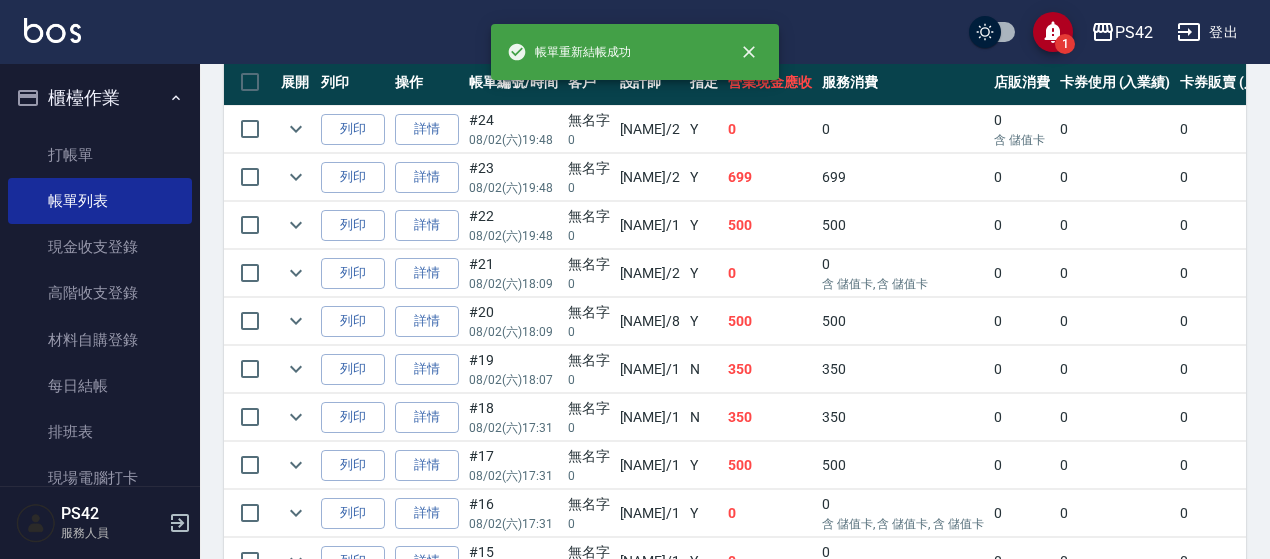 scroll, scrollTop: 700, scrollLeft: 0, axis: vertical 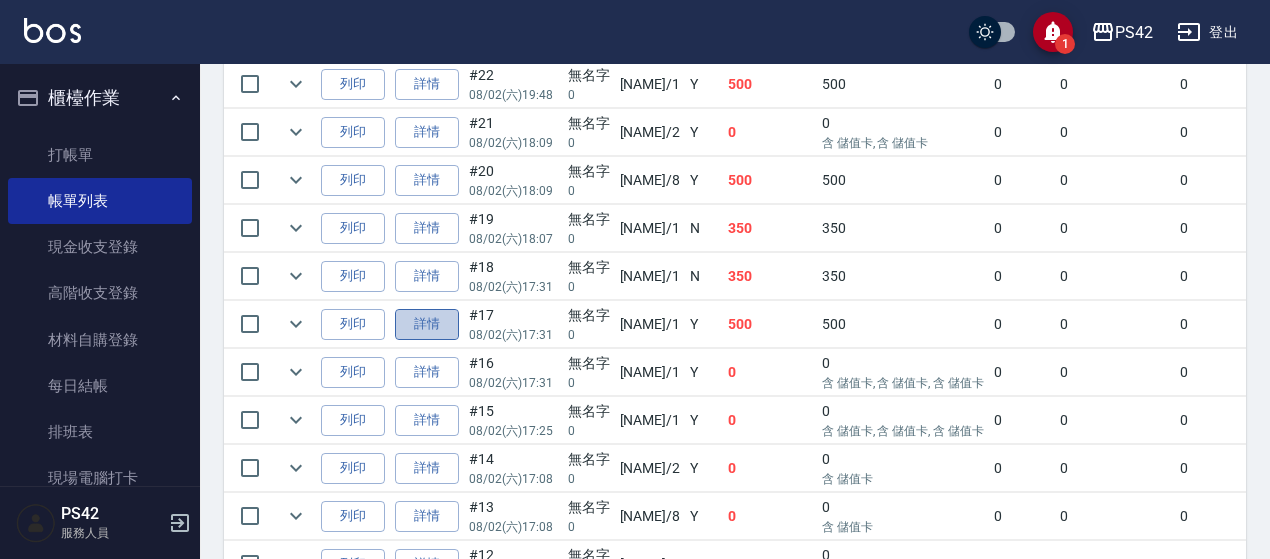 click on "詳情" at bounding box center [427, 324] 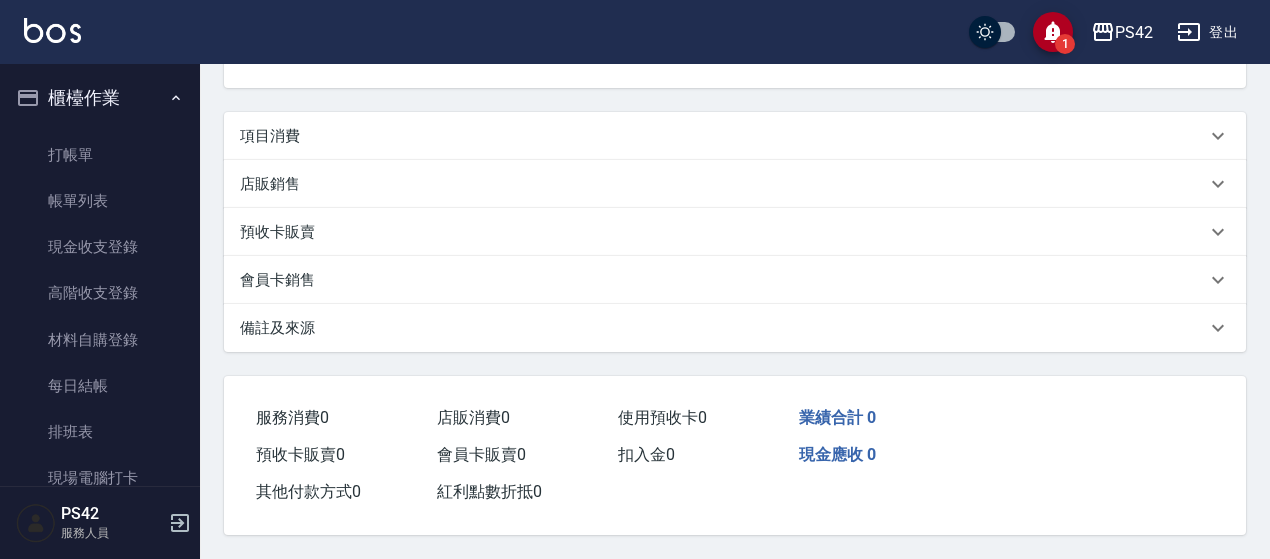 scroll, scrollTop: 0, scrollLeft: 0, axis: both 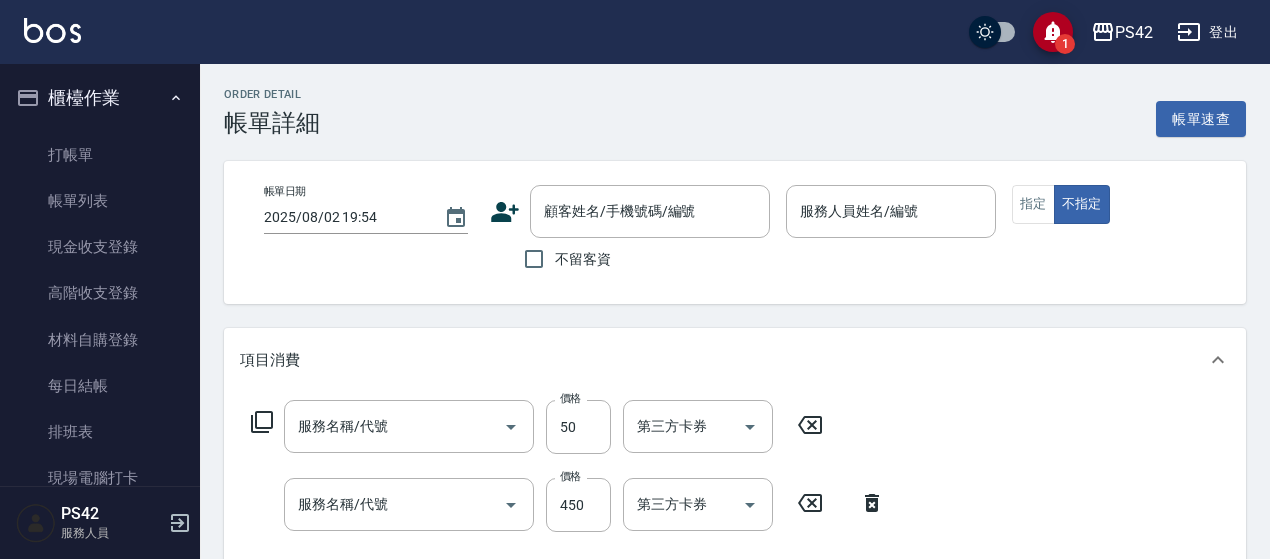 type on "2025/08/02 17:31" 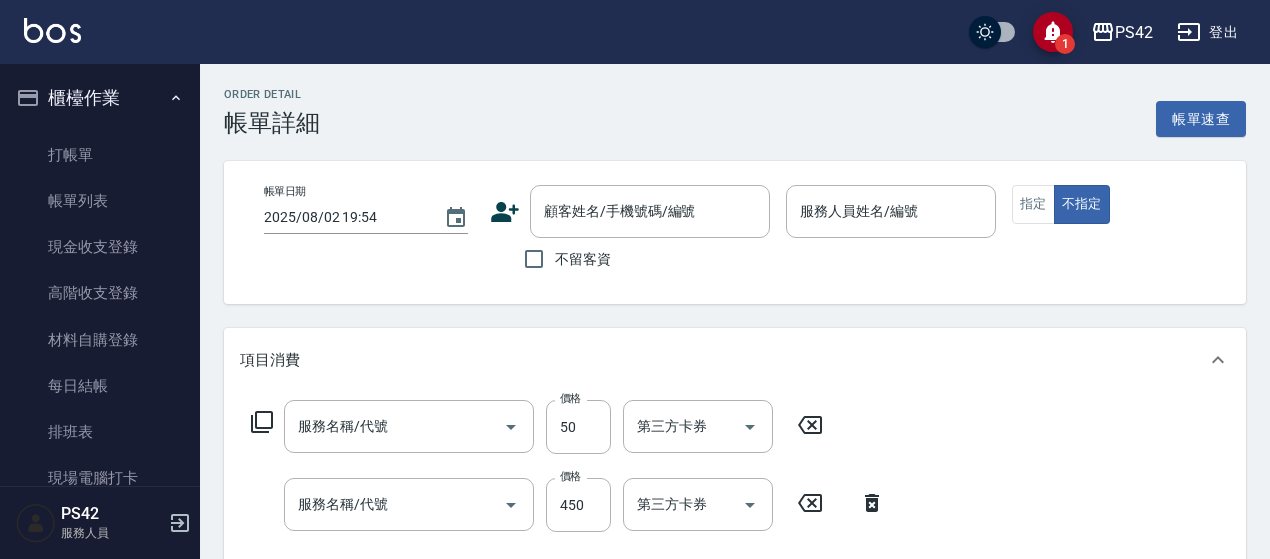 type on "[NAME]-1" 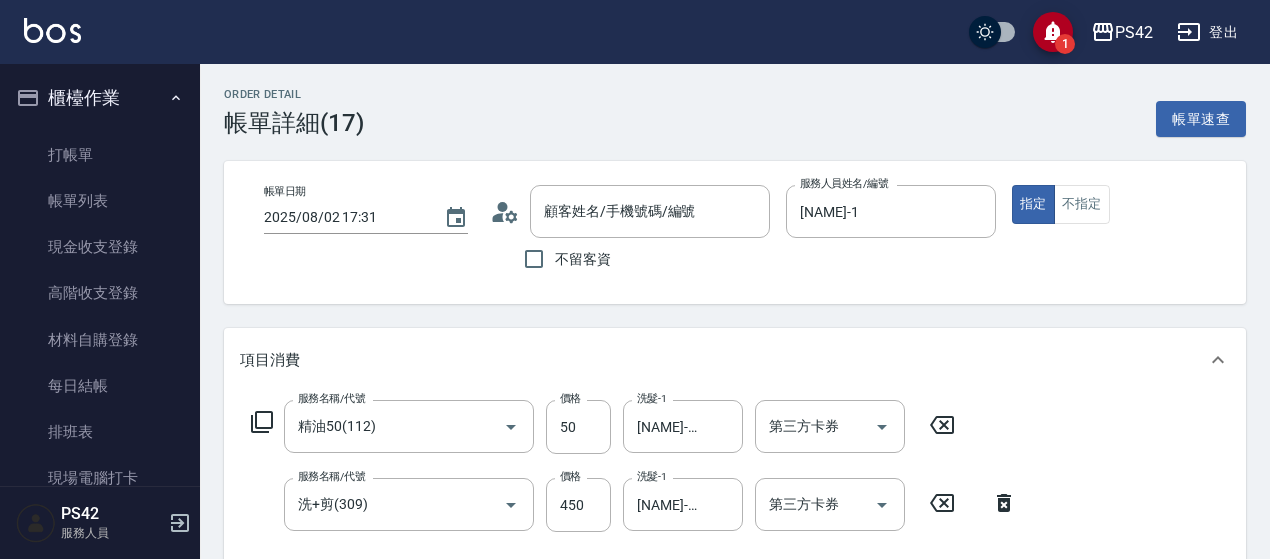 type on "精油50(112)" 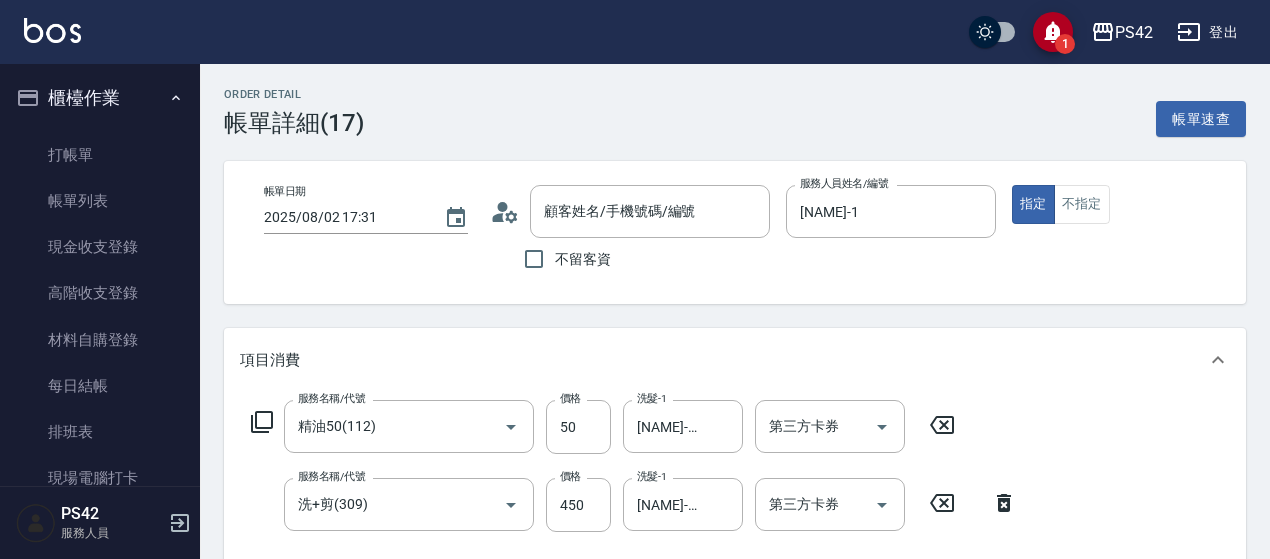 type on "洗+剪(309)" 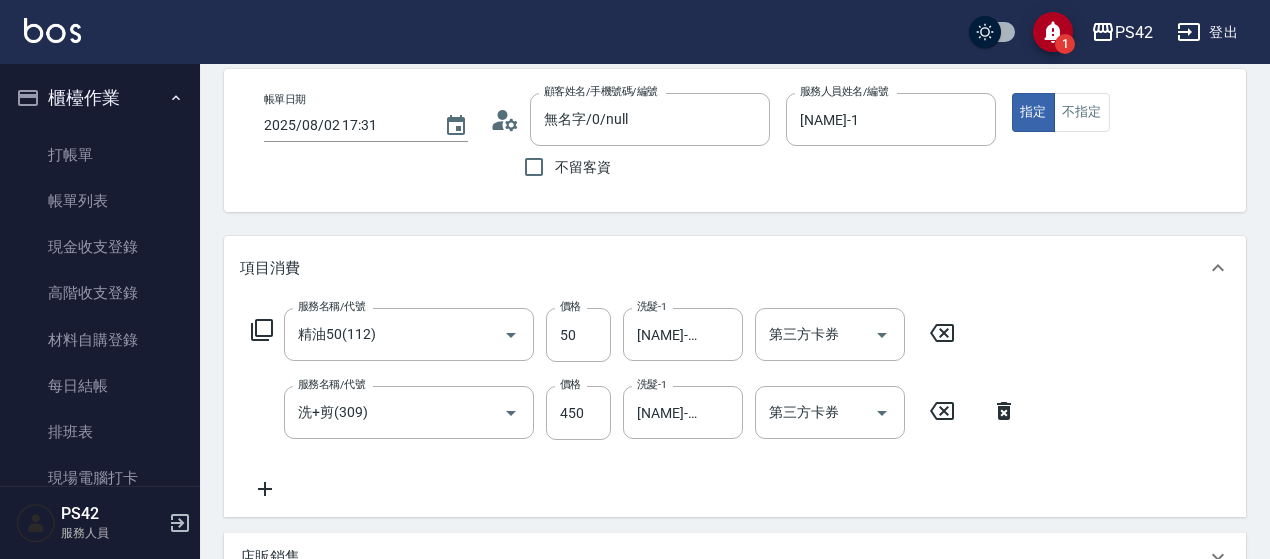 scroll, scrollTop: 100, scrollLeft: 0, axis: vertical 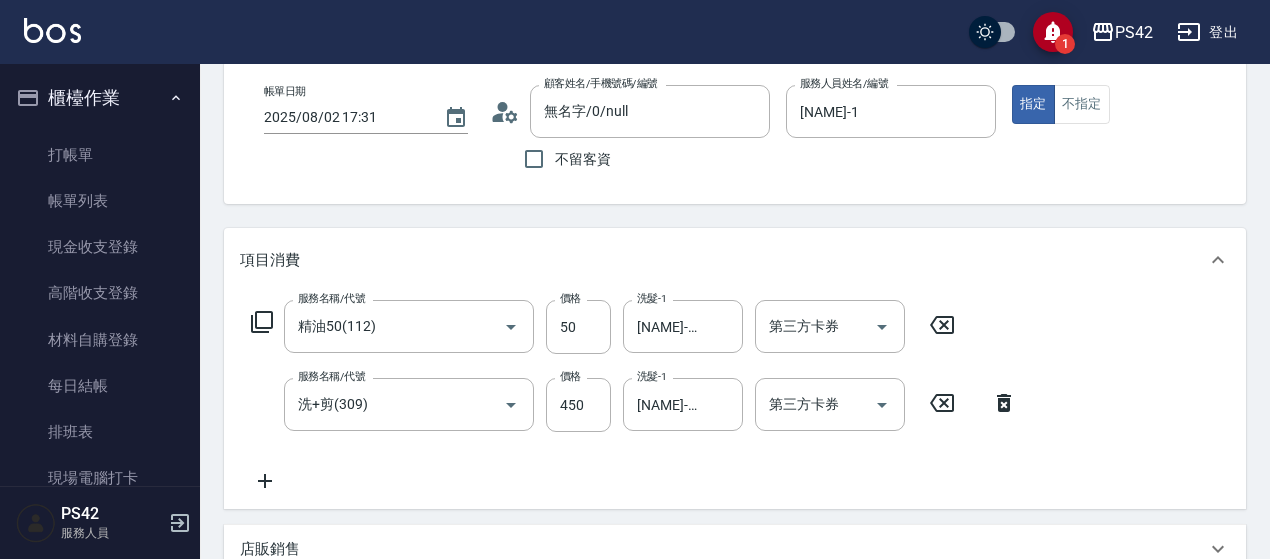 click 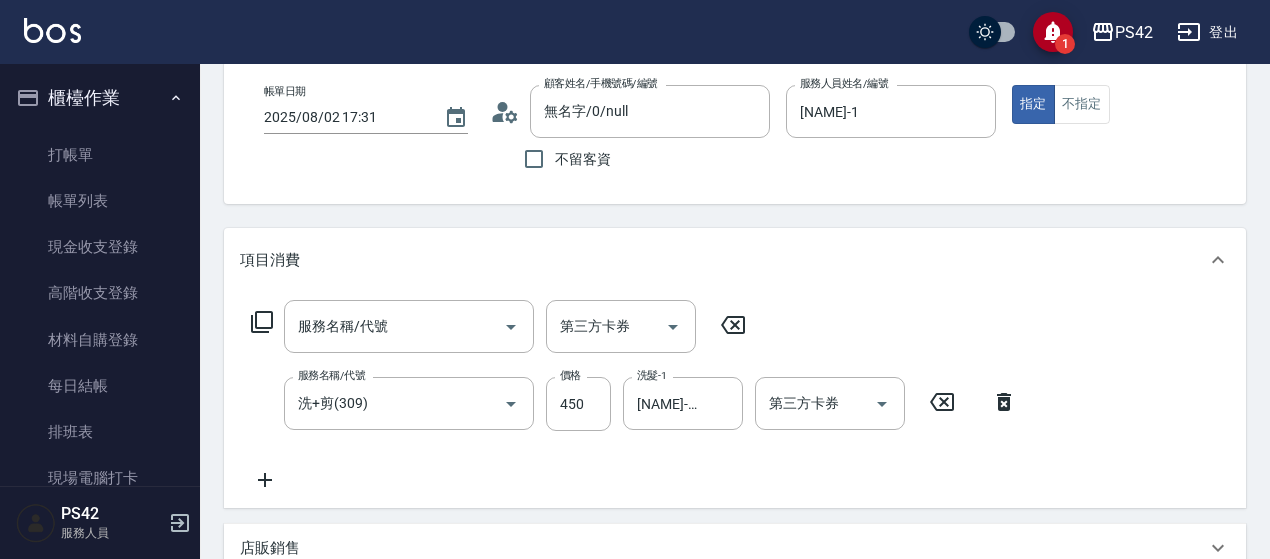 click 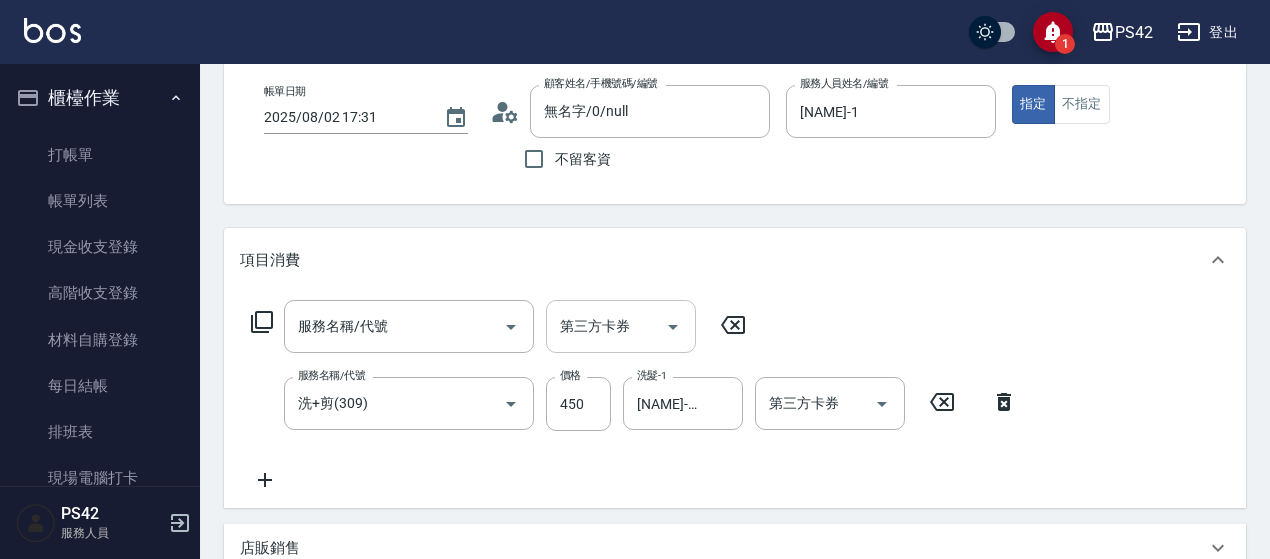 type 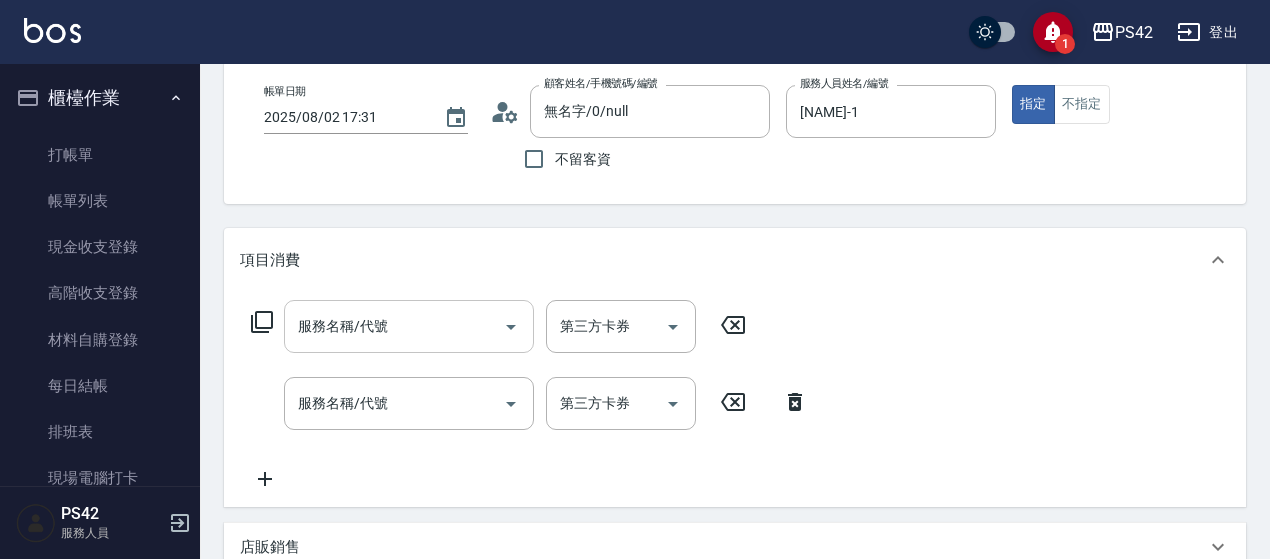 click on "服務名稱/代號" at bounding box center [394, 326] 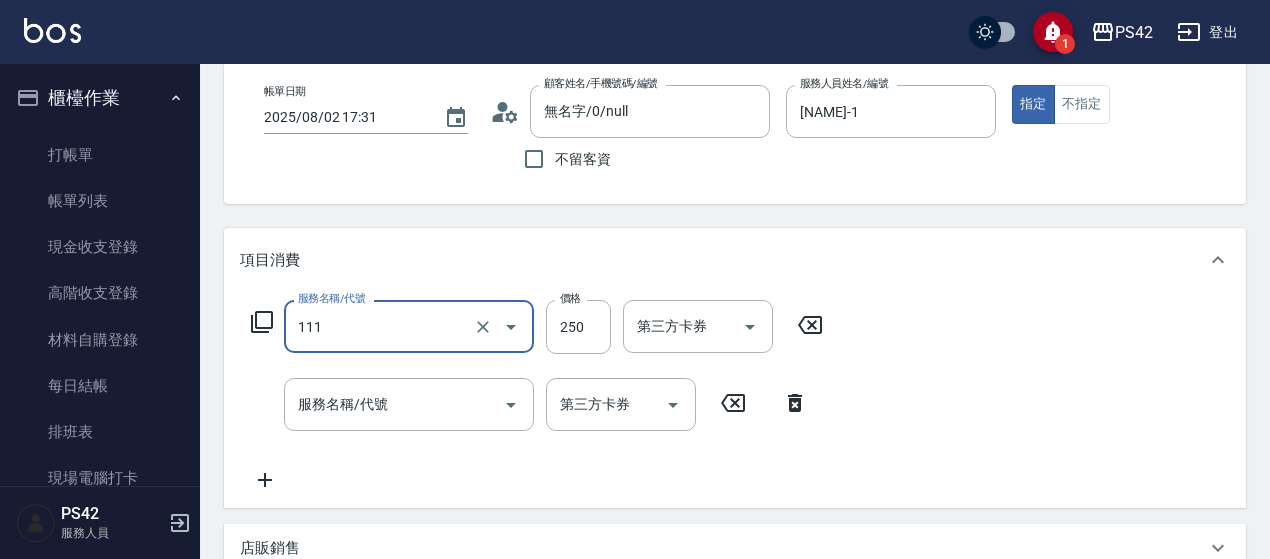 type on "200(111)" 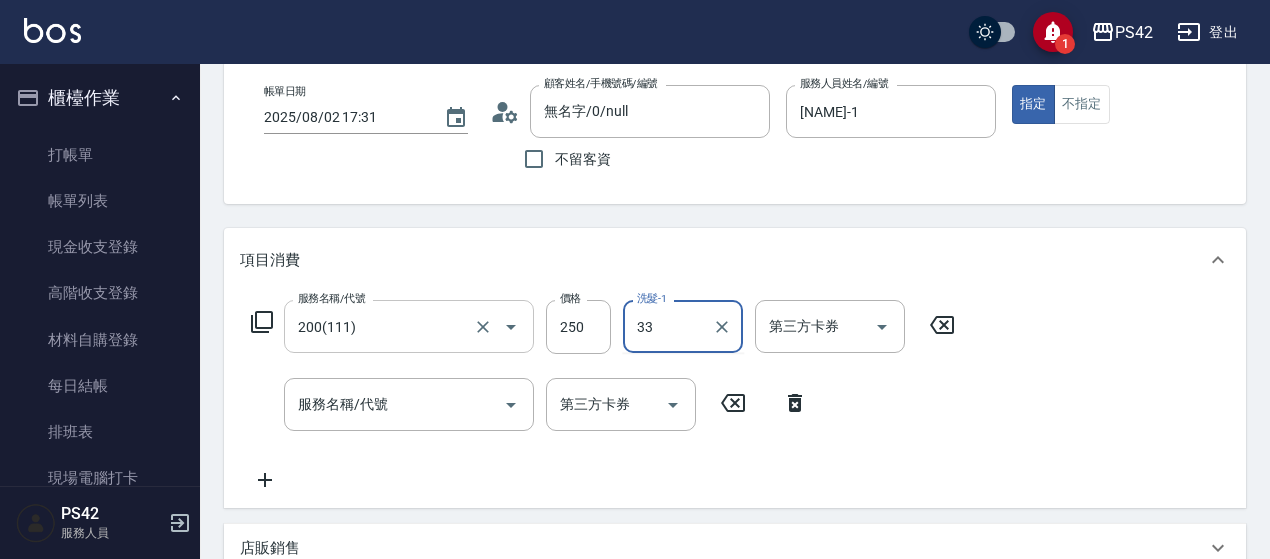 type on "[NAME]-33" 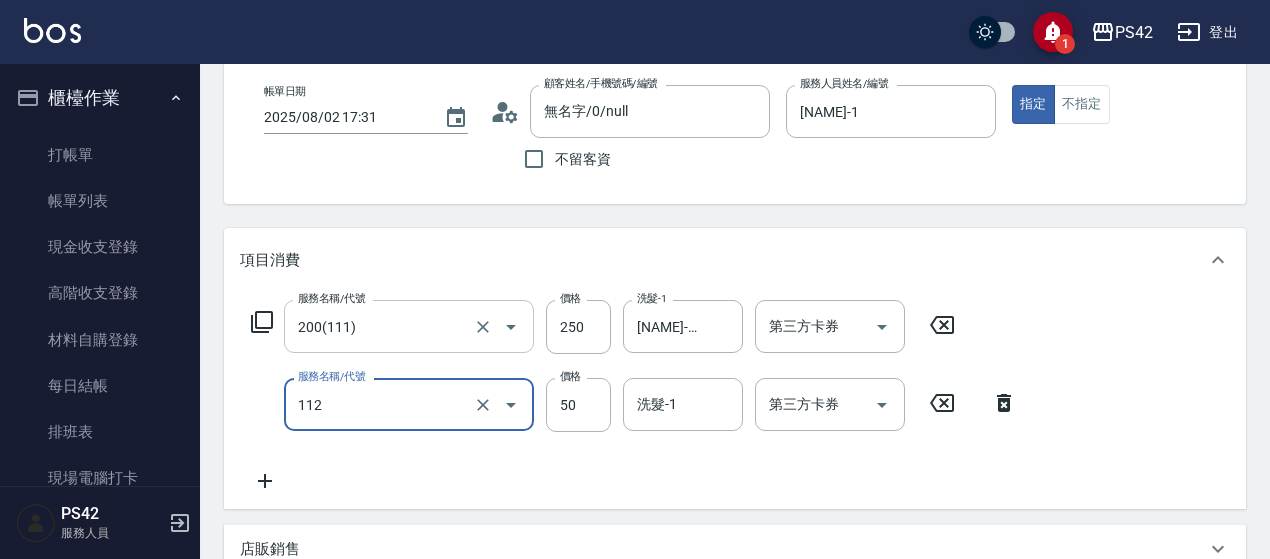 type on "精油50(112)" 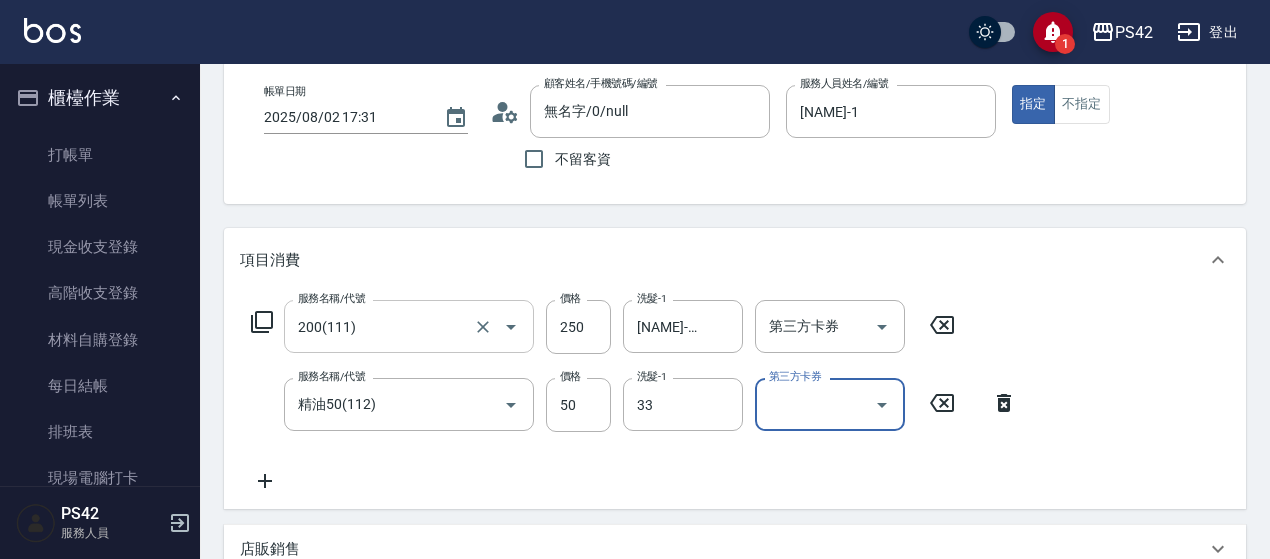 type on "[NAME]-33" 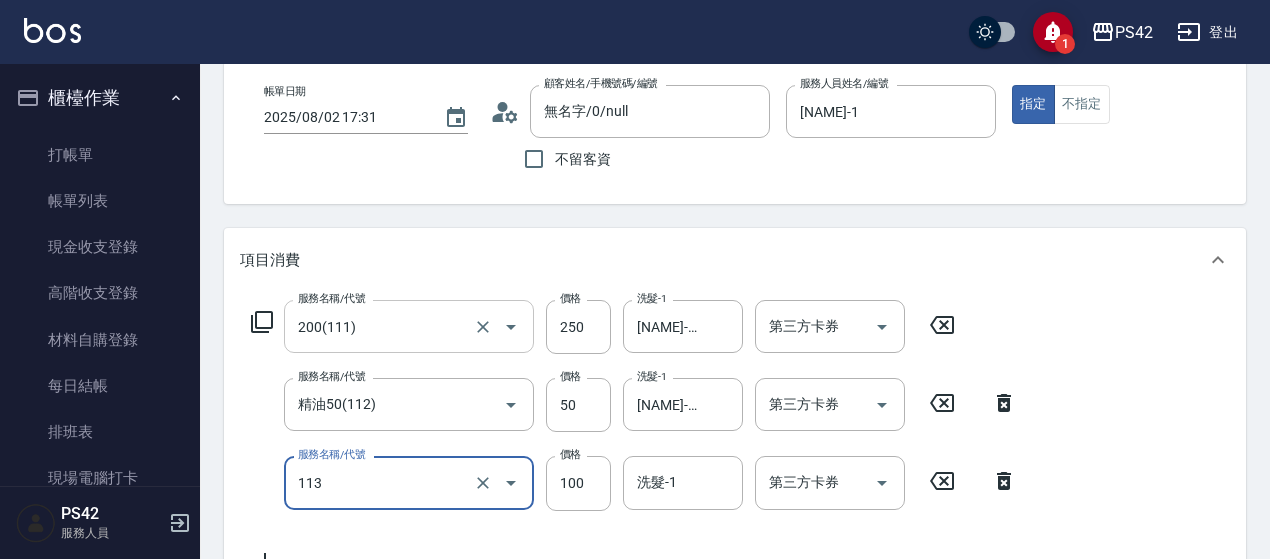 type on "瞬護100(113)" 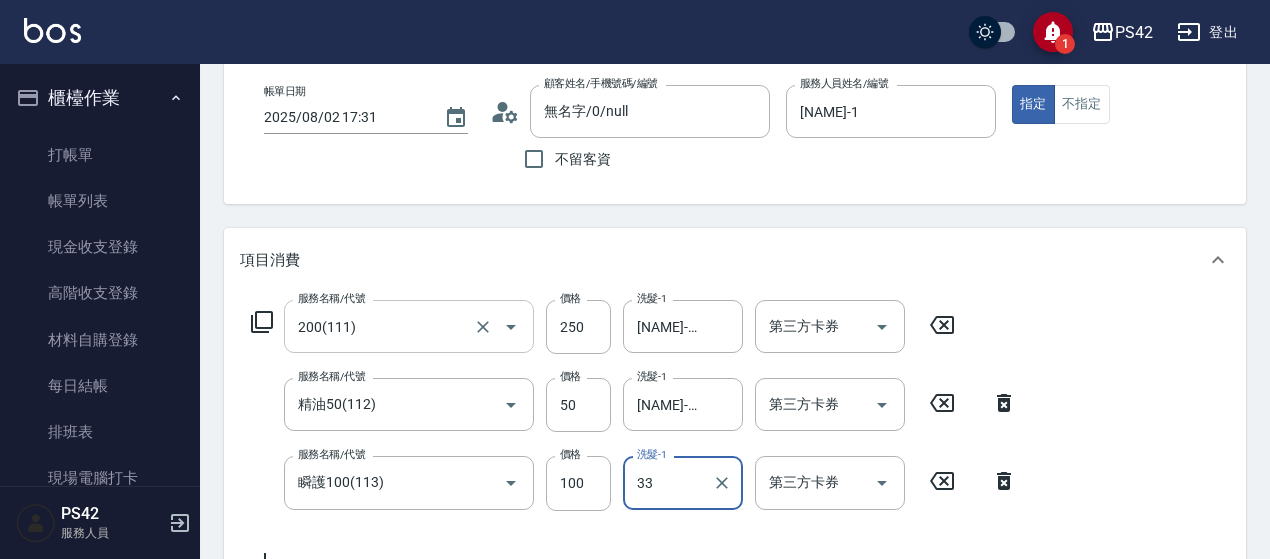 type on "[NAME]-33" 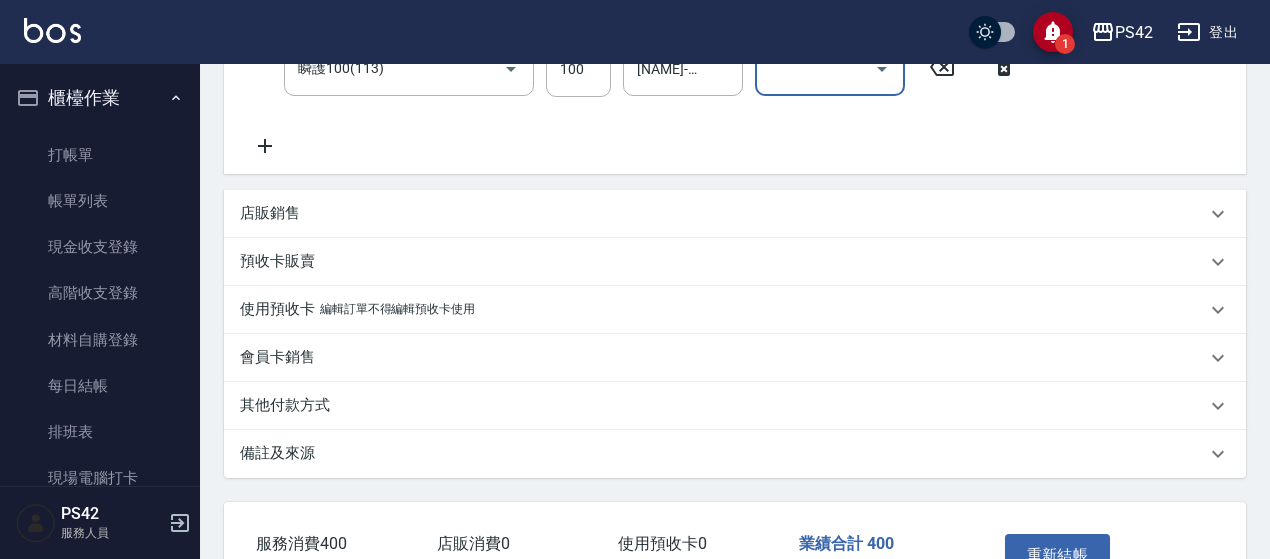 scroll, scrollTop: 646, scrollLeft: 0, axis: vertical 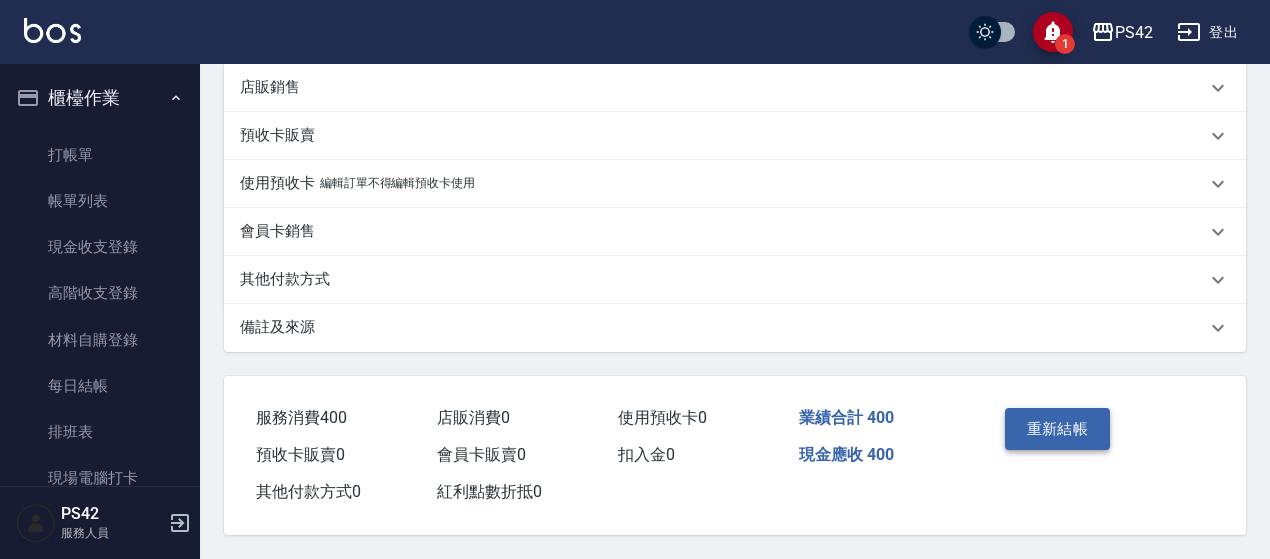 click on "重新結帳" at bounding box center (1058, 429) 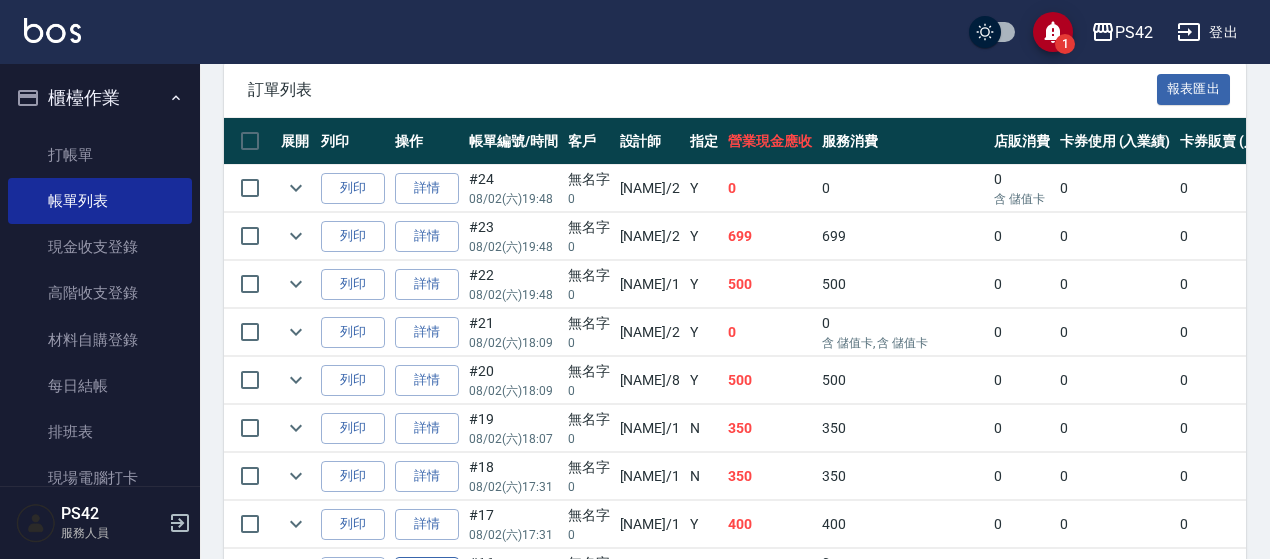 scroll, scrollTop: 600, scrollLeft: 0, axis: vertical 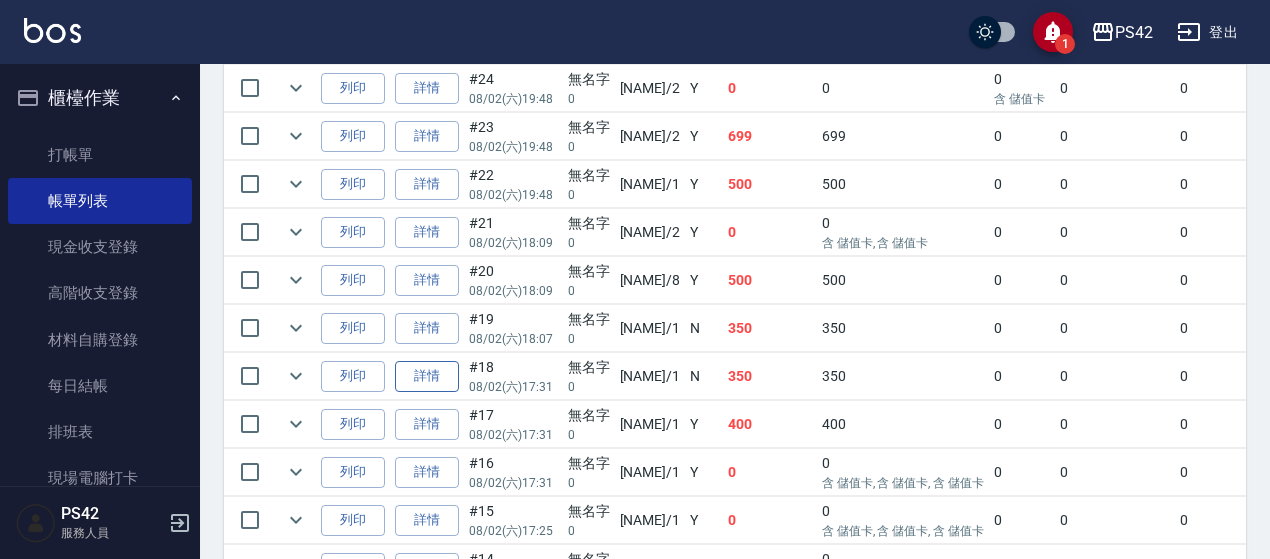 click on "詳情" at bounding box center (427, 376) 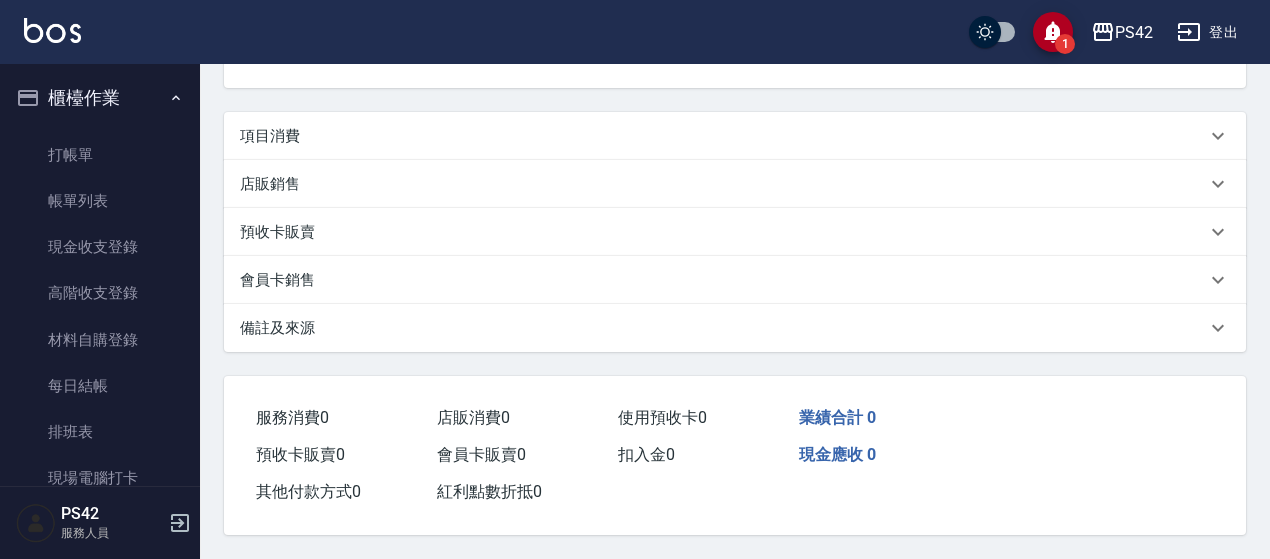scroll, scrollTop: 0, scrollLeft: 0, axis: both 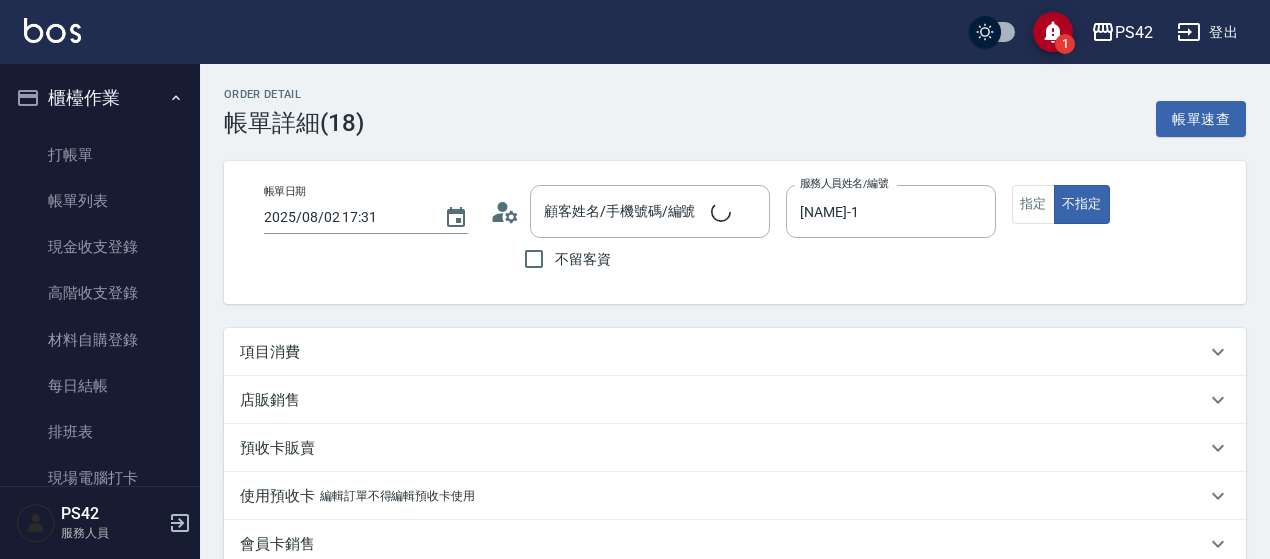 type on "2025/08/02 17:31" 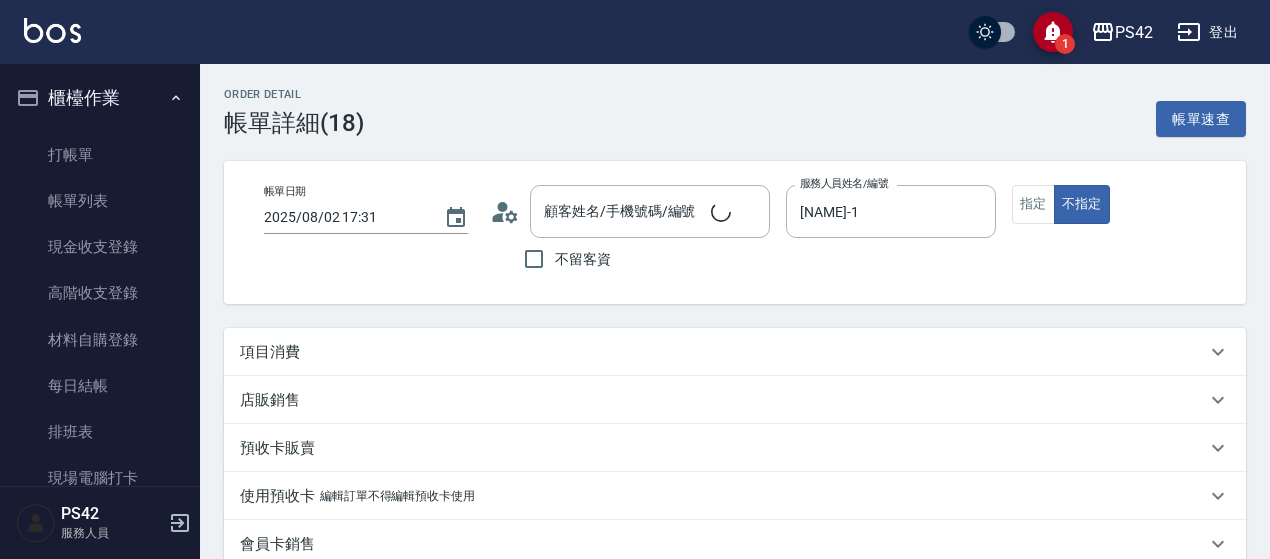 type on "[NAME]-1" 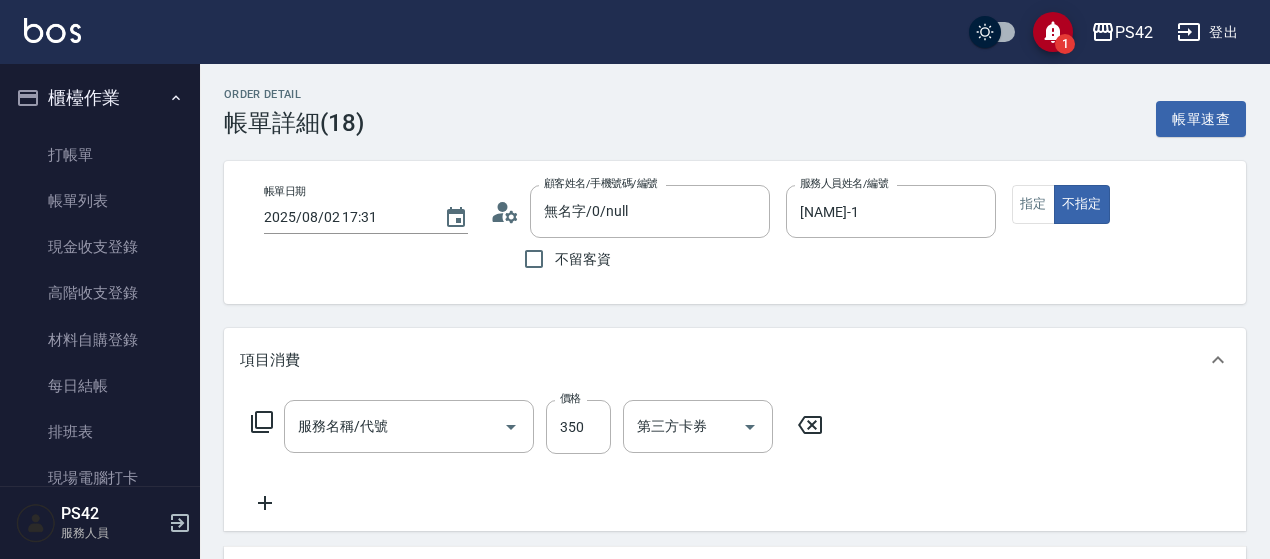 type on "無名字/0/null" 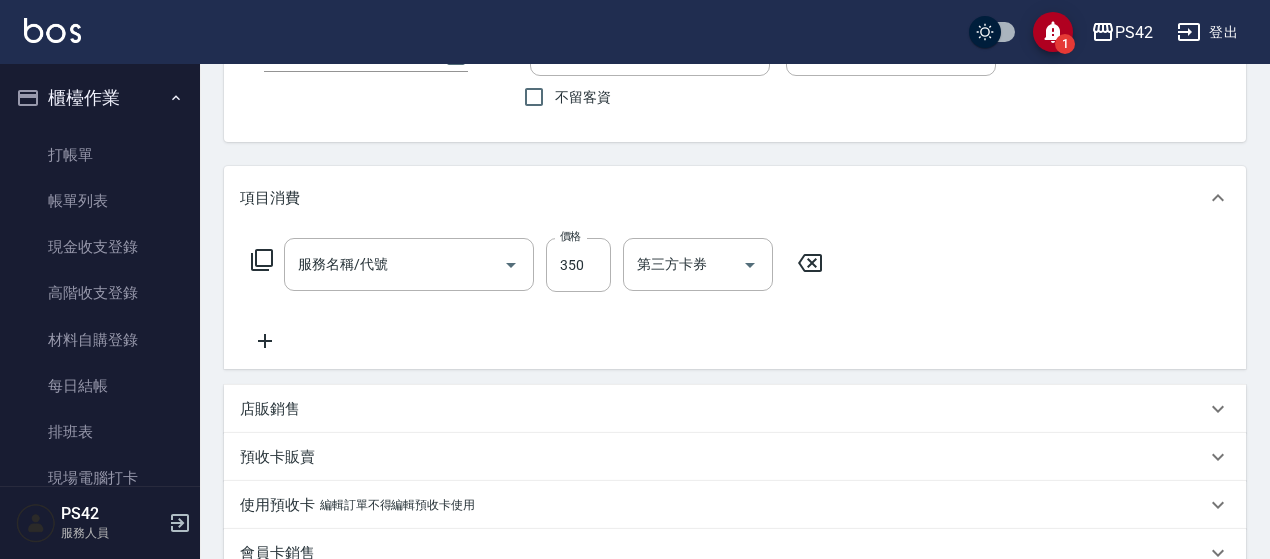 type on "洗+剪(308)" 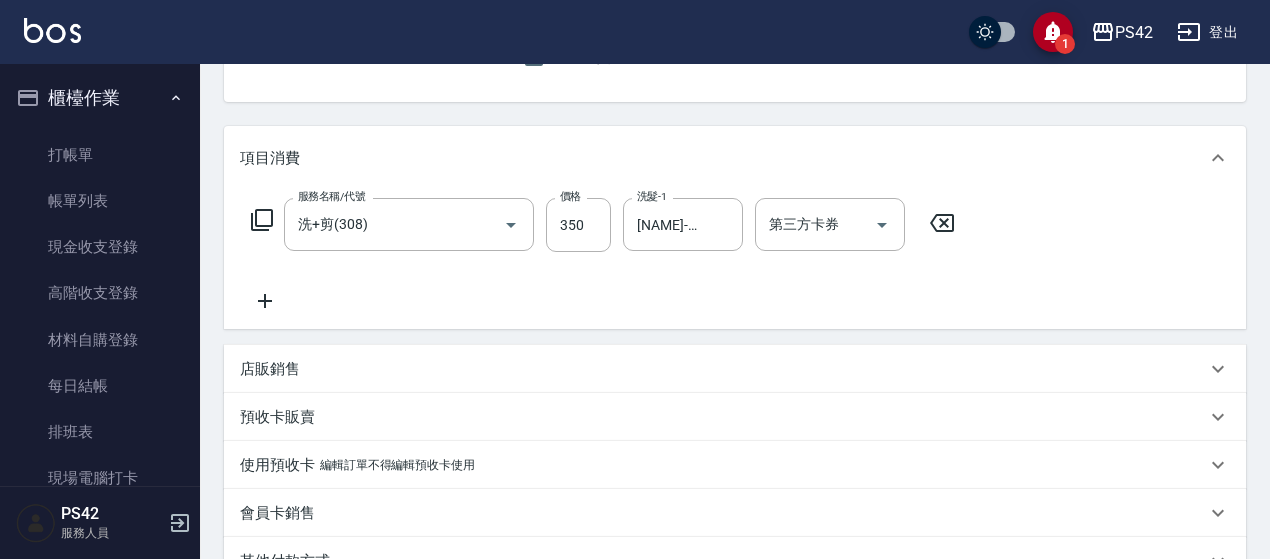 scroll, scrollTop: 300, scrollLeft: 0, axis: vertical 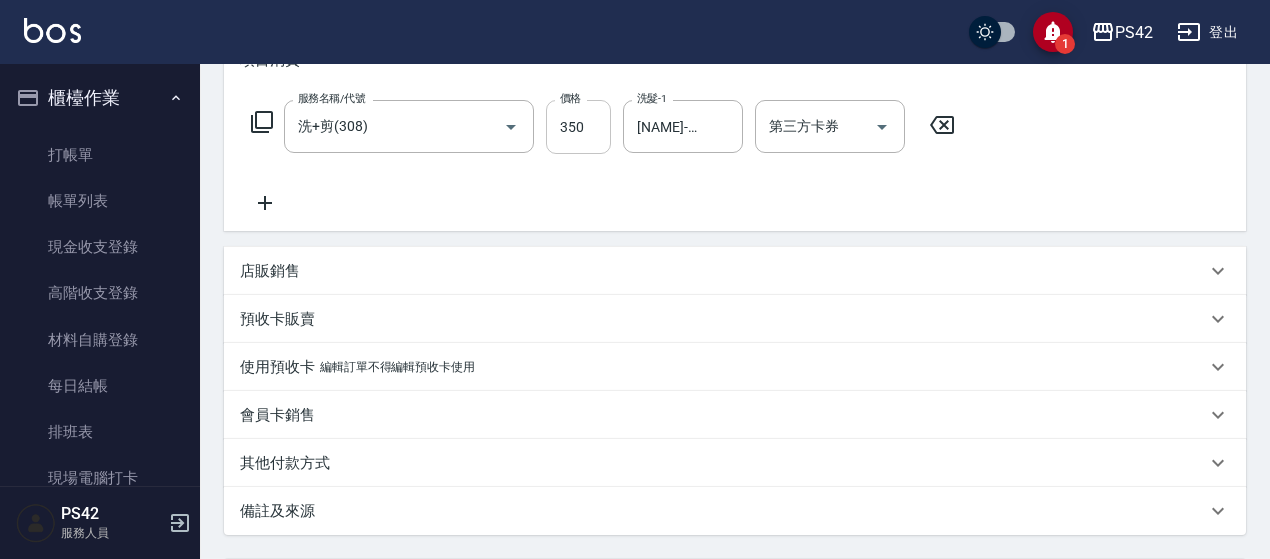 click on "350" at bounding box center [578, 127] 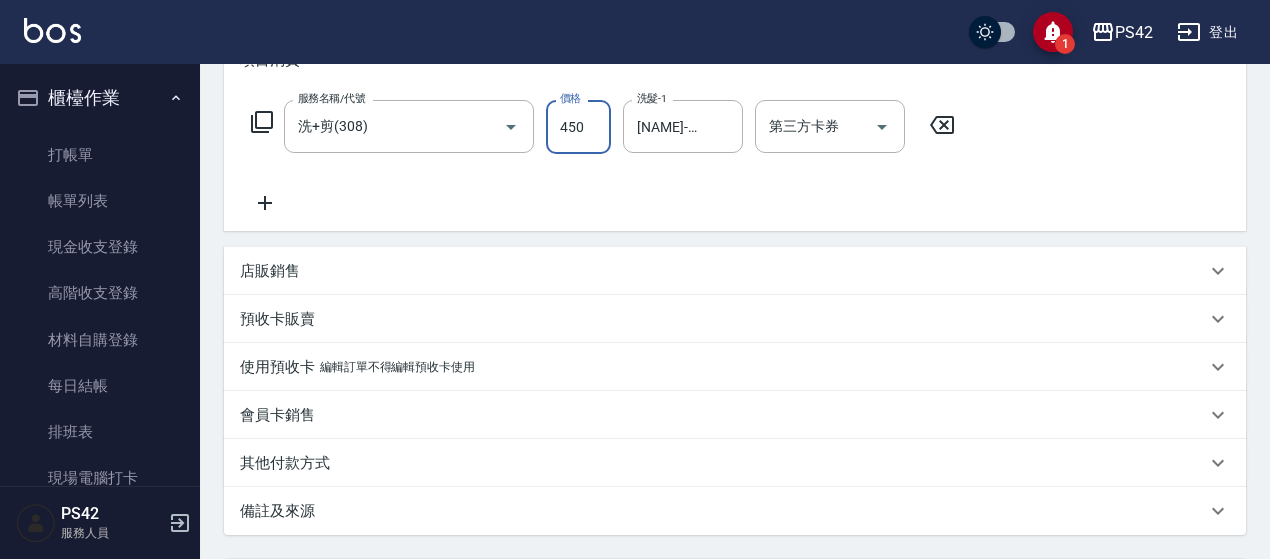 type on "450" 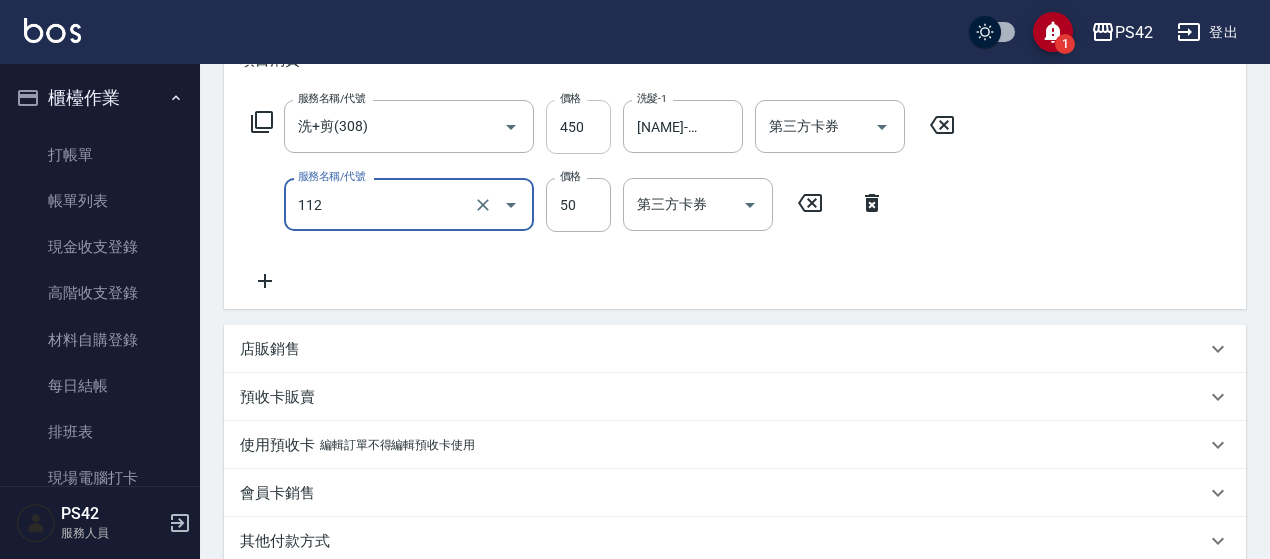type on "精油50(112)" 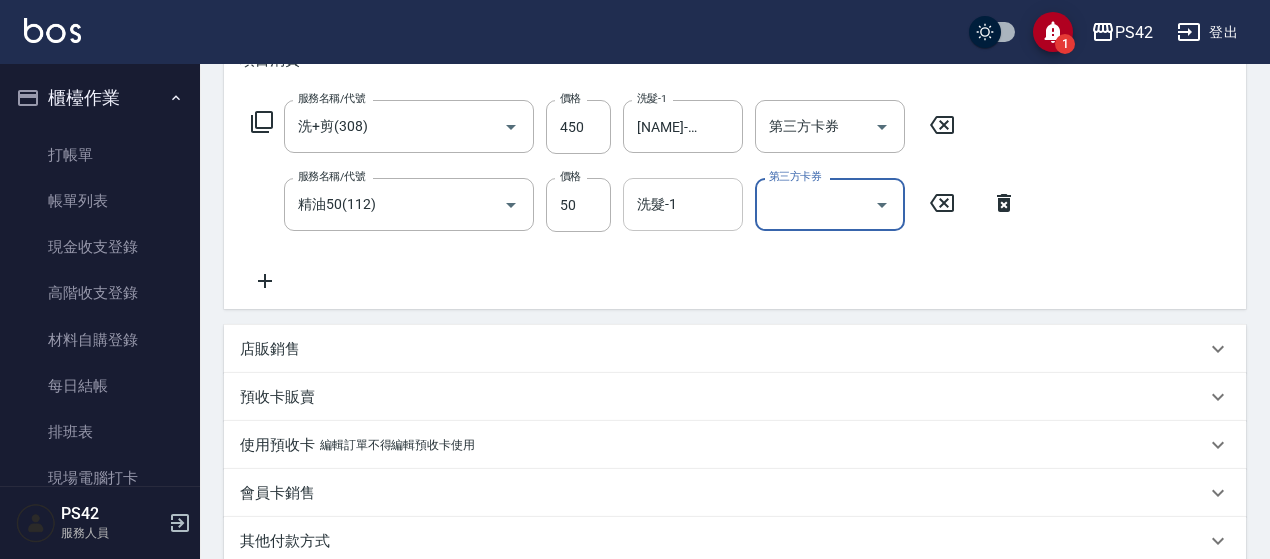 click on "洗髮-1" at bounding box center (683, 204) 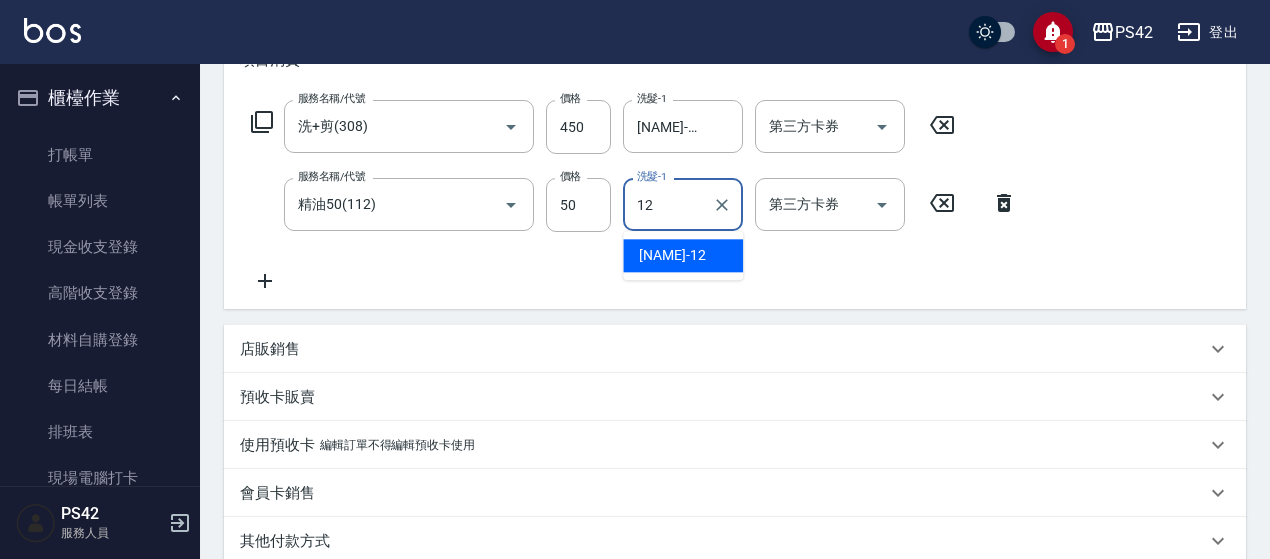 type on "12" 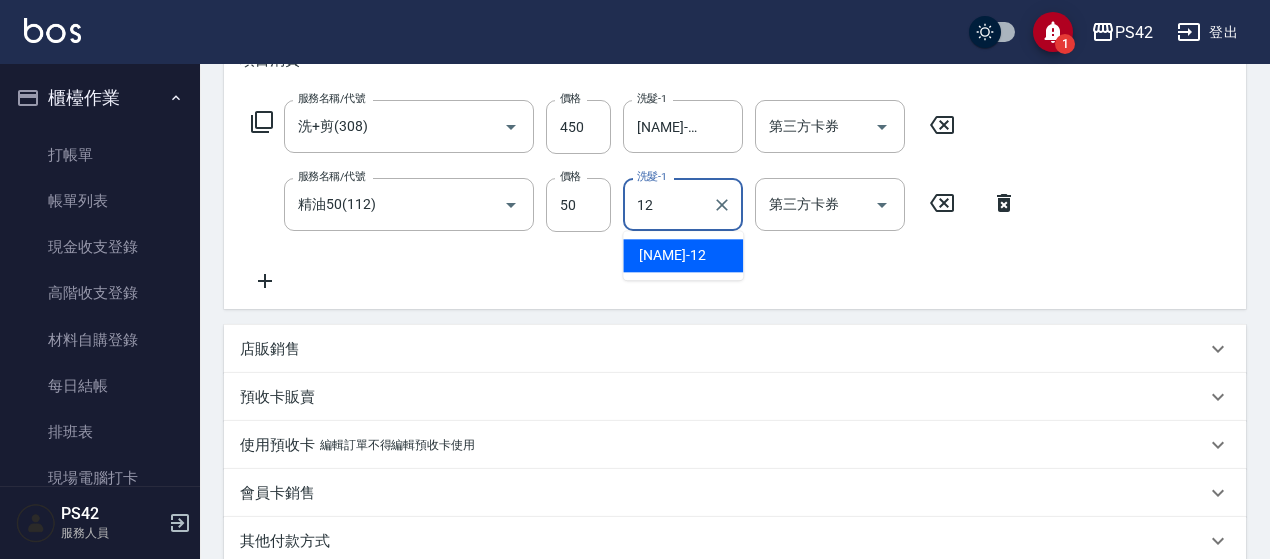 type 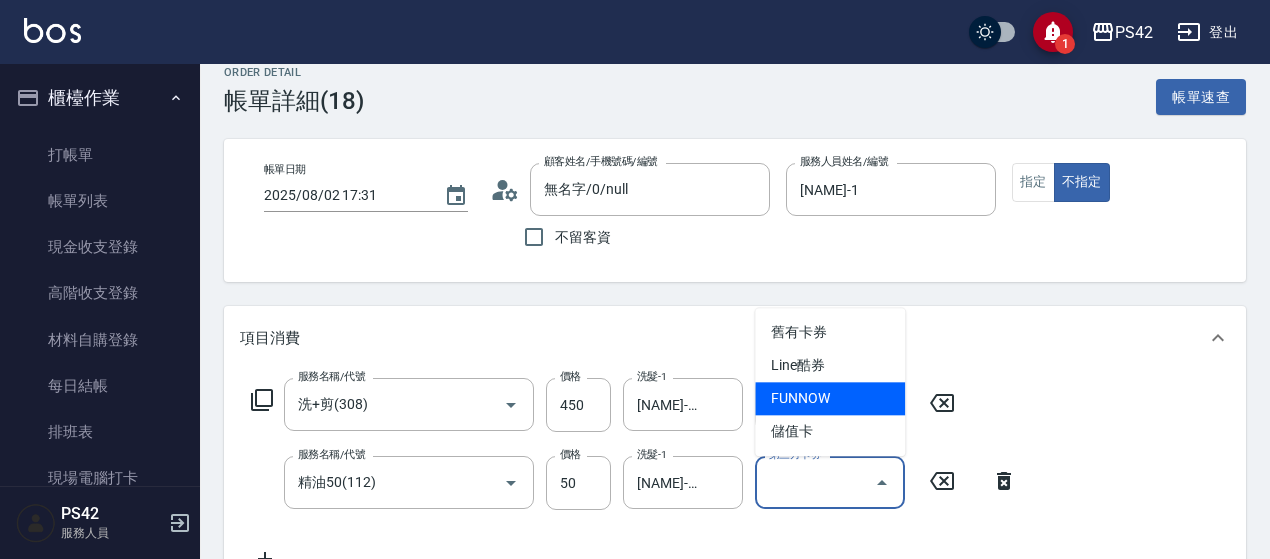scroll, scrollTop: 0, scrollLeft: 0, axis: both 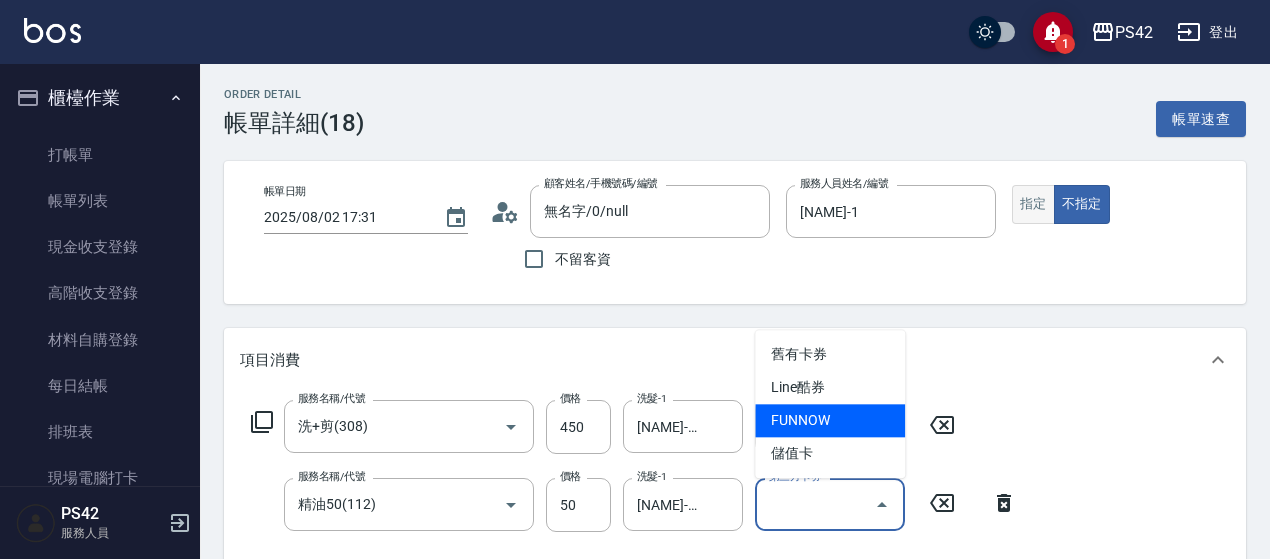 click on "指定" at bounding box center [1033, 204] 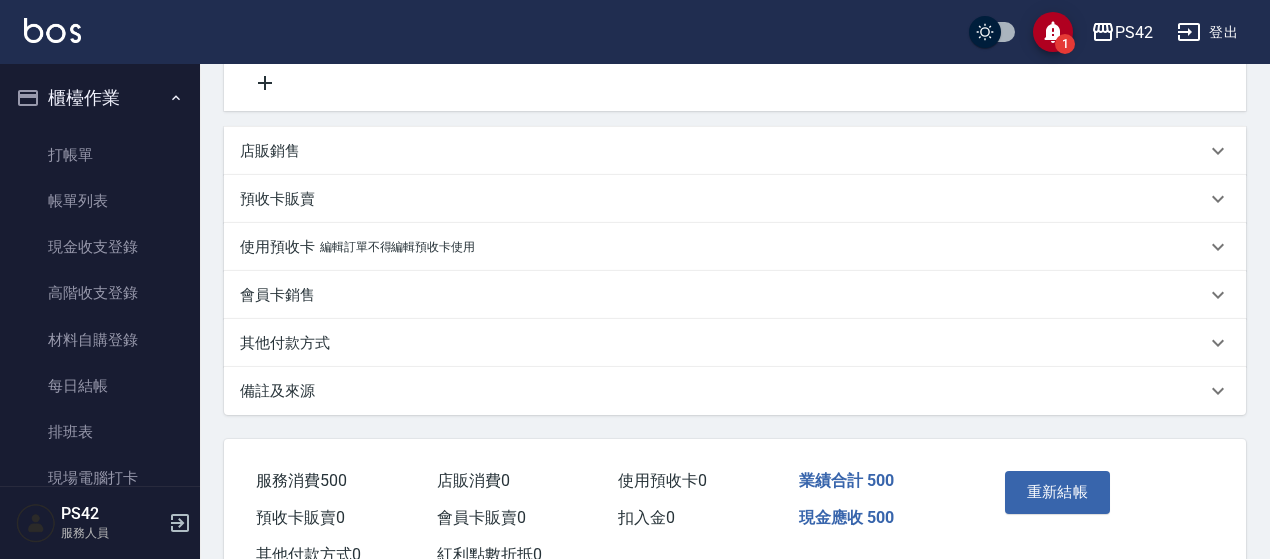 scroll, scrollTop: 568, scrollLeft: 0, axis: vertical 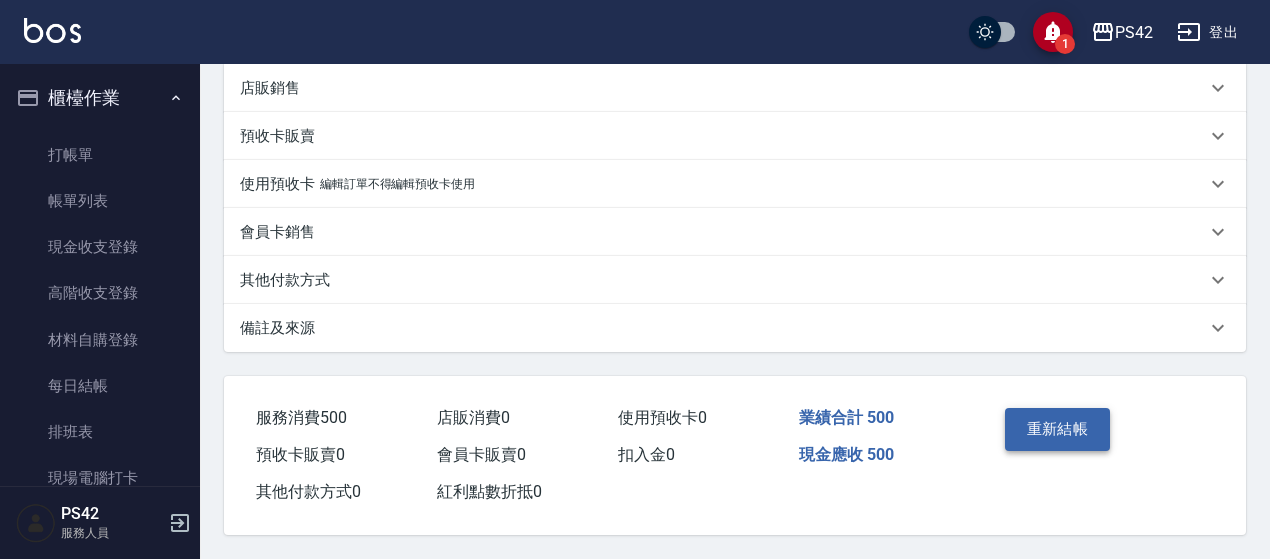 click on "重新結帳" at bounding box center [1058, 429] 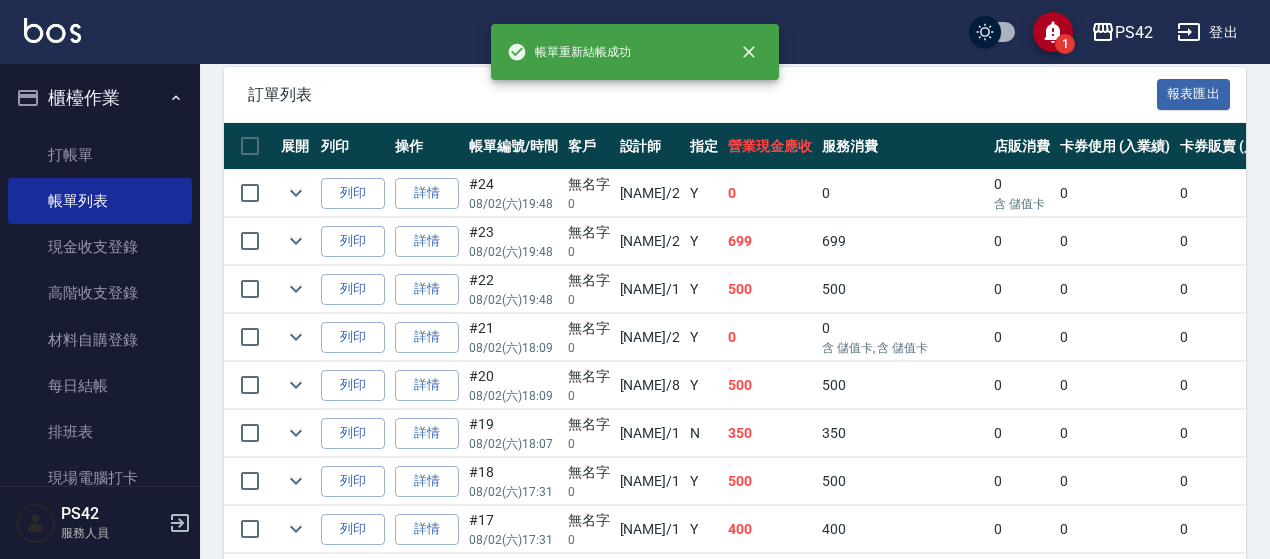 scroll, scrollTop: 500, scrollLeft: 0, axis: vertical 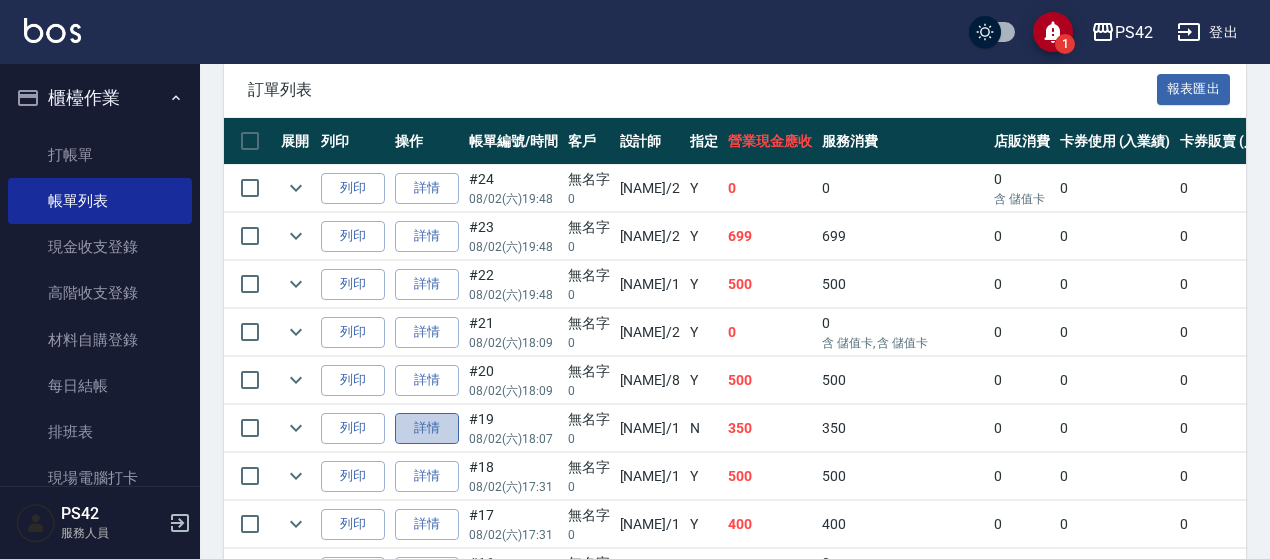 click on "詳情" at bounding box center [427, 428] 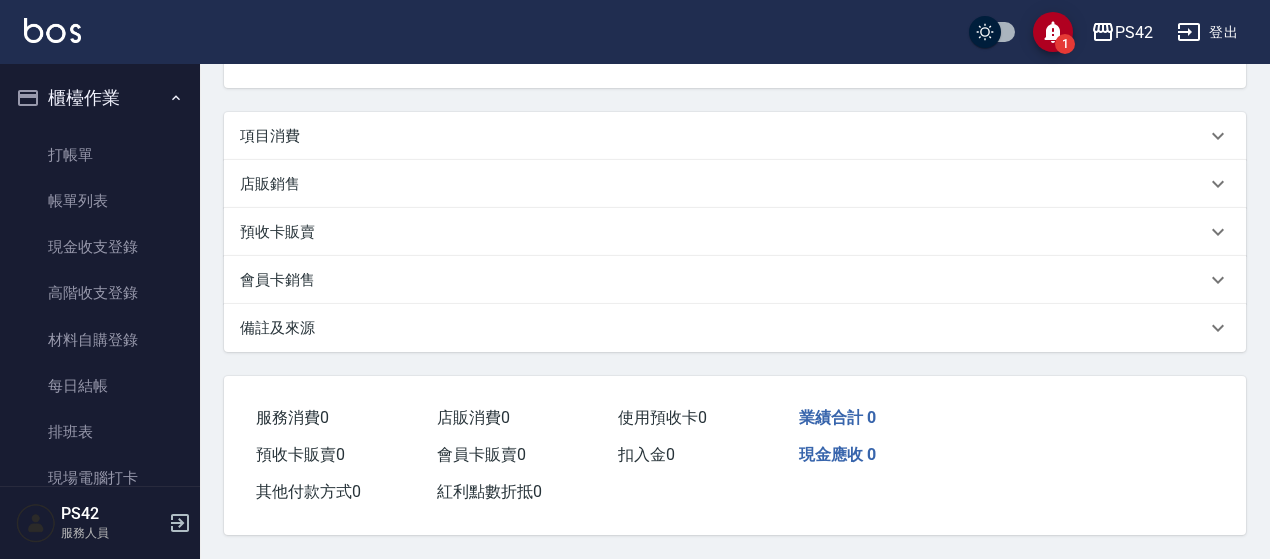 scroll, scrollTop: 0, scrollLeft: 0, axis: both 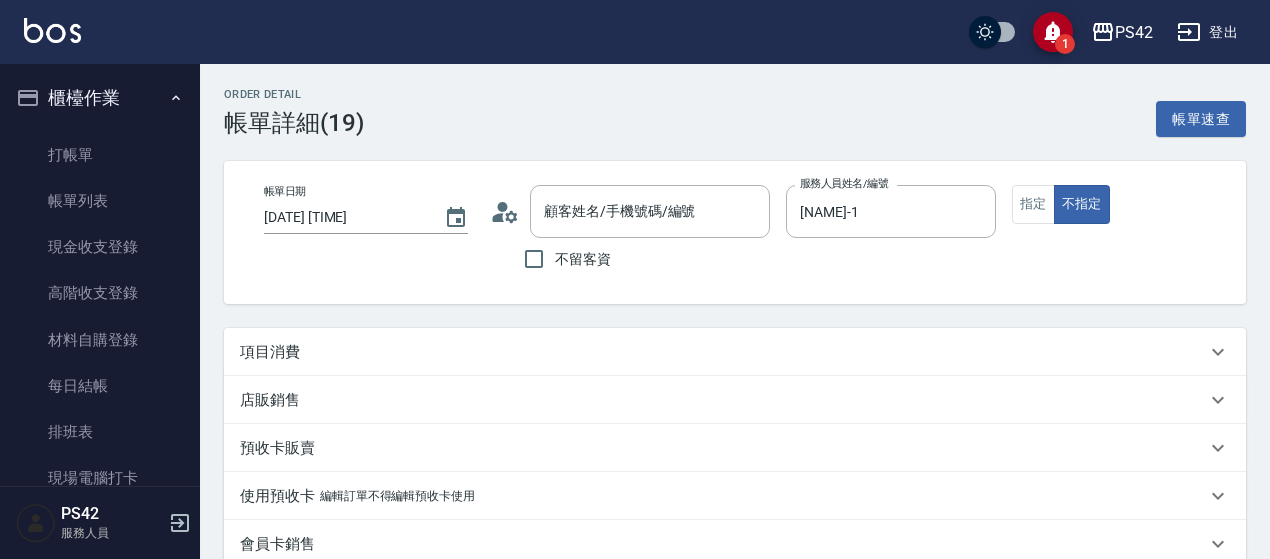 type on "[DATE] [TIME]" 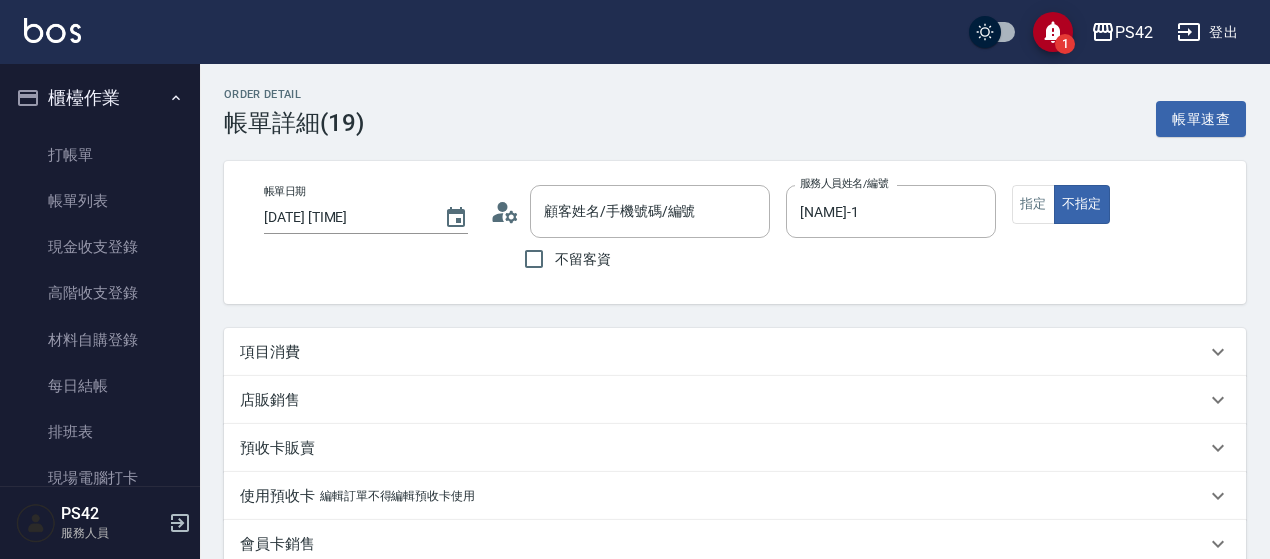 type on "[NAME]-1" 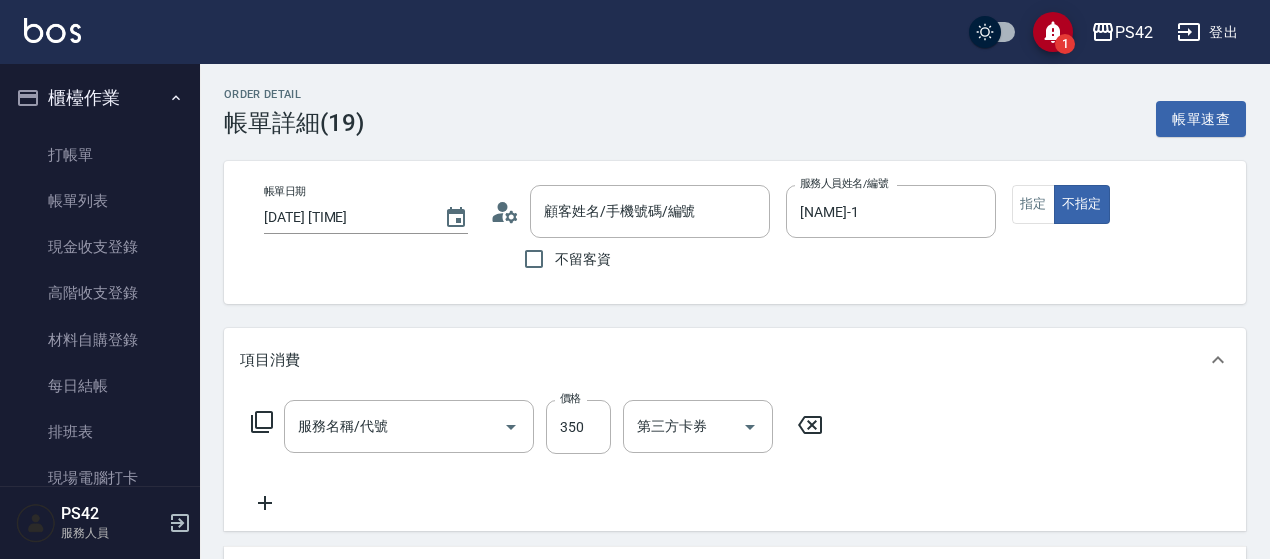 type on "無名字/0/null" 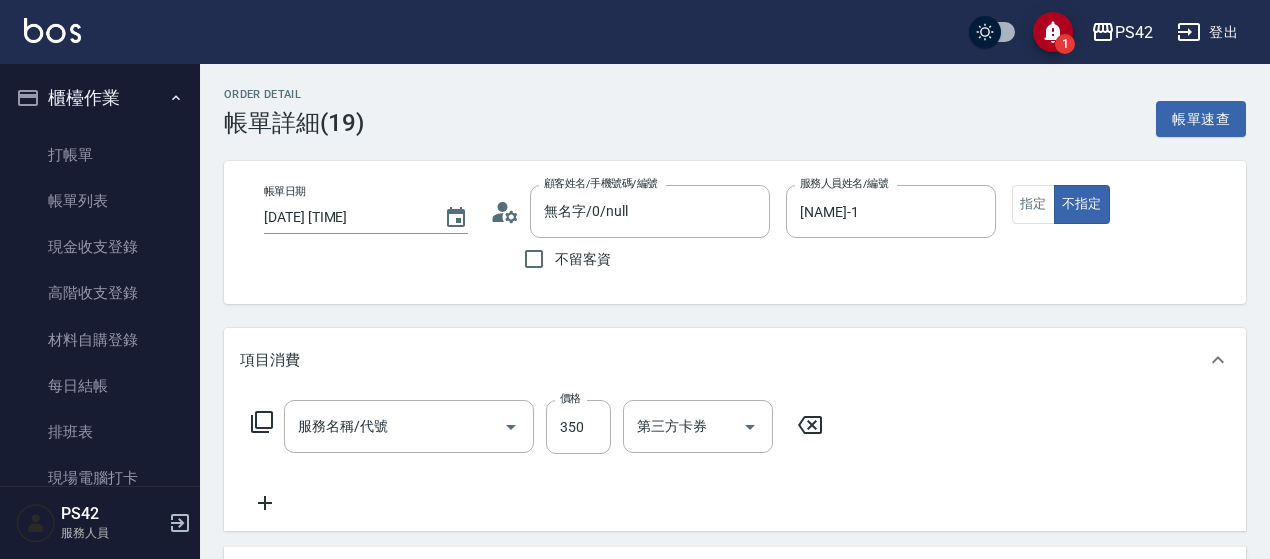 type on "洗+剪(308)" 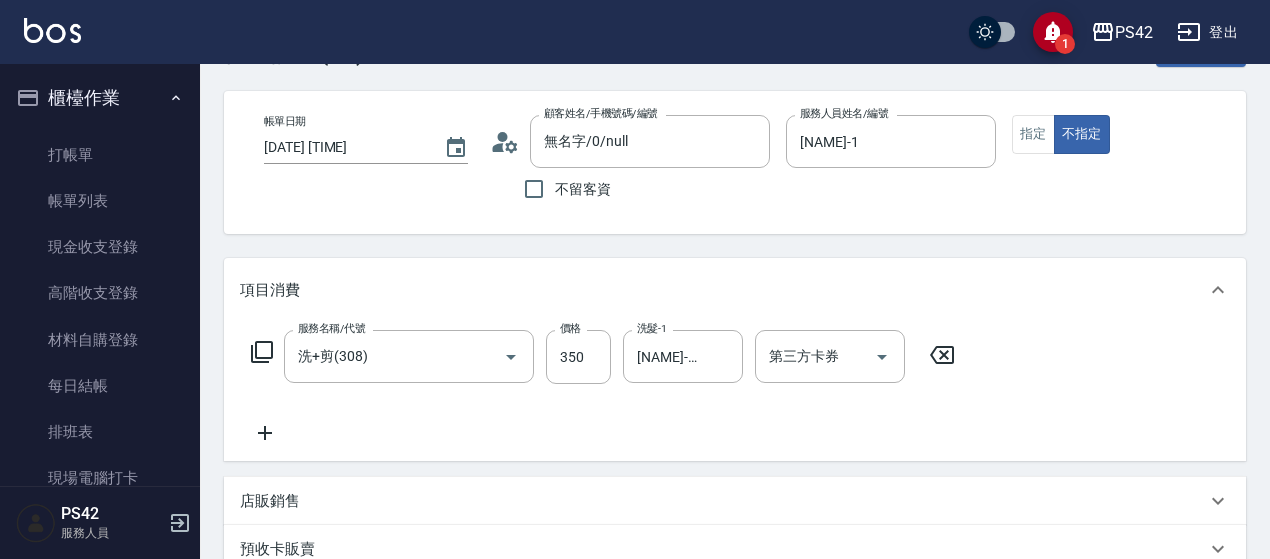 scroll, scrollTop: 0, scrollLeft: 0, axis: both 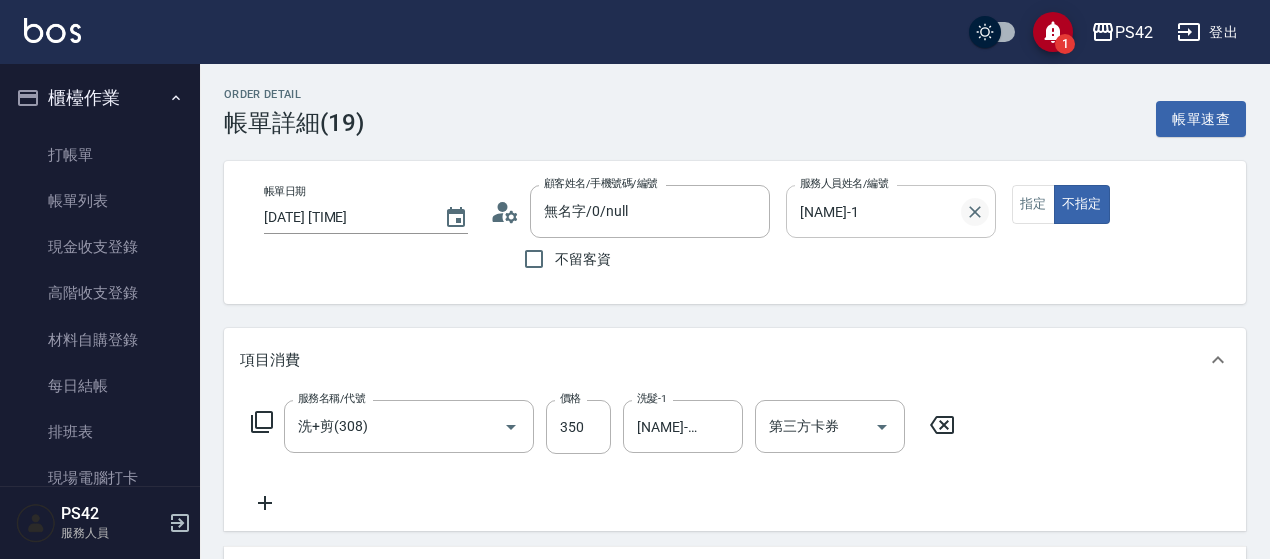 click 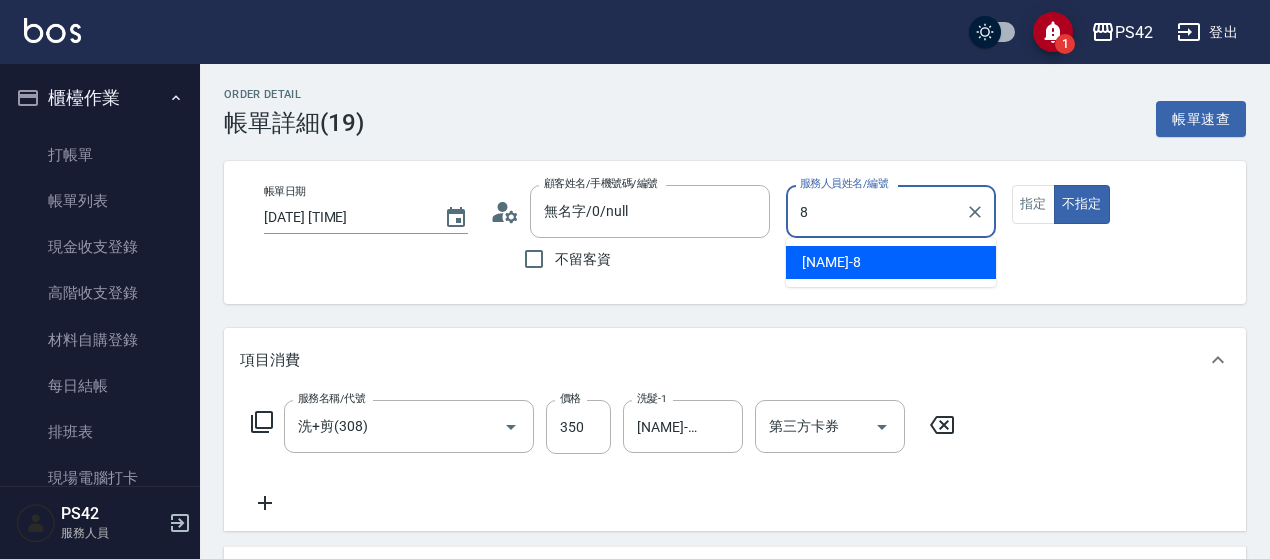 type on "[NAME]-8" 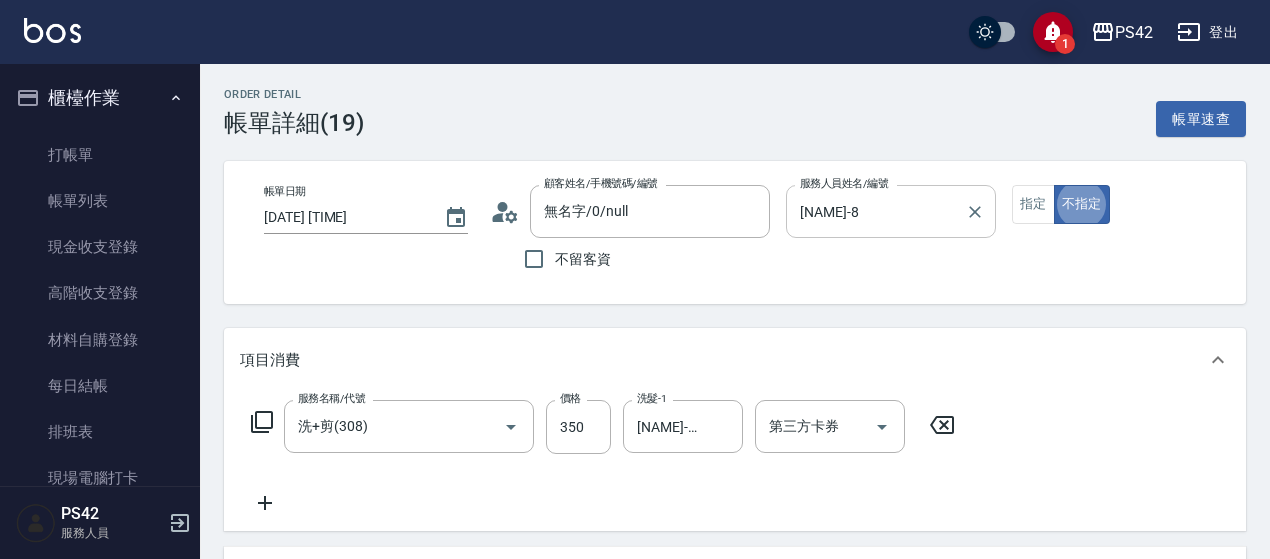 type on "false" 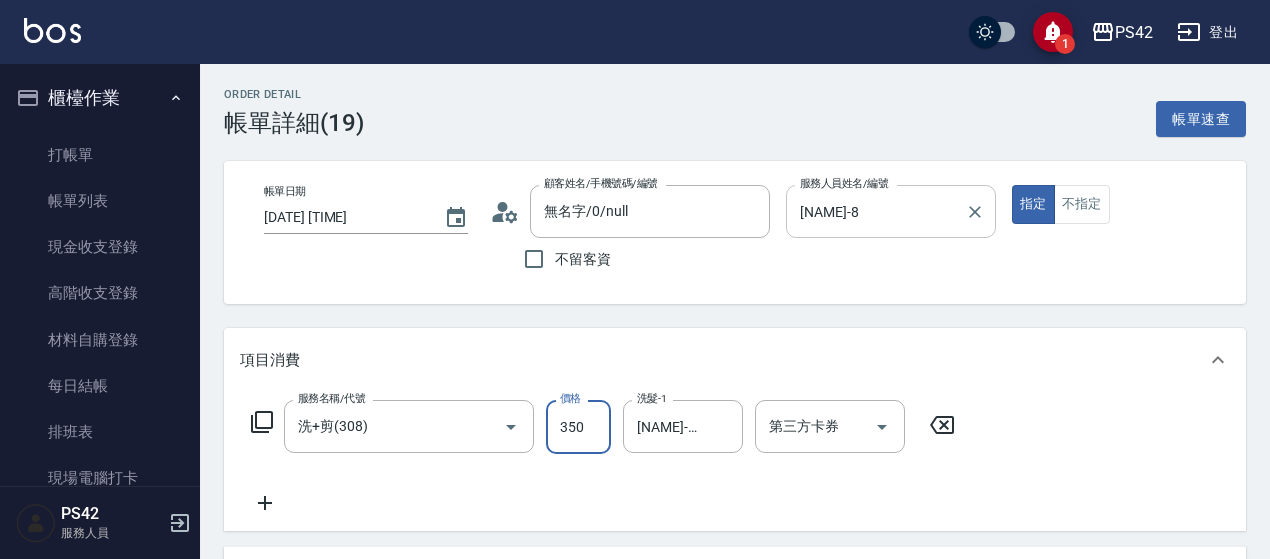 click on "350" at bounding box center [578, 427] 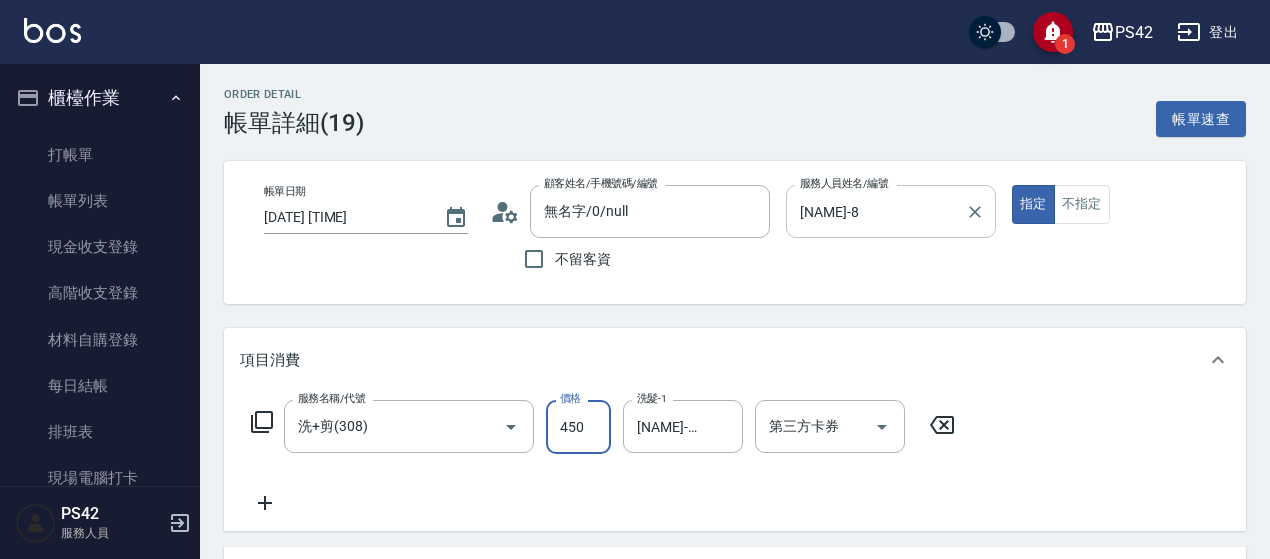 type on "450" 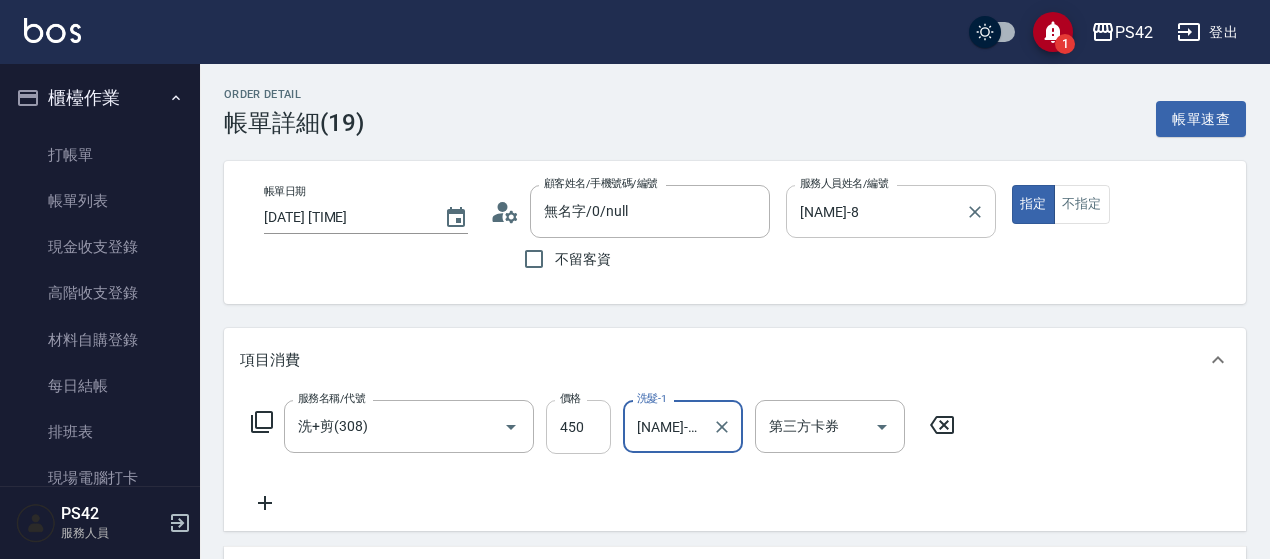 type on "[NAME]-122" 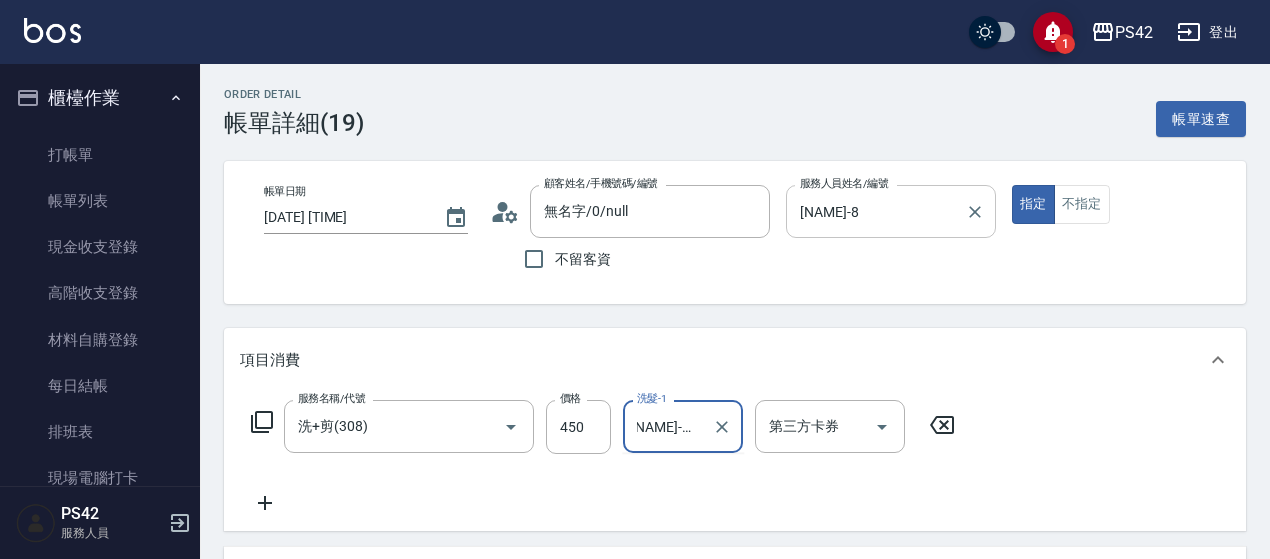 click at bounding box center (722, 427) 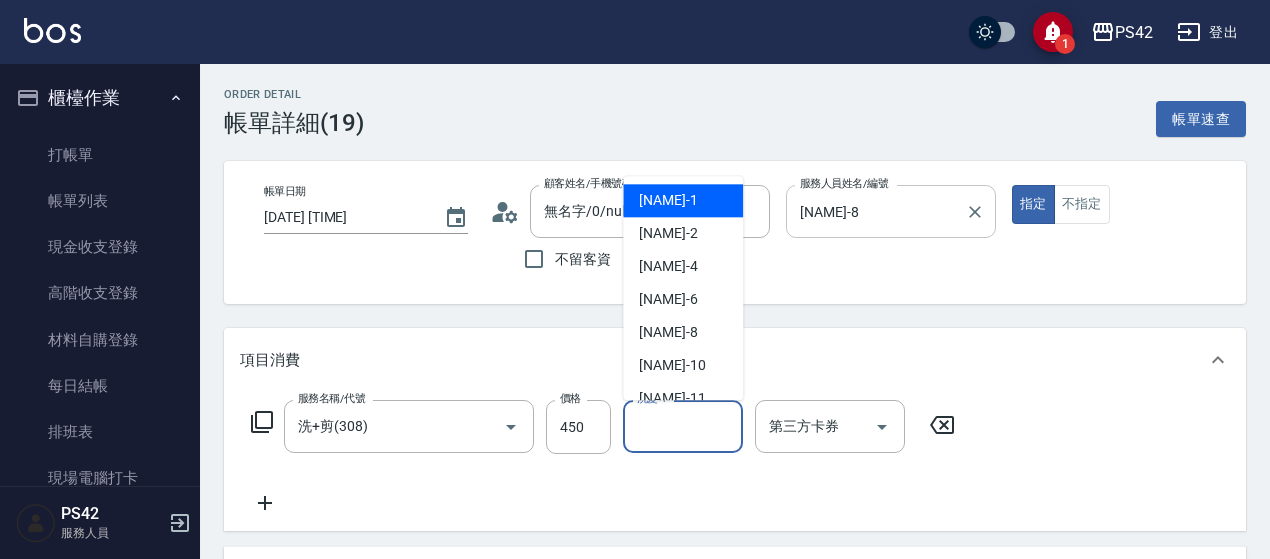 scroll, scrollTop: 0, scrollLeft: 0, axis: both 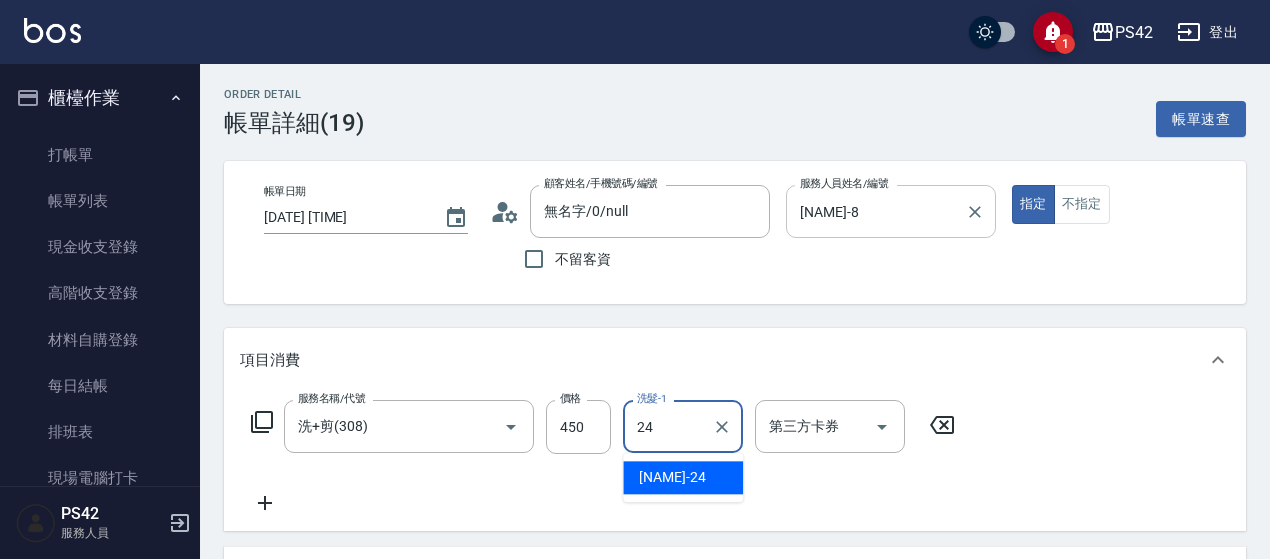 type on "[NAME]-24" 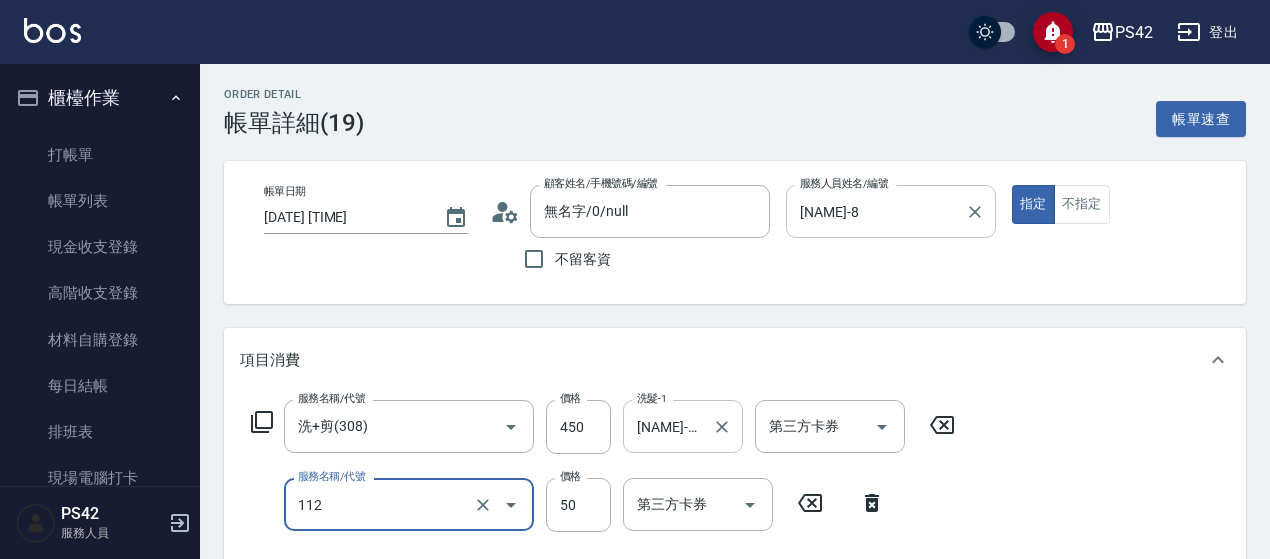 type on "精油50(112)" 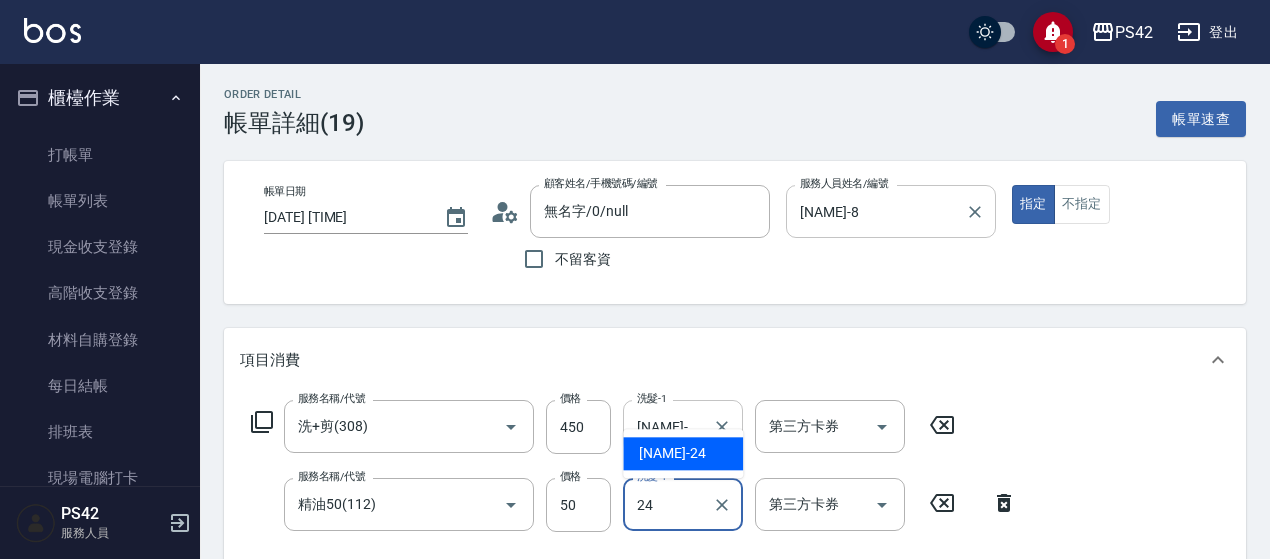 type on "[NAME]-24" 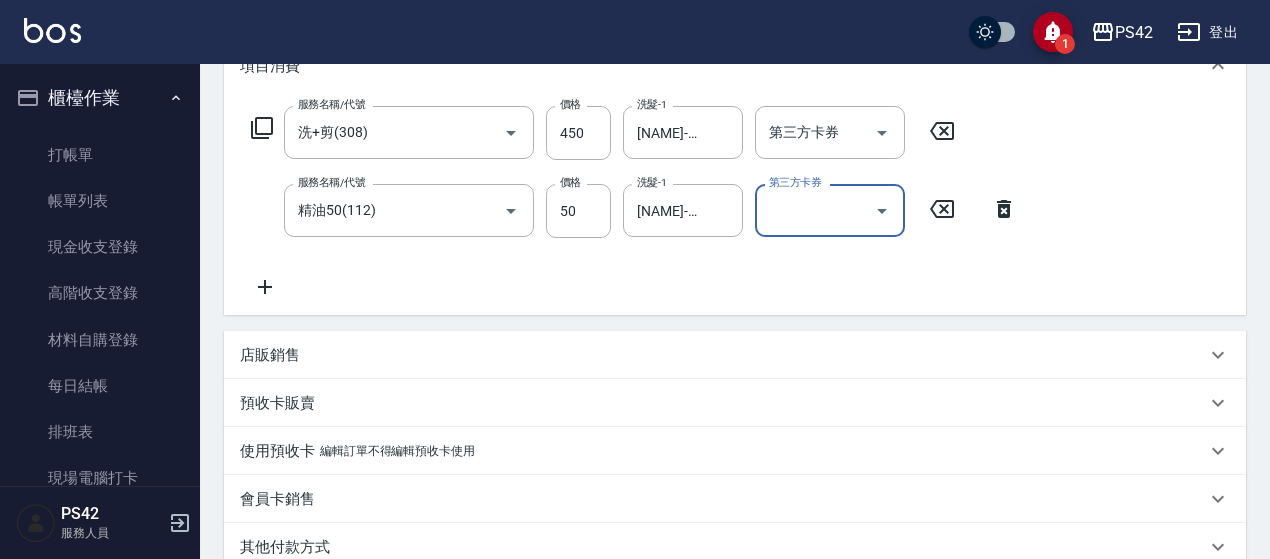 scroll, scrollTop: 500, scrollLeft: 0, axis: vertical 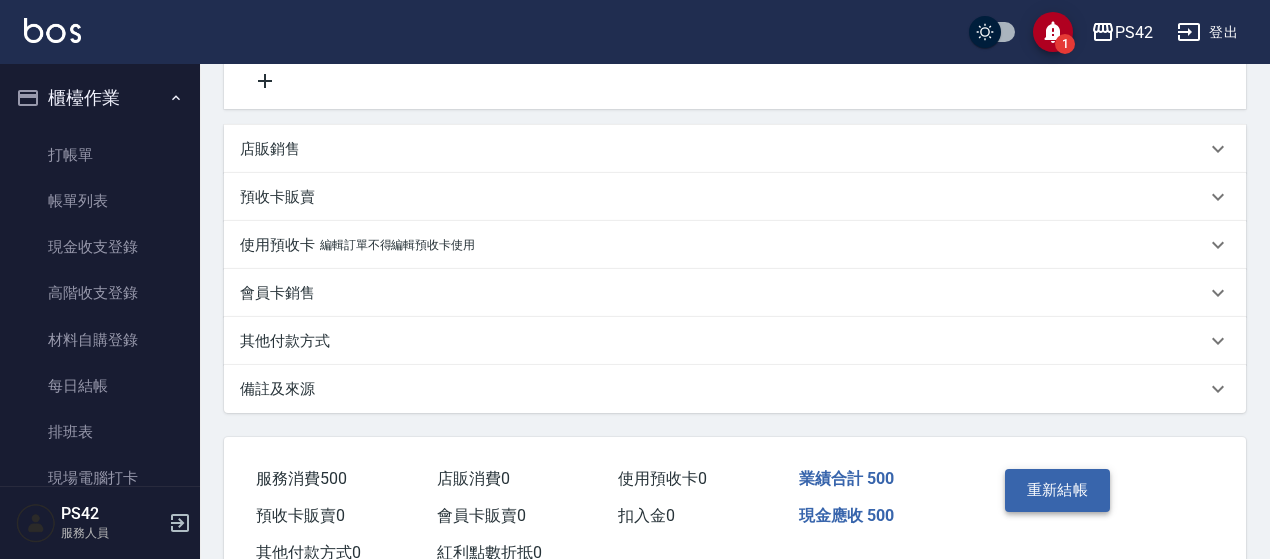click on "重新結帳" at bounding box center [1058, 490] 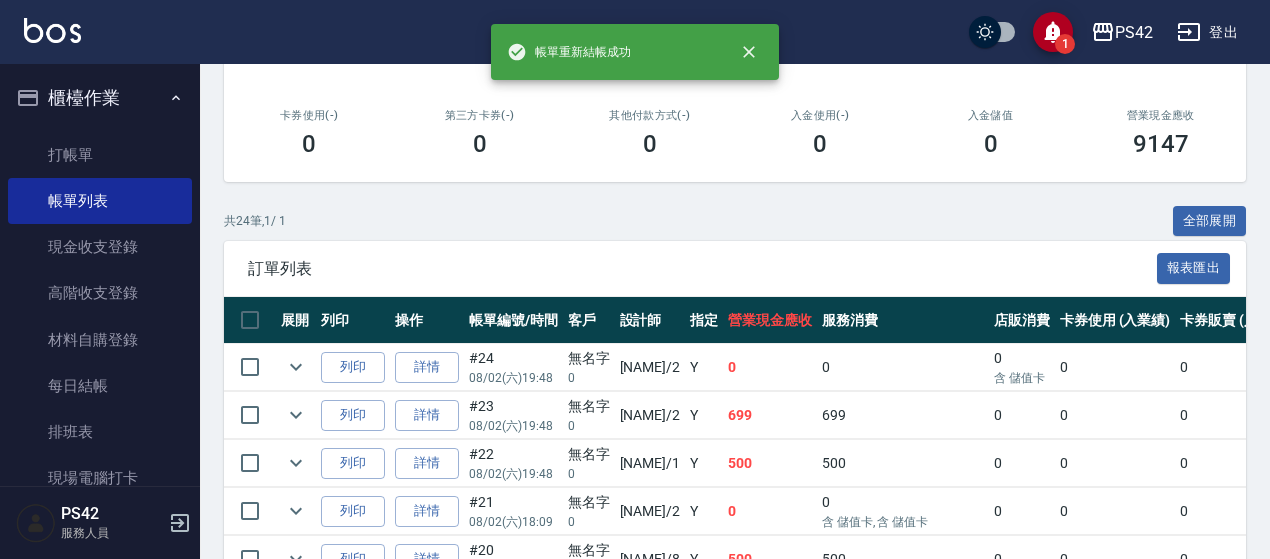 scroll, scrollTop: 400, scrollLeft: 0, axis: vertical 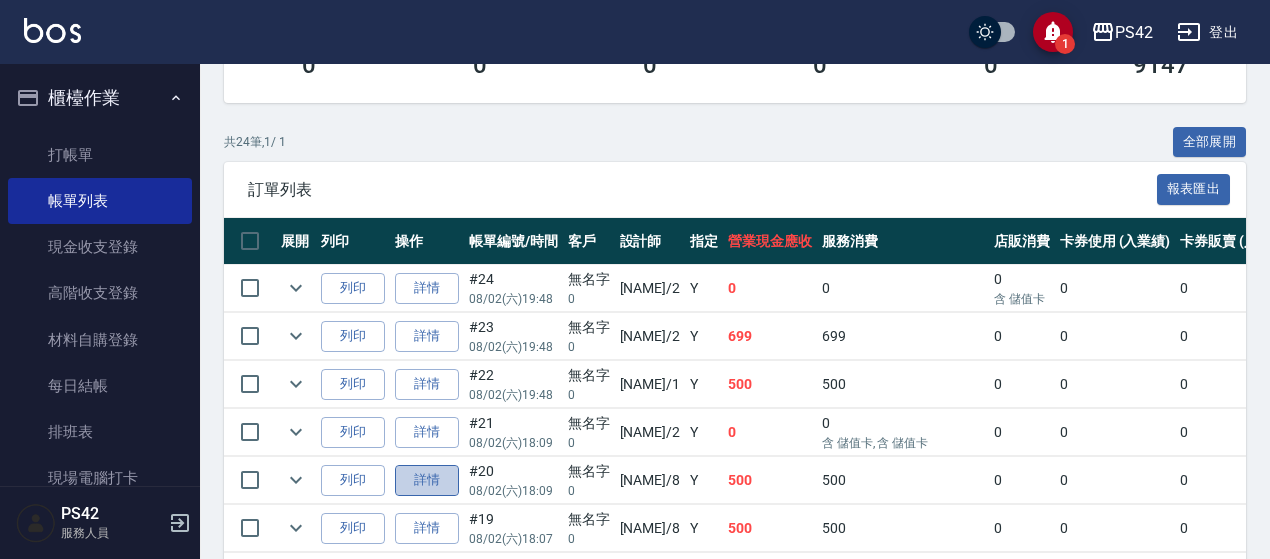 click on "詳情" at bounding box center (427, 480) 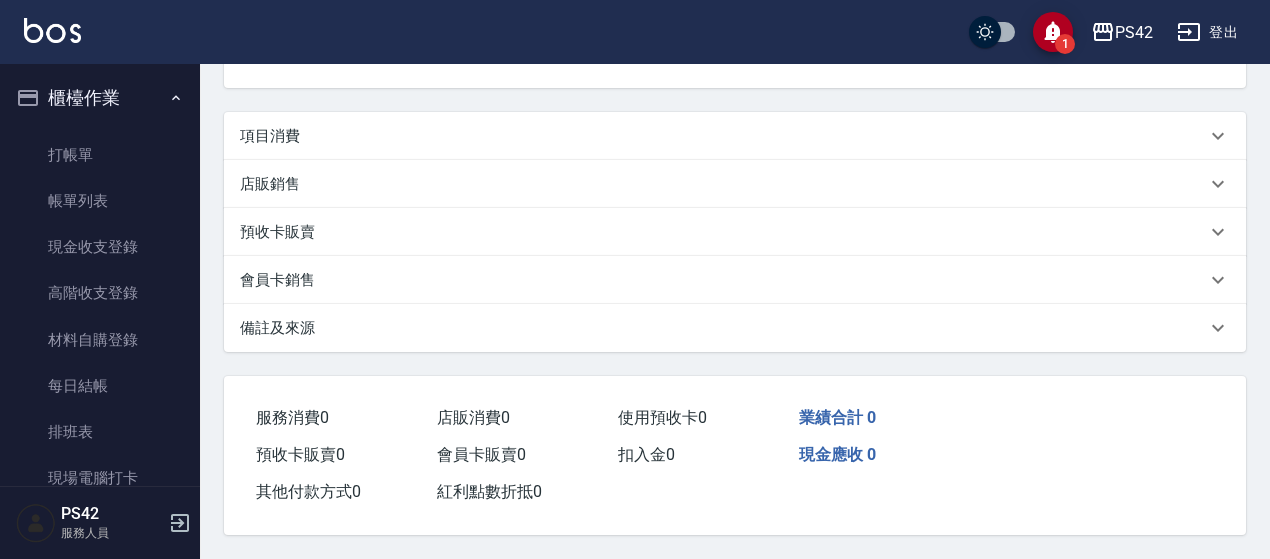 scroll, scrollTop: 0, scrollLeft: 0, axis: both 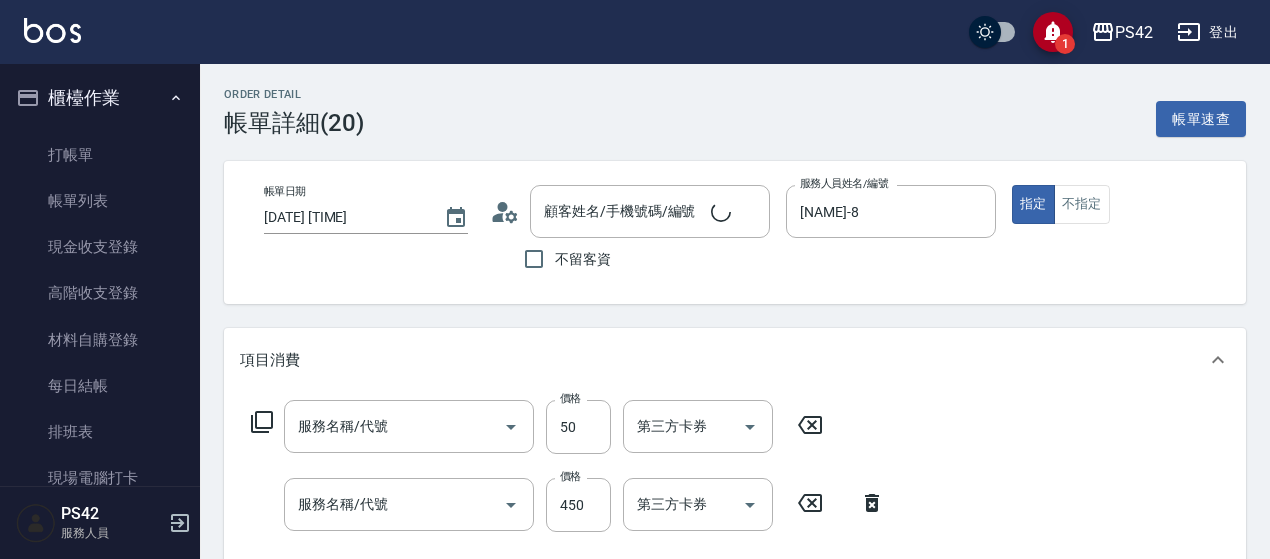 type on "[DATE] [TIME]" 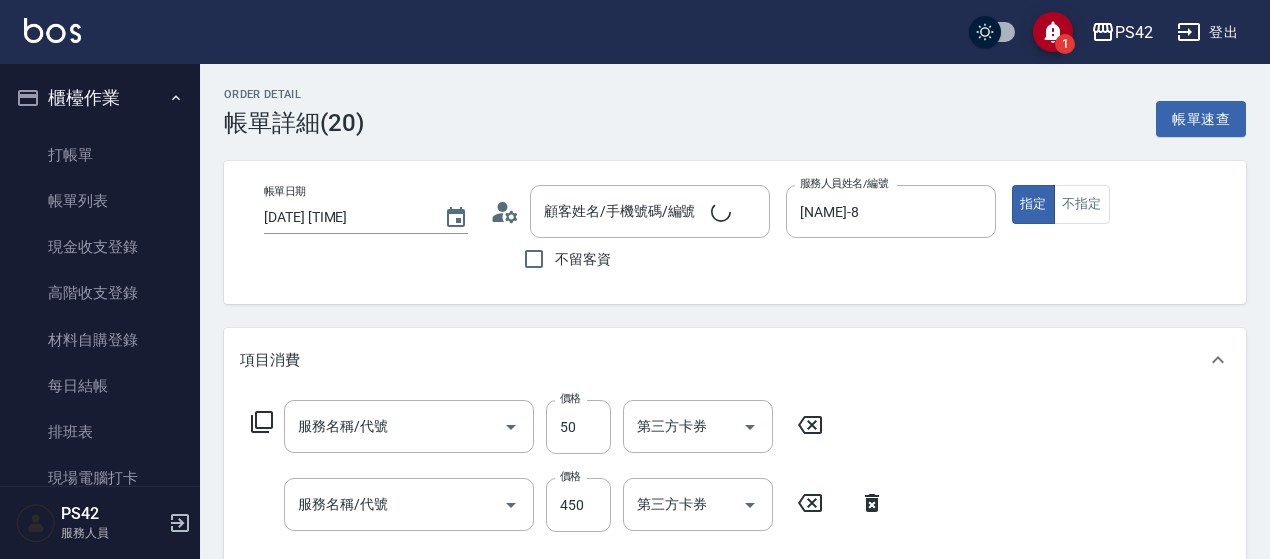 type on "[NAME]-8" 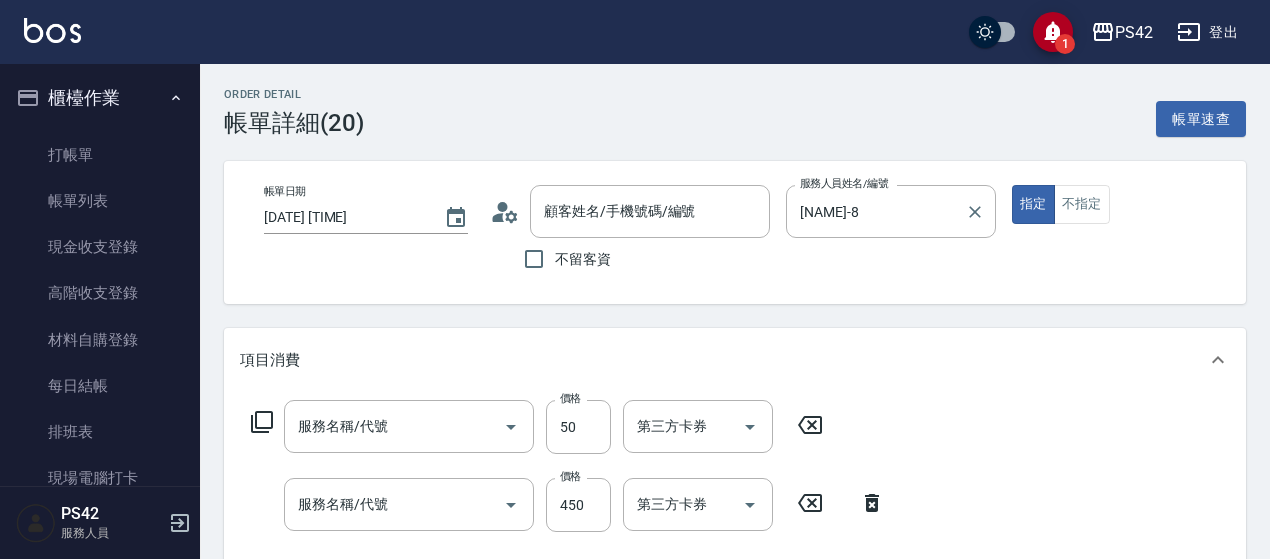 type on "精油50(112)" 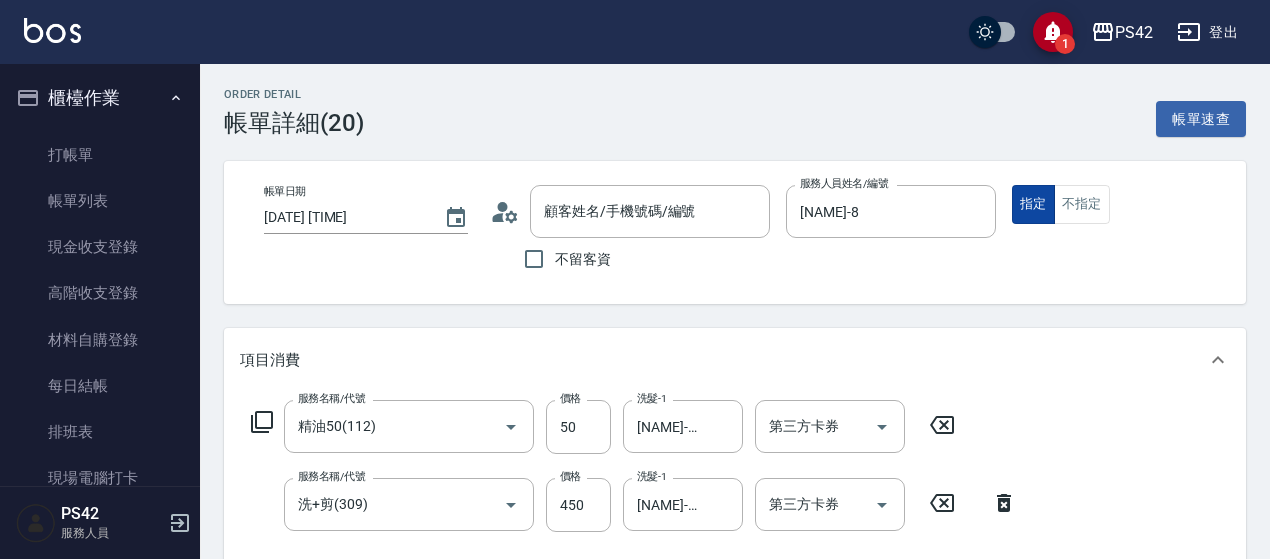 type on "無名字/0/null" 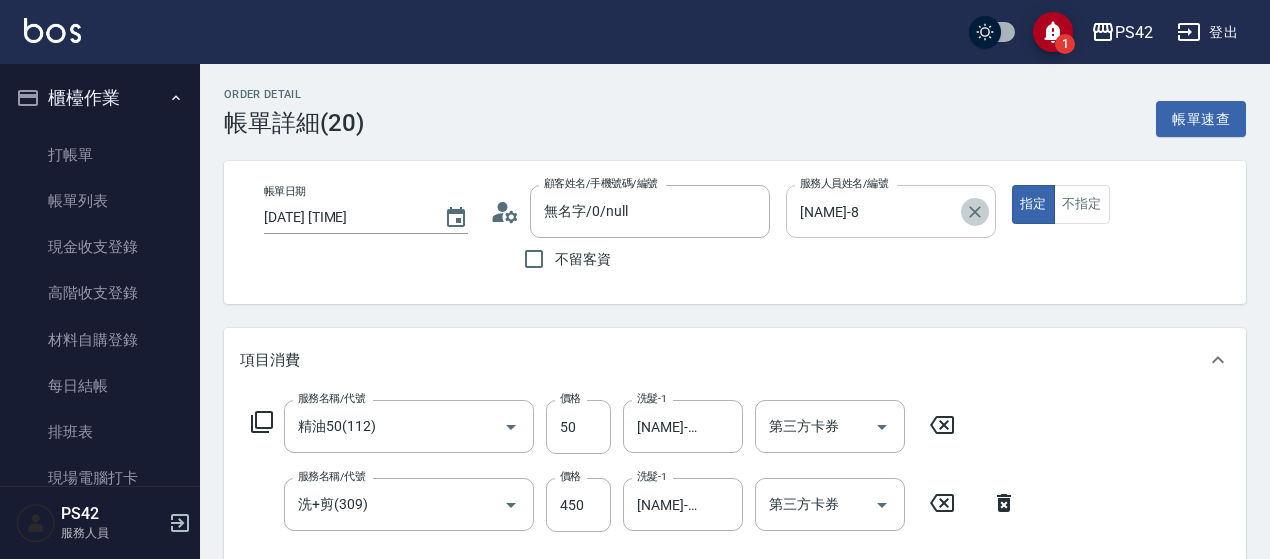 click 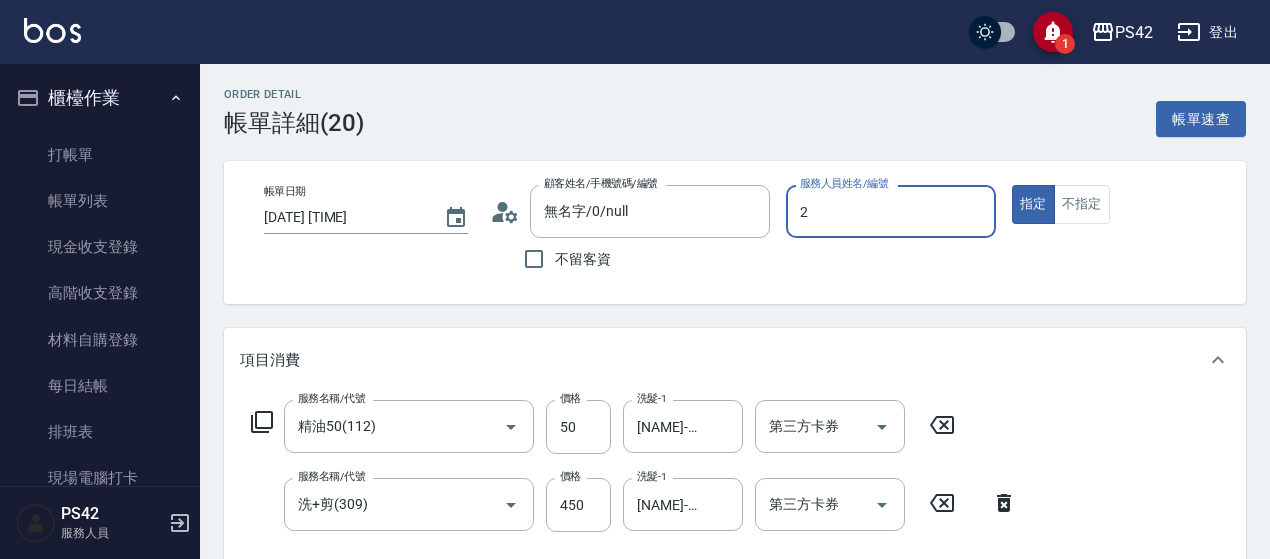 type on "[NAME]-2" 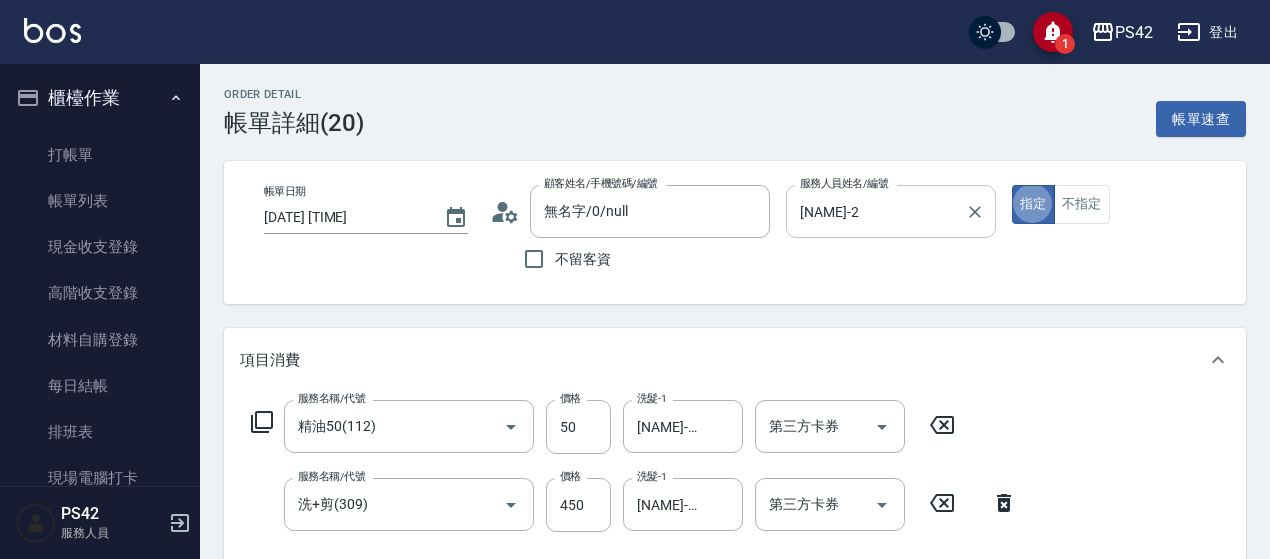 type on "true" 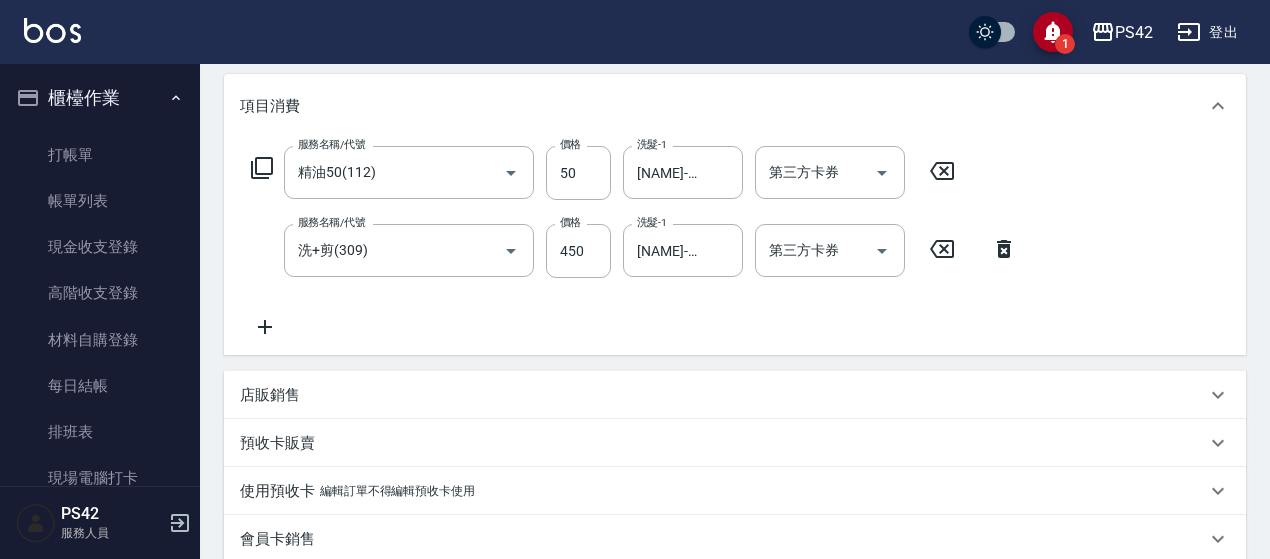 scroll, scrollTop: 300, scrollLeft: 0, axis: vertical 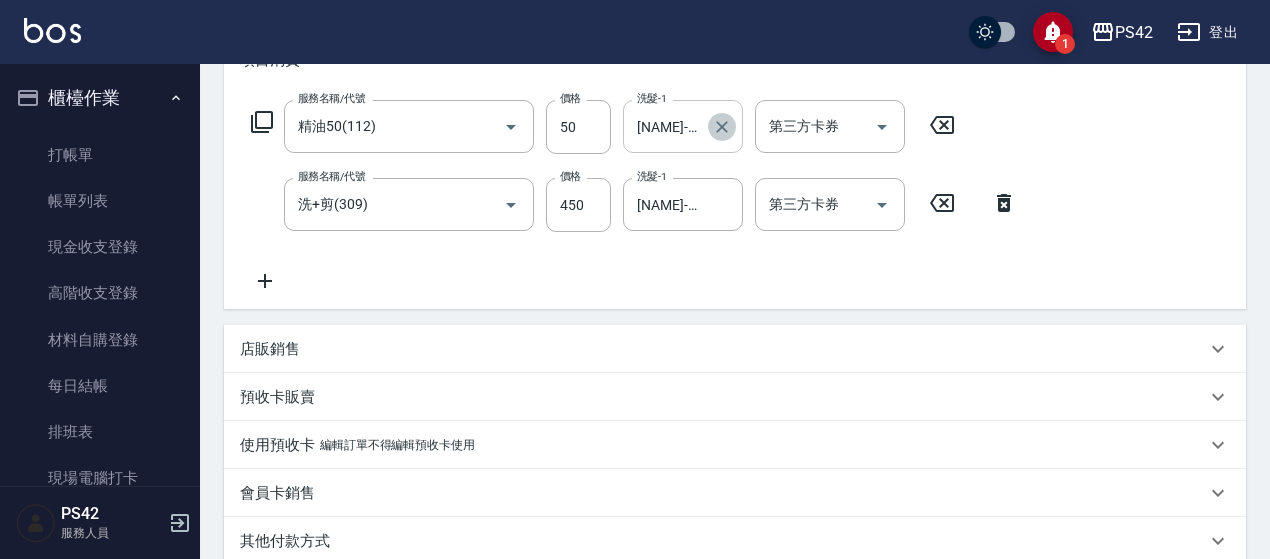 click at bounding box center (722, 127) 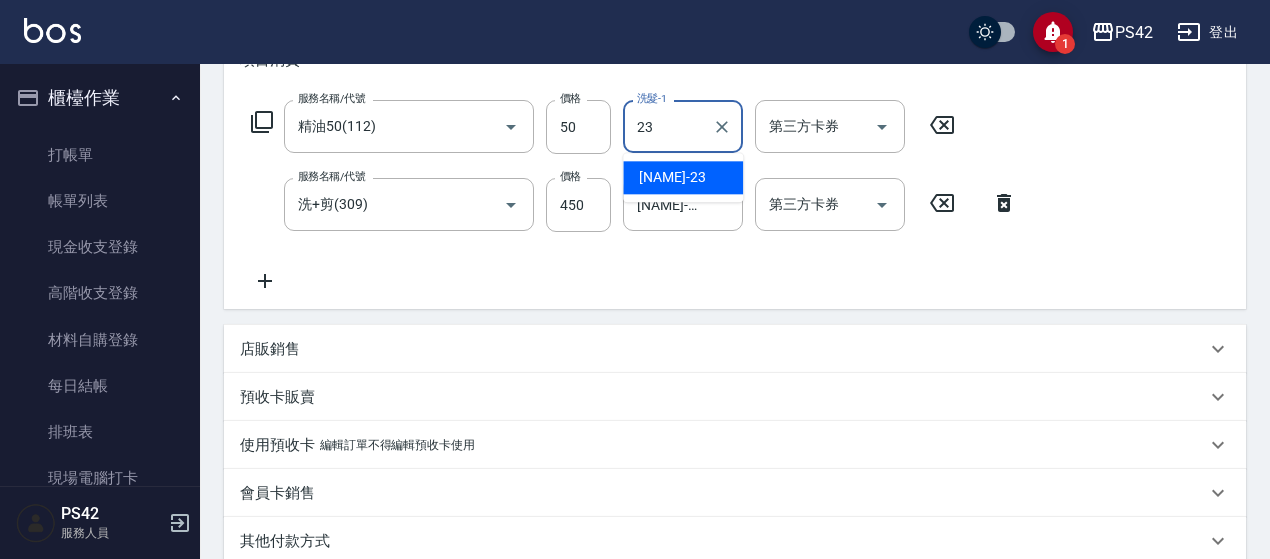 type on "[NAME]-23" 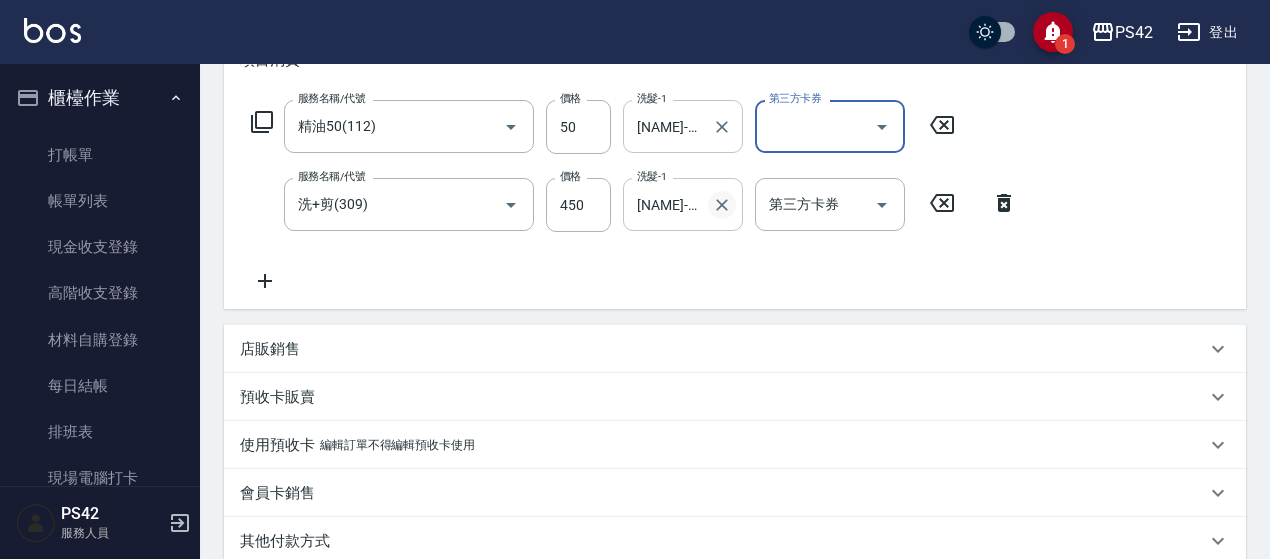 click 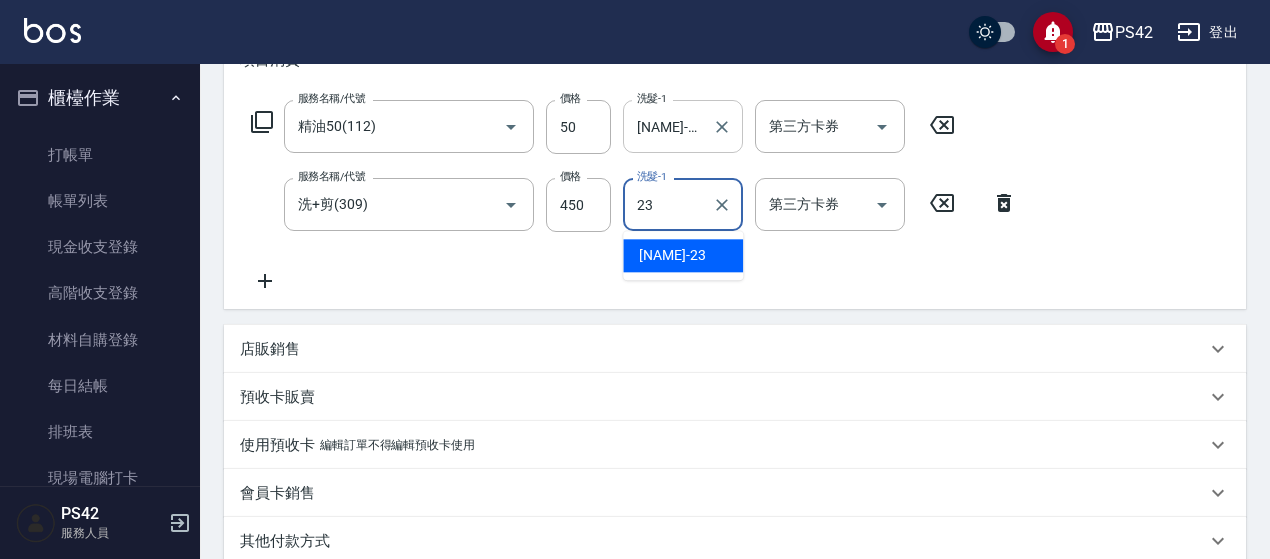 type on "[NAME]-23" 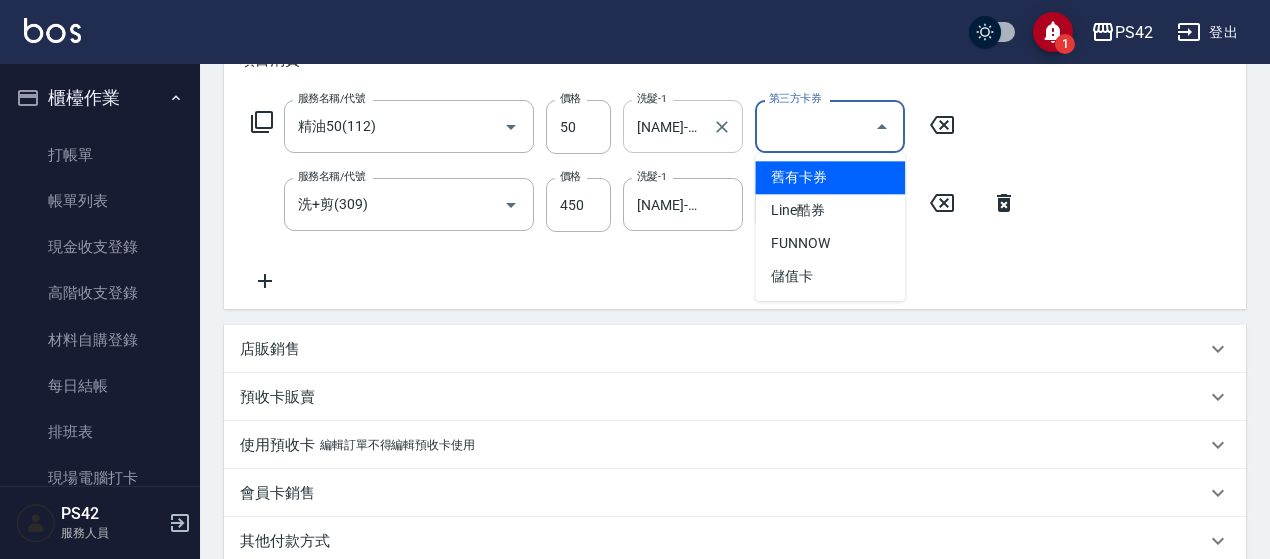 click on "第三方卡券" at bounding box center (815, 126) 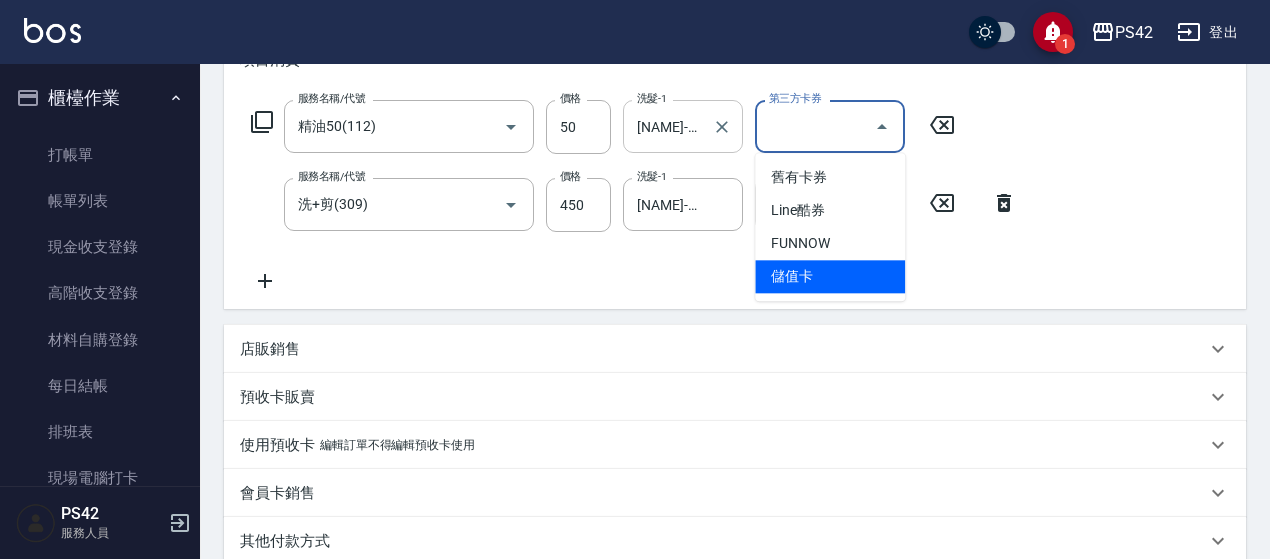 click on "儲值卡" at bounding box center [830, 276] 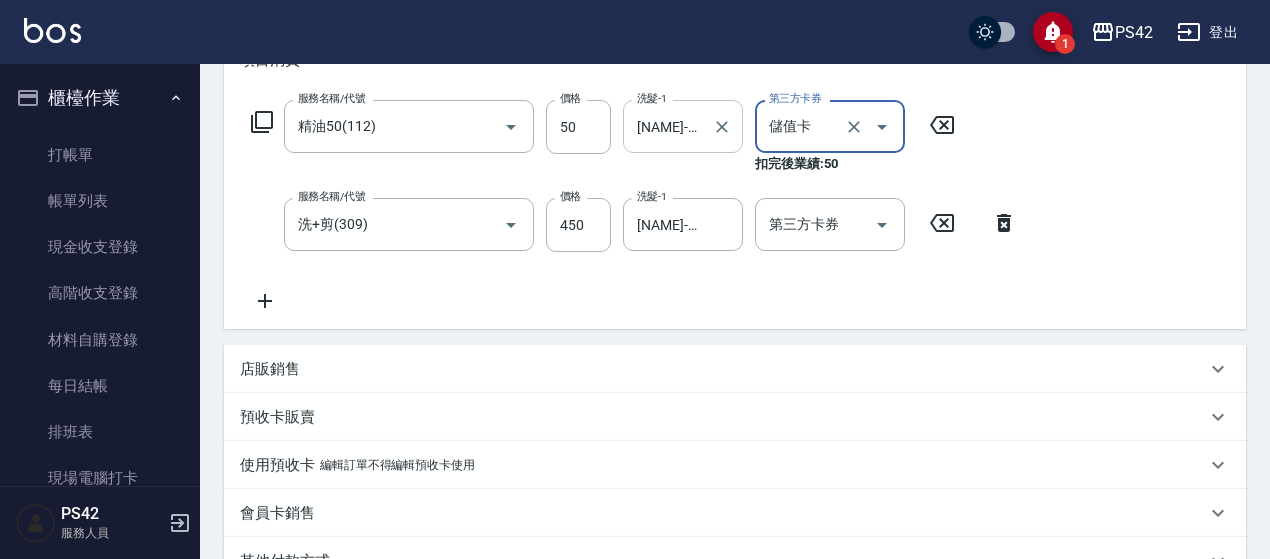 type on "儲值卡" 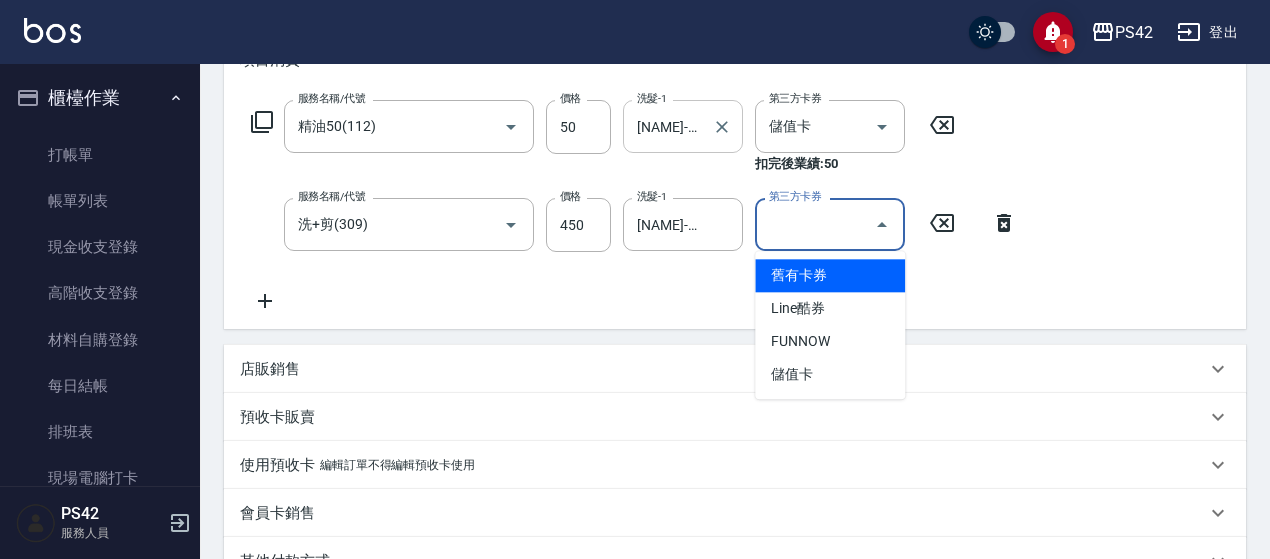 click on "第三方卡券" at bounding box center (815, 224) 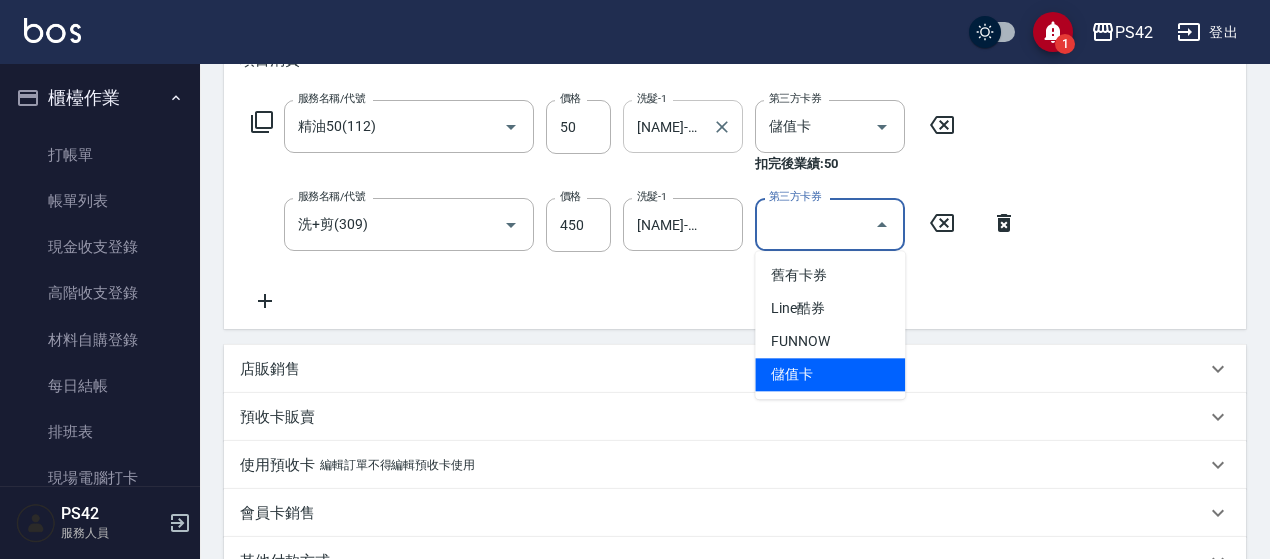 click on "儲值卡" at bounding box center [830, 374] 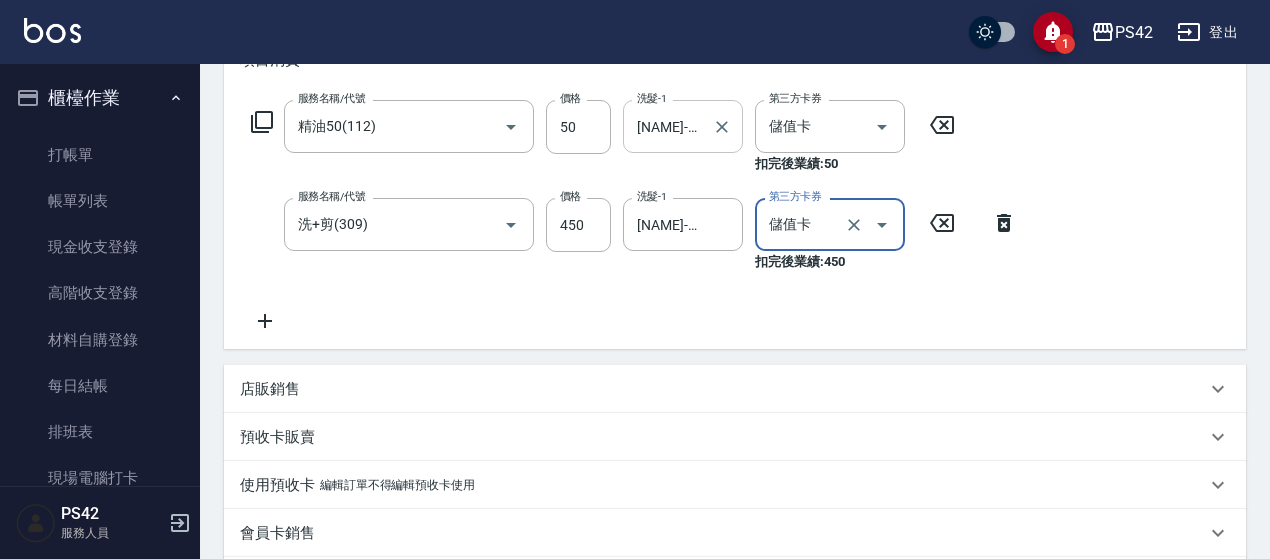 type on "儲值卡" 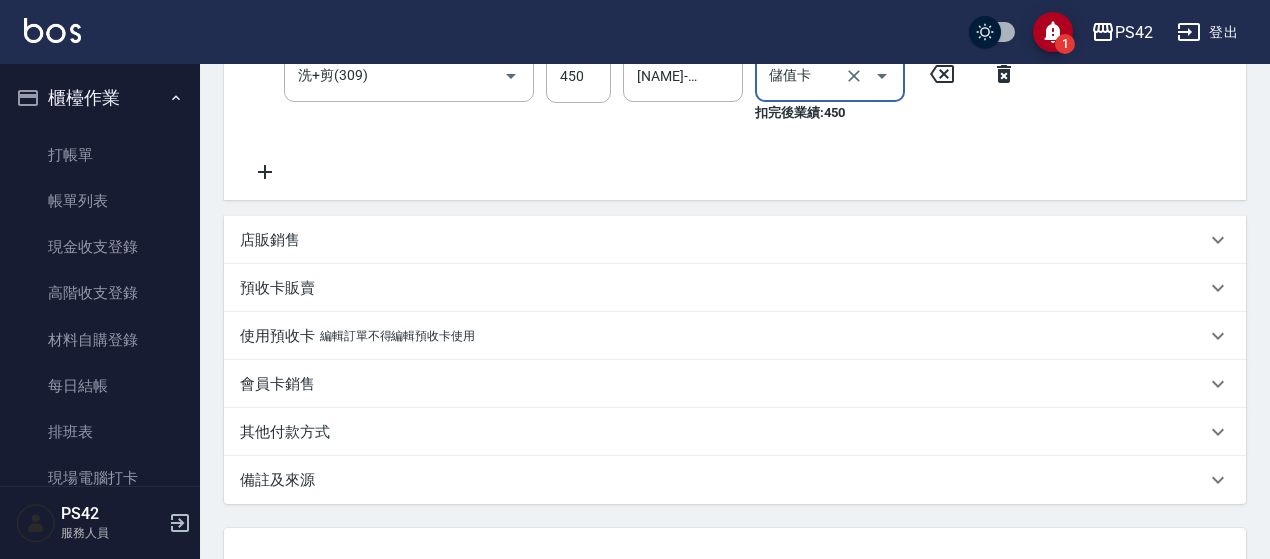 scroll, scrollTop: 608, scrollLeft: 0, axis: vertical 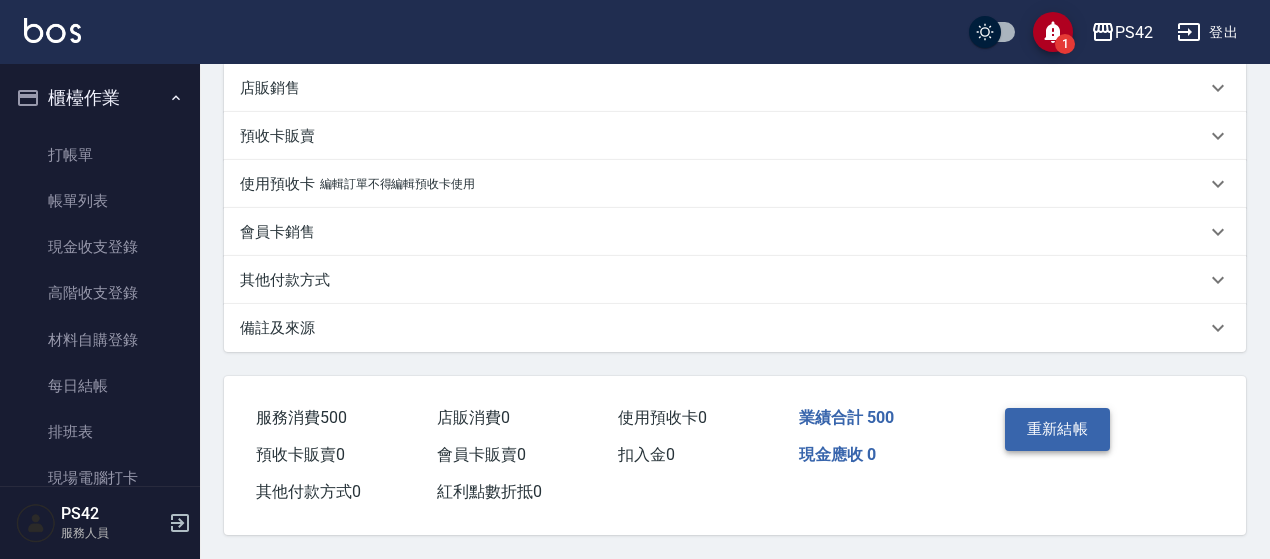 click on "重新結帳" at bounding box center (1058, 429) 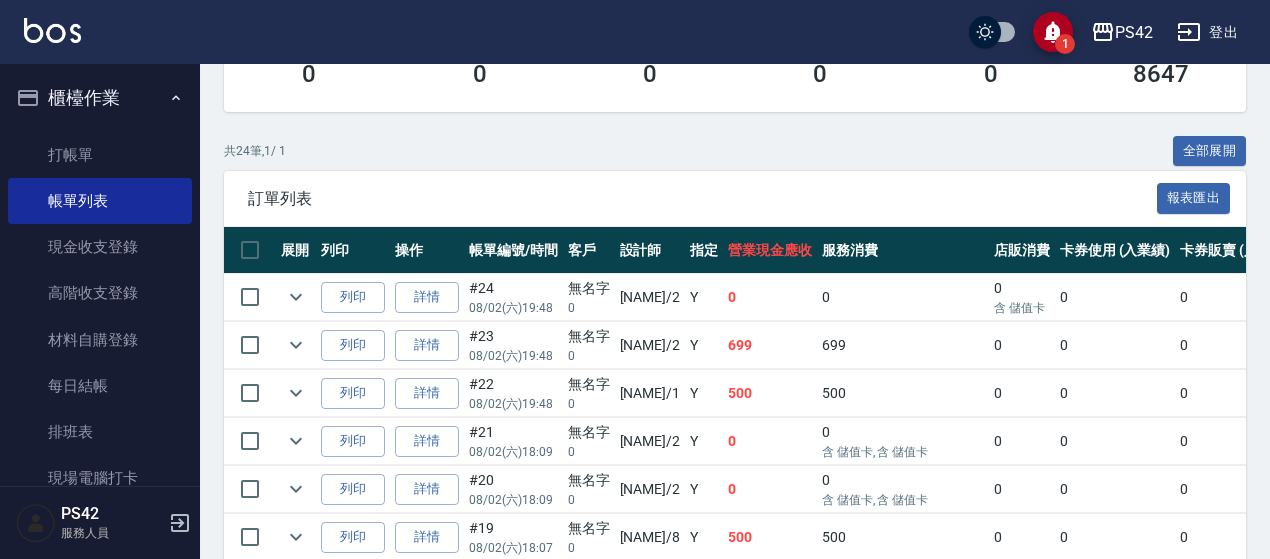 scroll, scrollTop: 400, scrollLeft: 0, axis: vertical 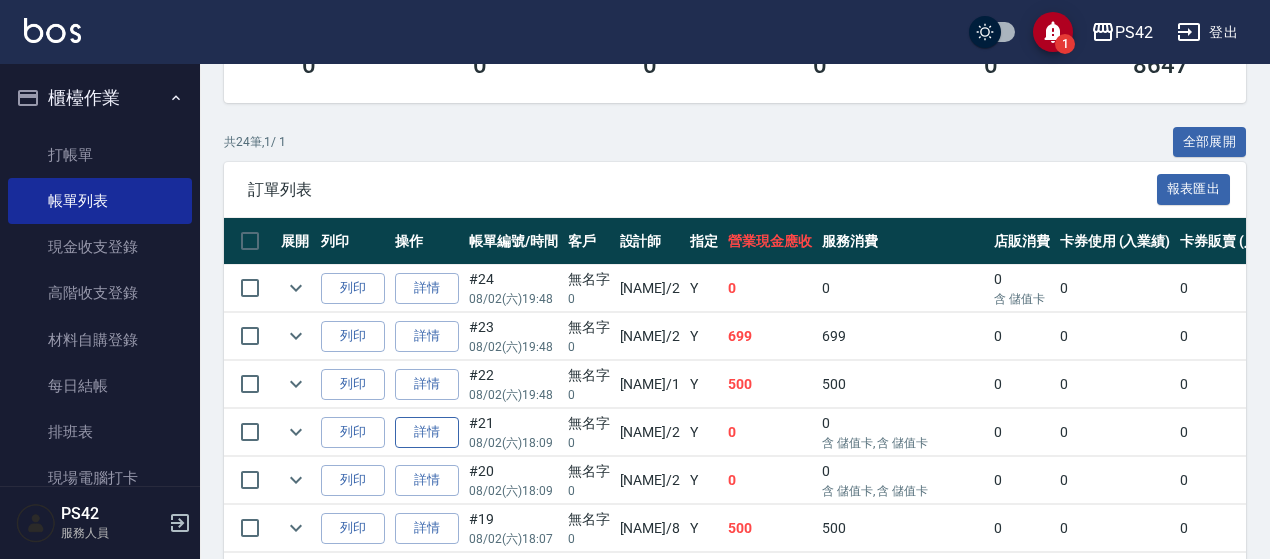 click on "詳情" at bounding box center (427, 432) 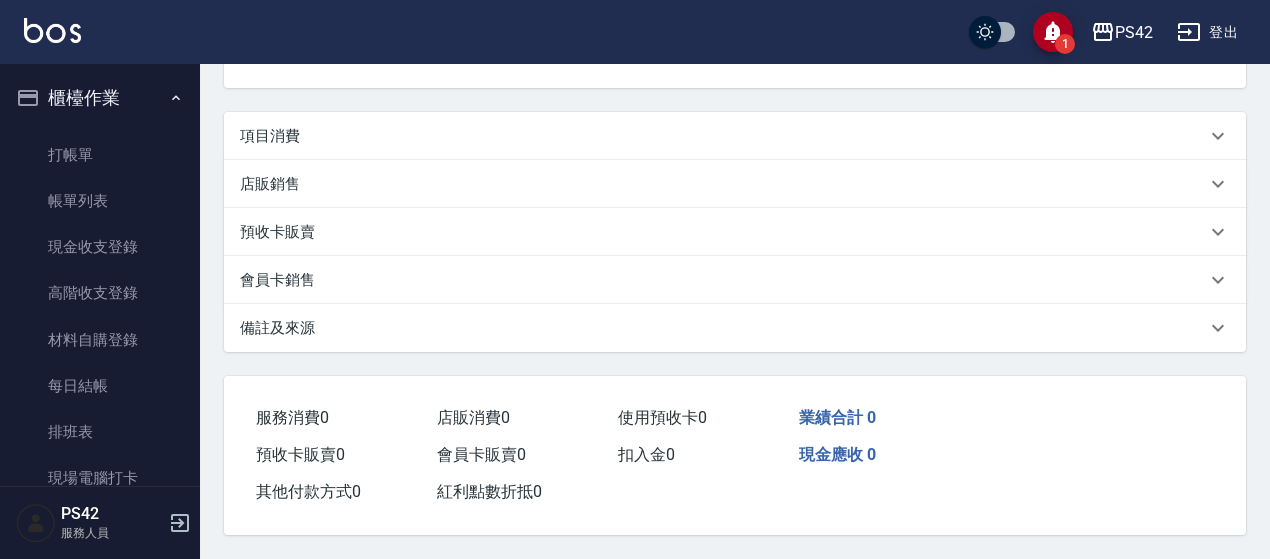 scroll, scrollTop: 0, scrollLeft: 0, axis: both 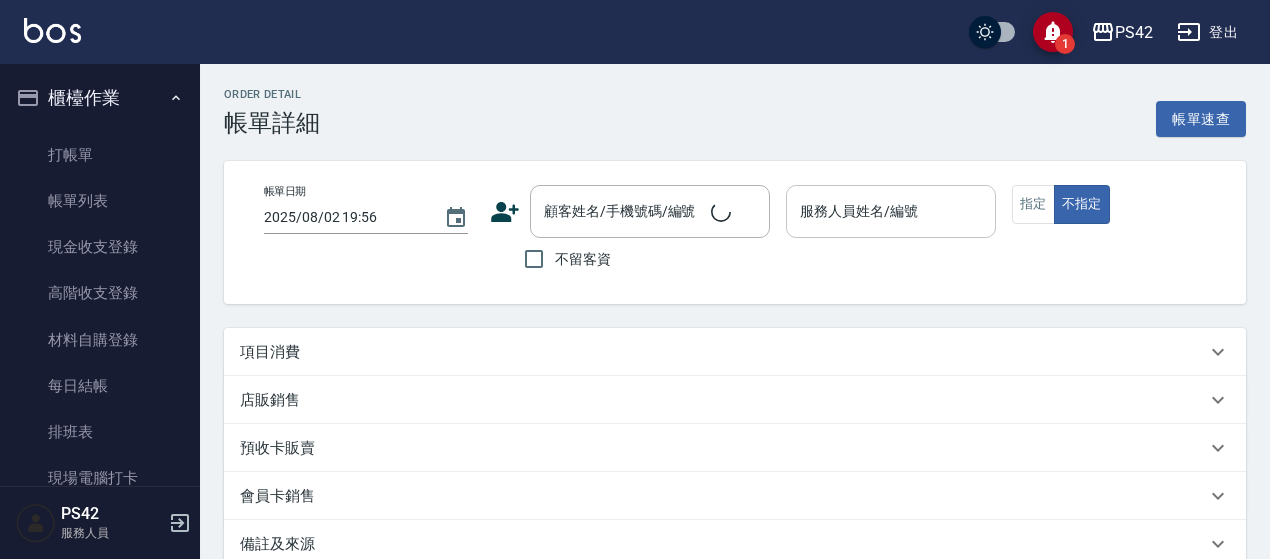 type on "[DATE] [TIME]" 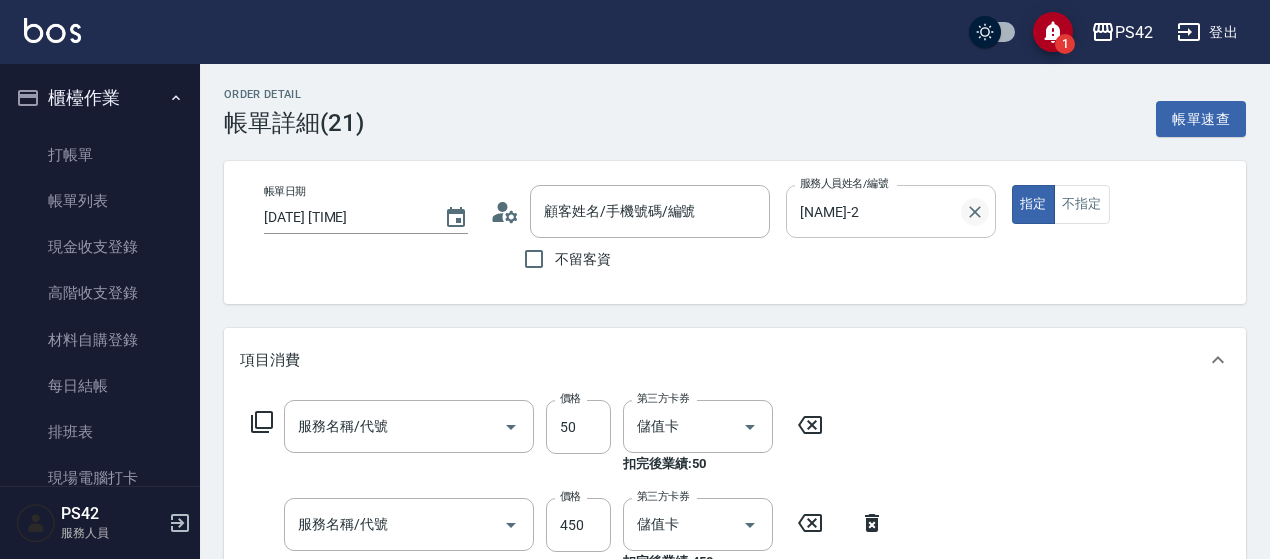 type on "無名字/0/null" 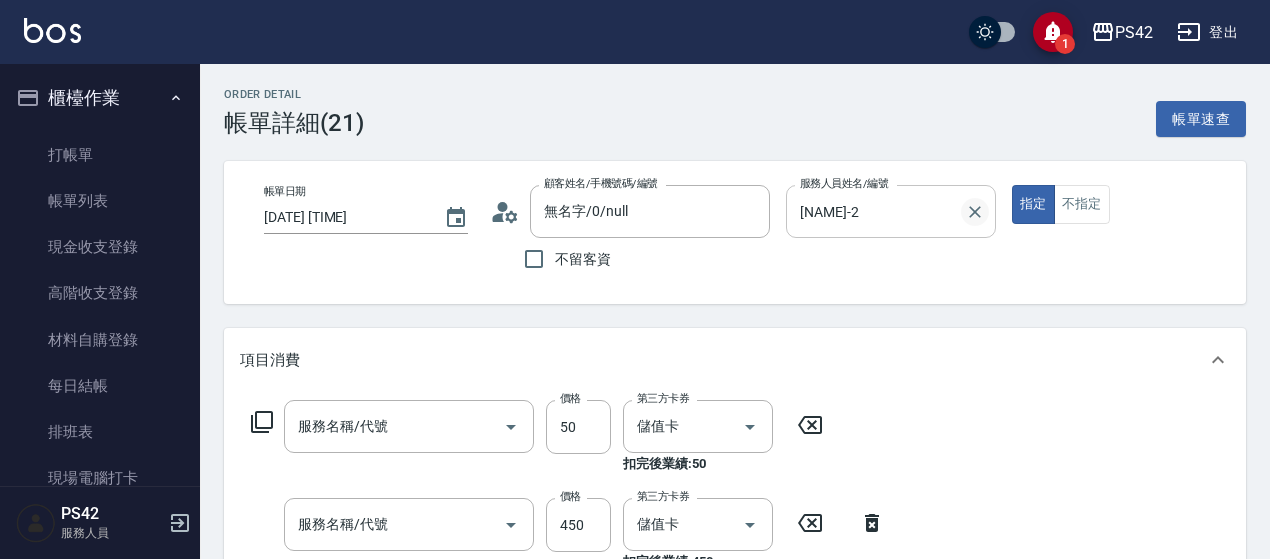 type on "精油50(112)" 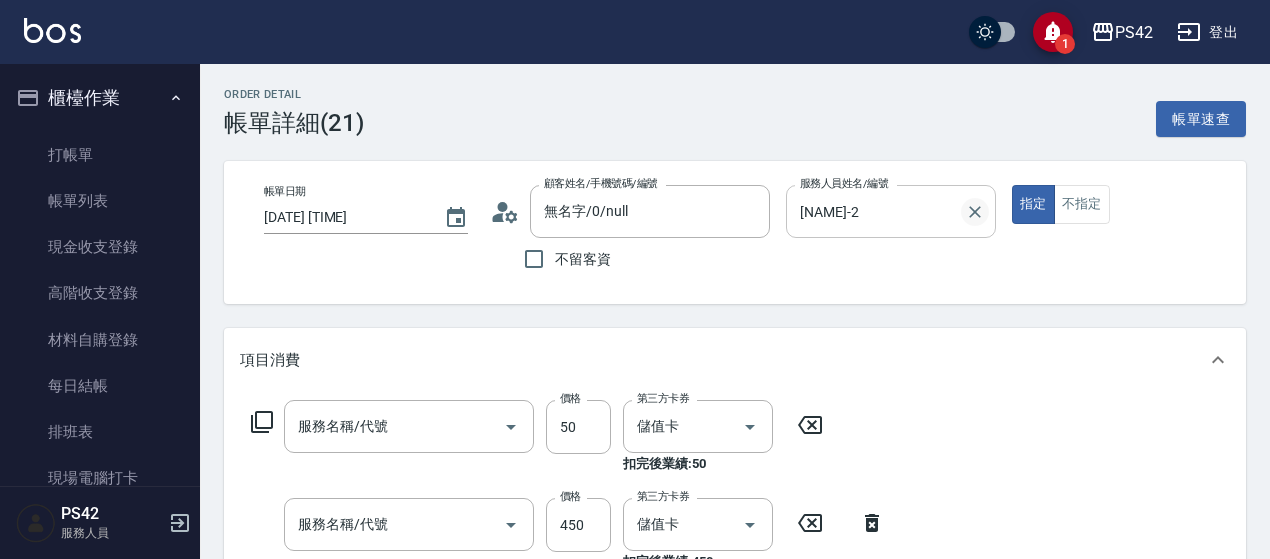 type on "洗+剪(309)" 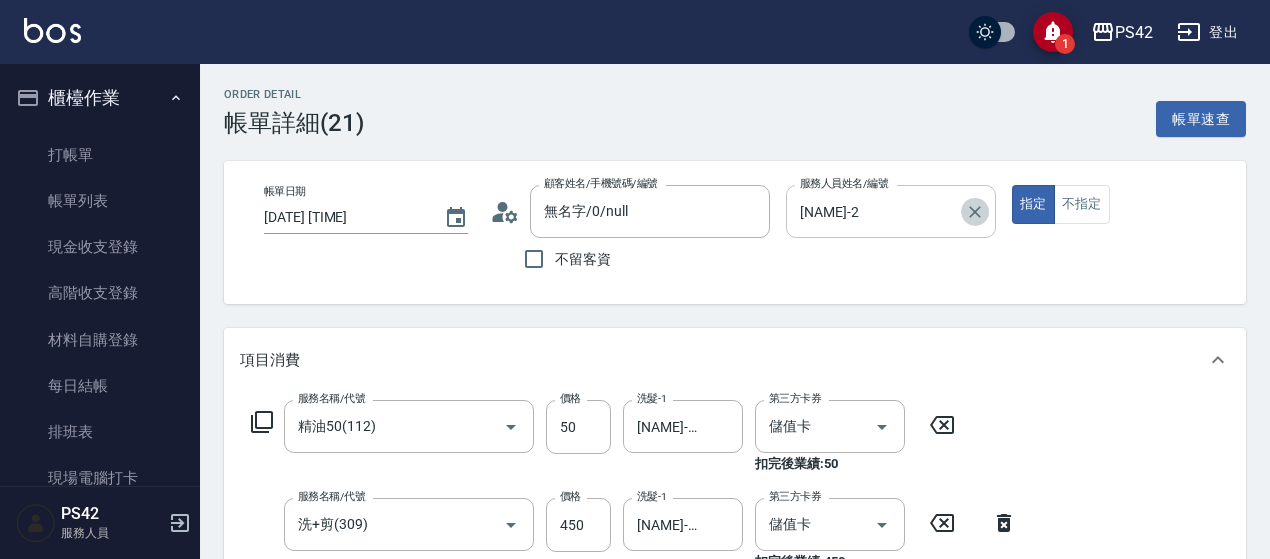 click 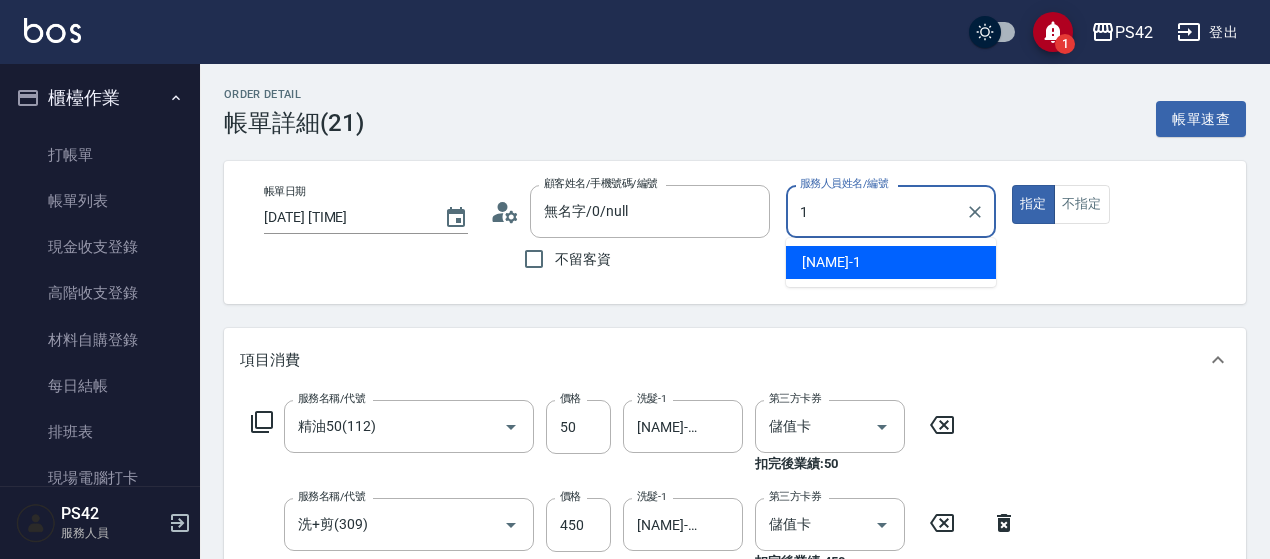 type on "[NAME]-1" 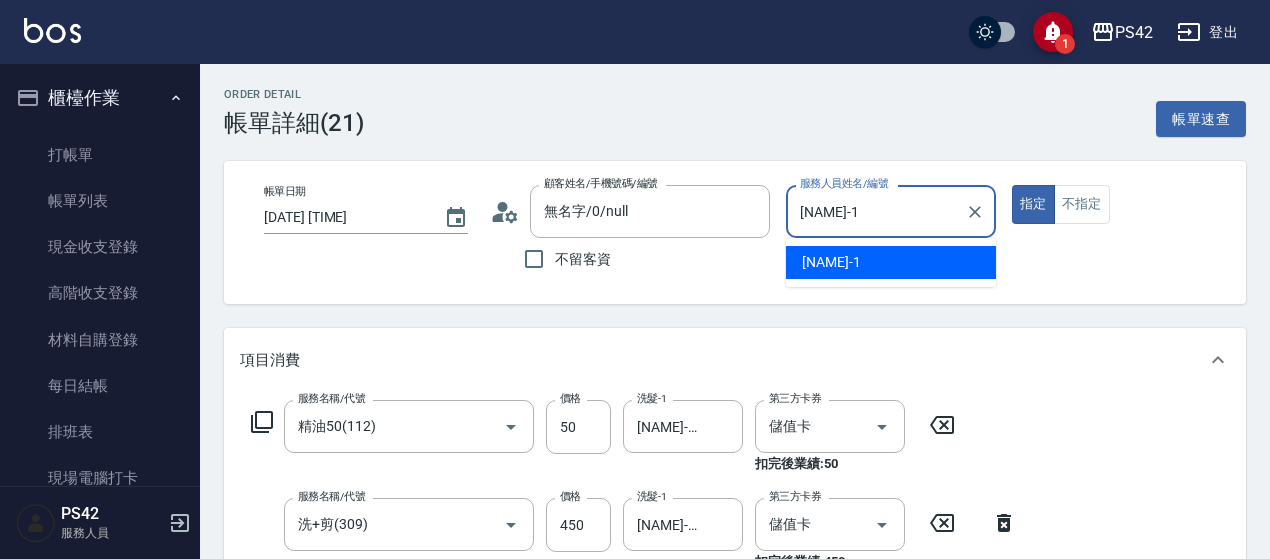 type on "true" 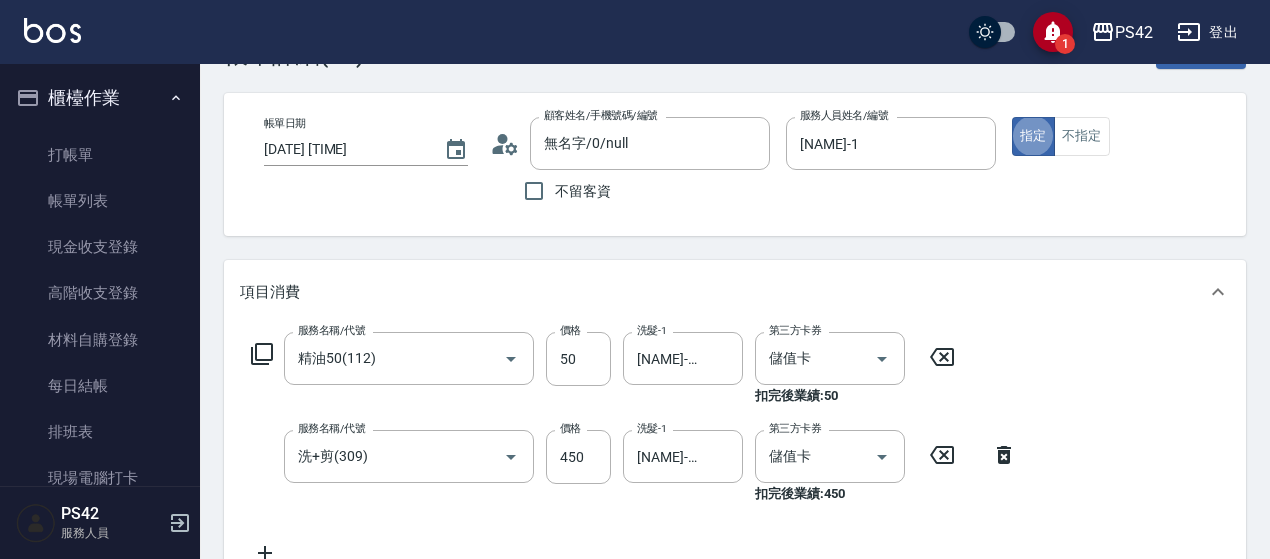 scroll, scrollTop: 100, scrollLeft: 0, axis: vertical 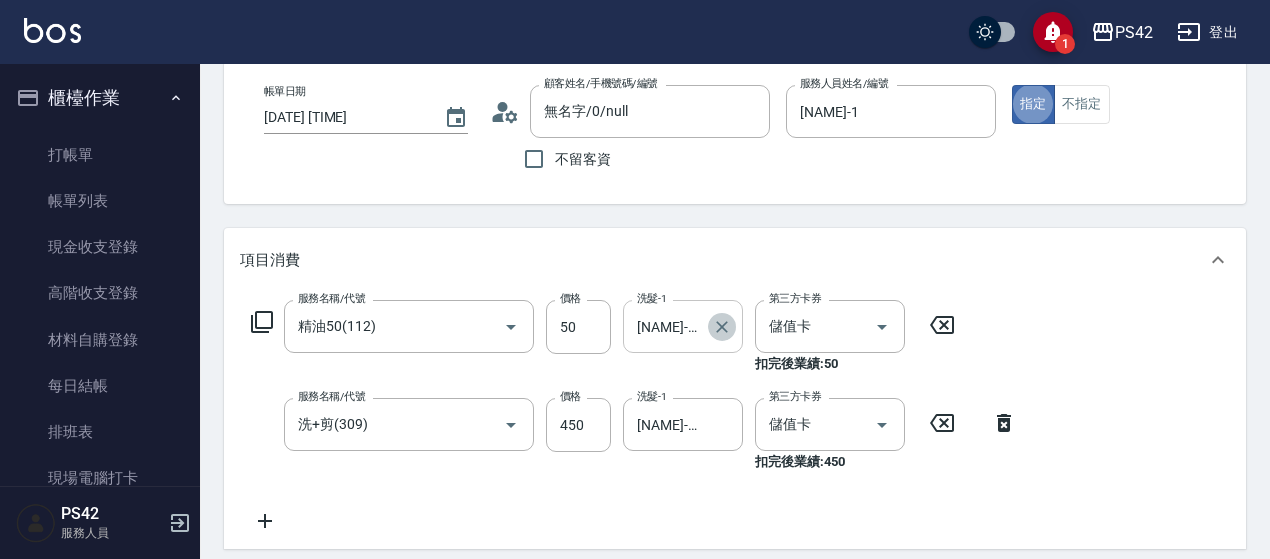 click 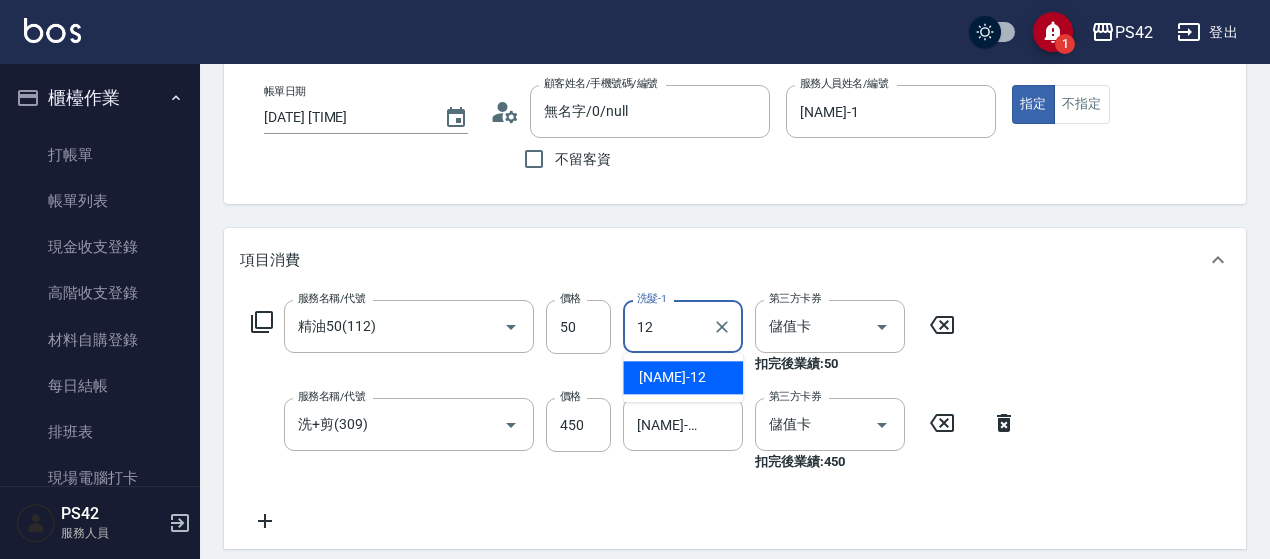 type on "[NAME]-12" 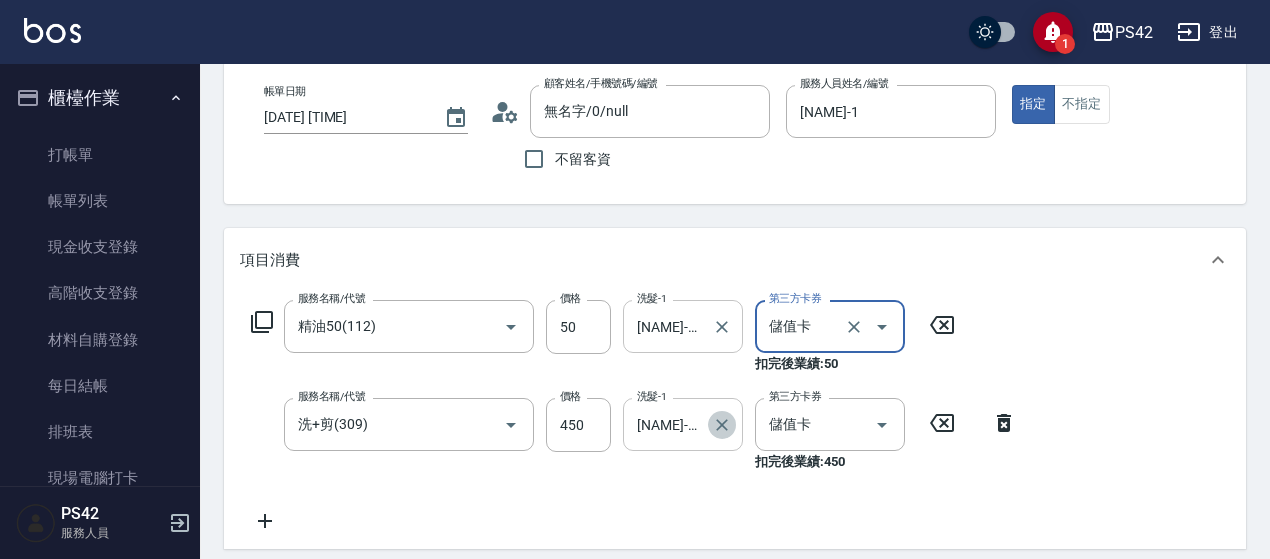 click 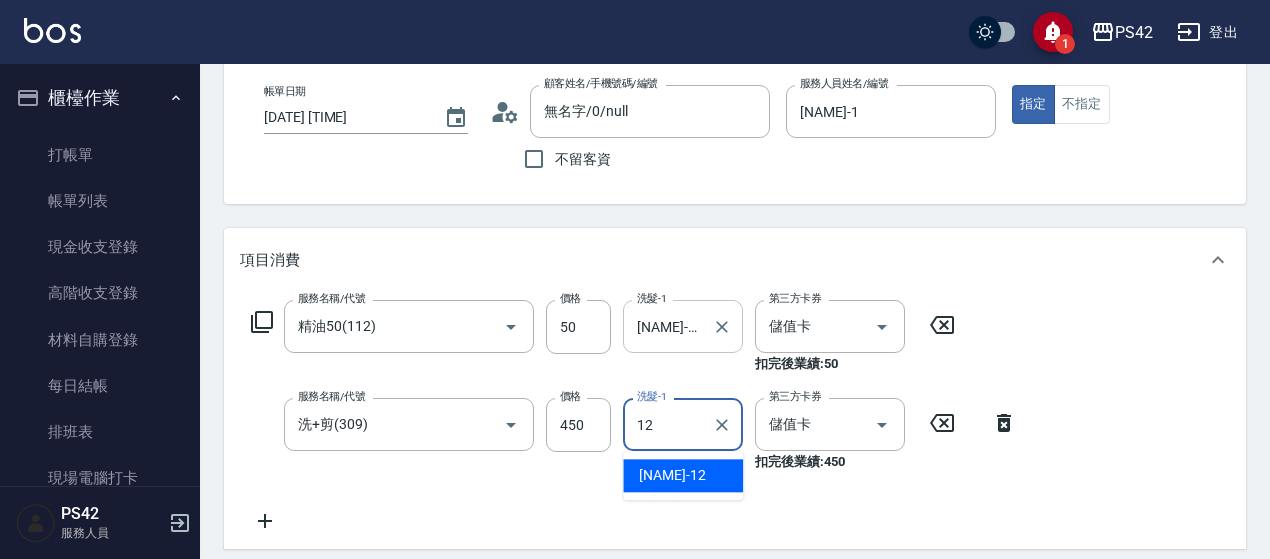 type on "[NAME]-12" 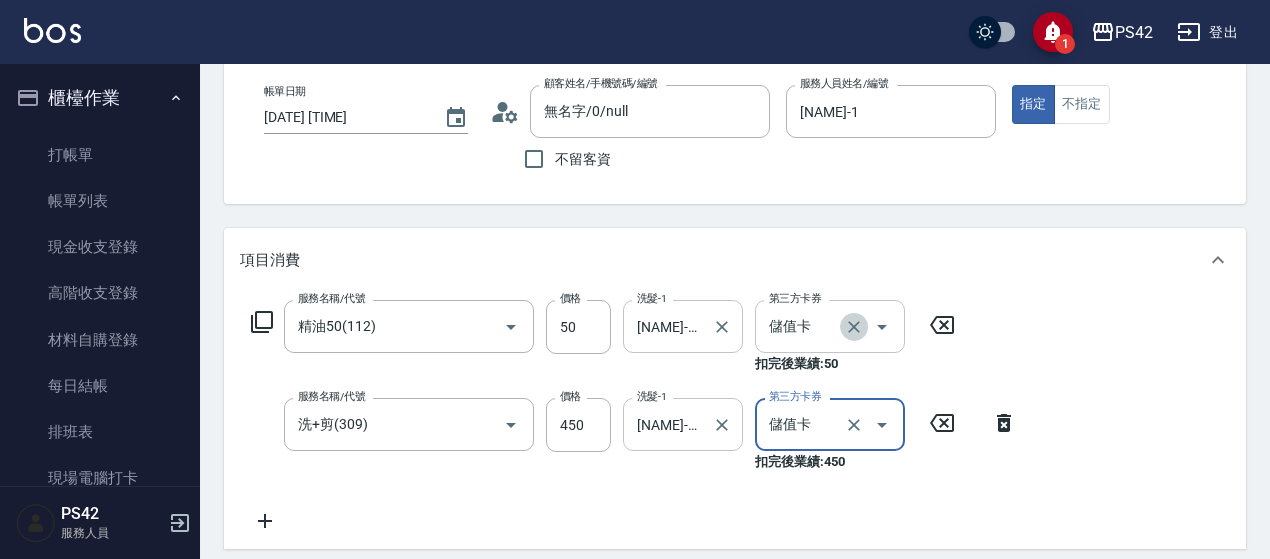 drag, startPoint x: 855, startPoint y: 325, endPoint x: 863, endPoint y: 349, distance: 25.298222 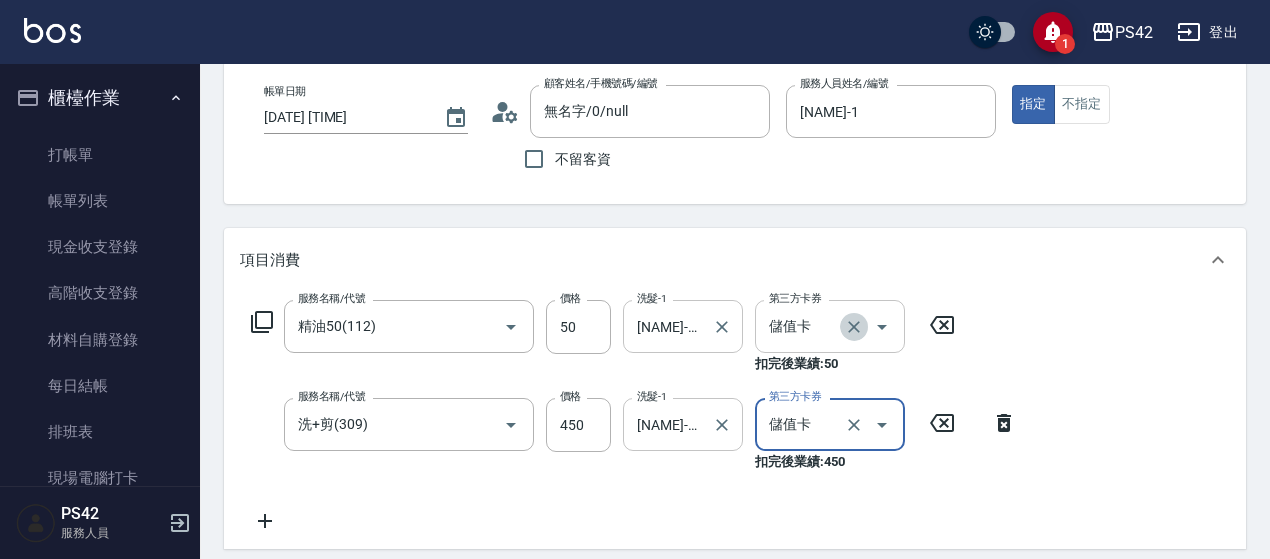 click 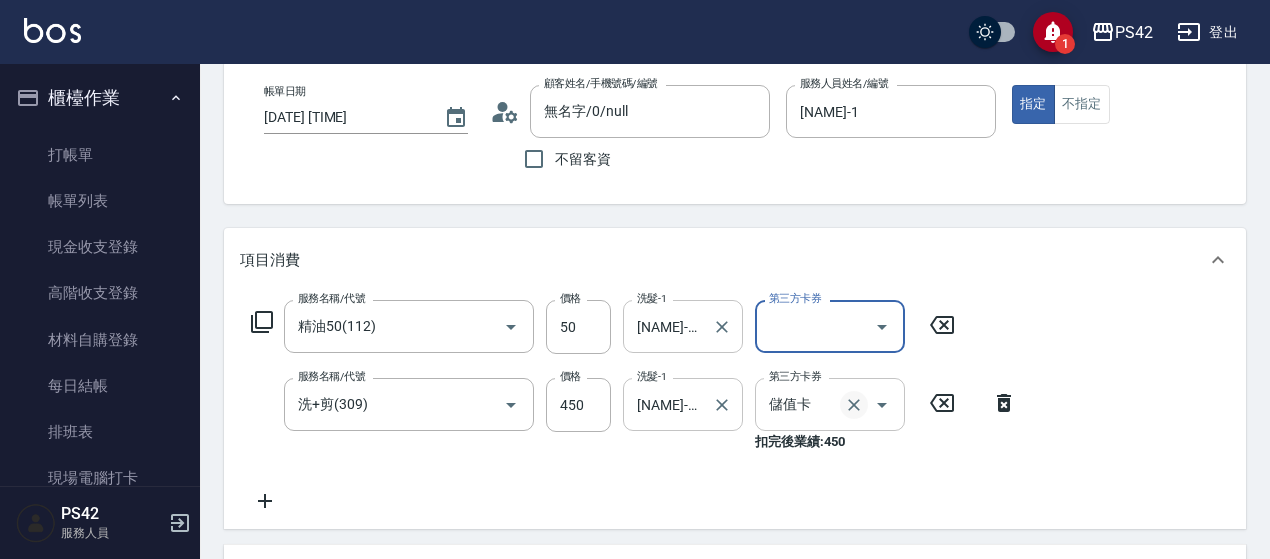 click 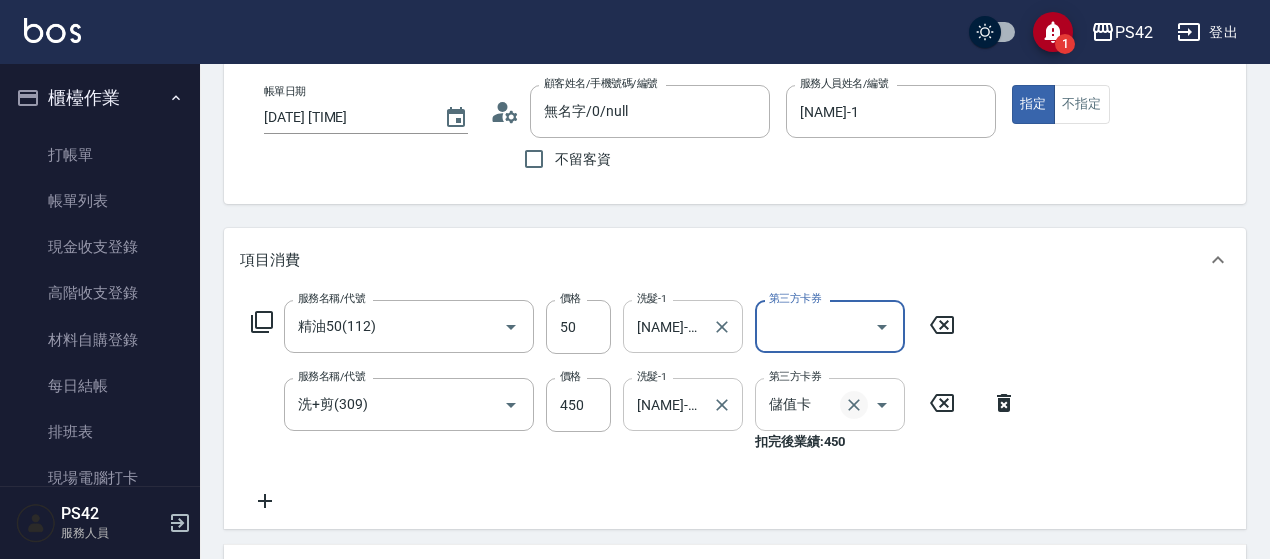 type 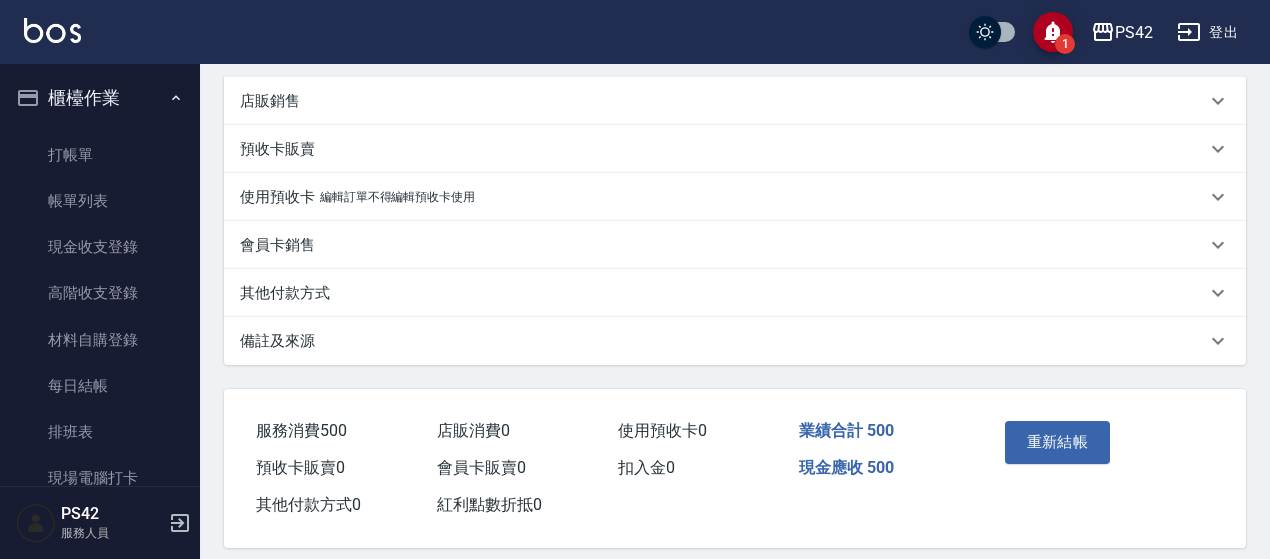 scroll, scrollTop: 568, scrollLeft: 0, axis: vertical 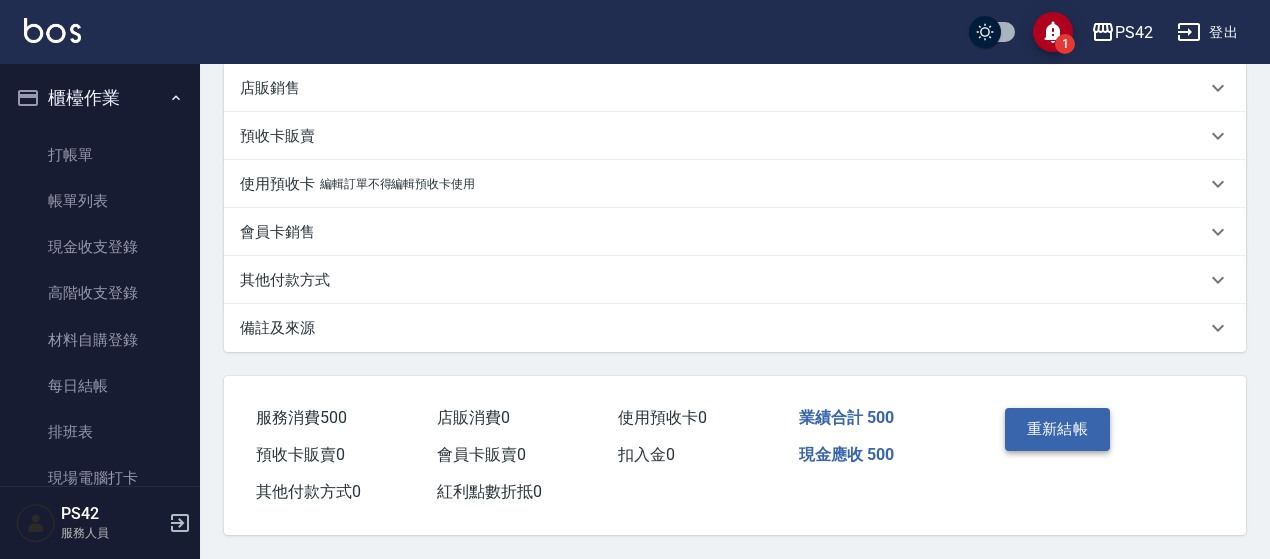 click on "重新結帳" at bounding box center [1058, 429] 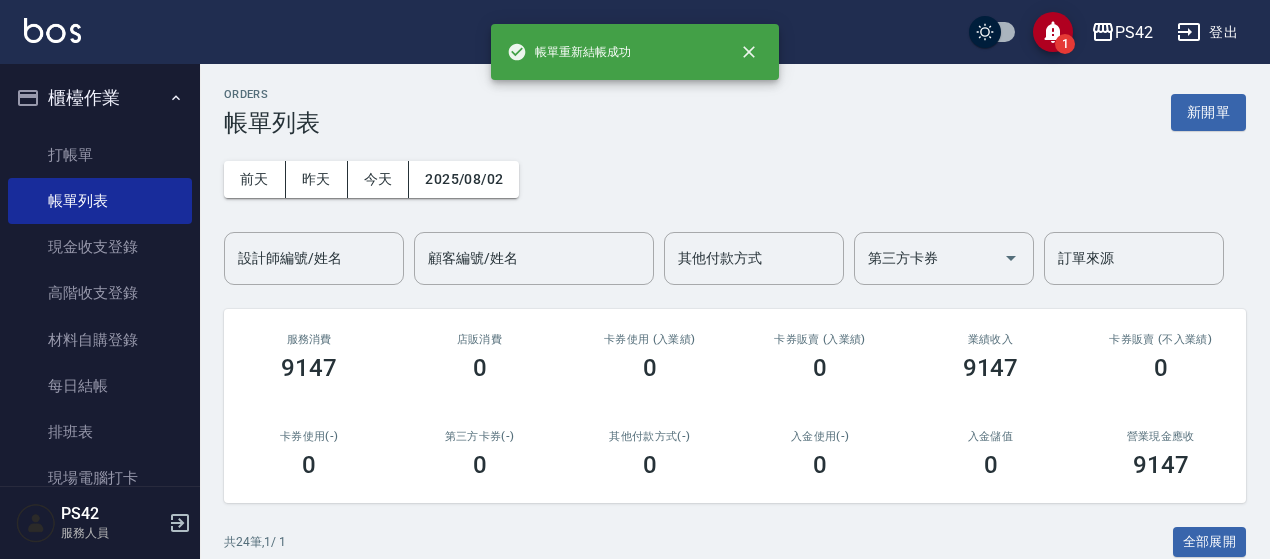 scroll, scrollTop: 500, scrollLeft: 0, axis: vertical 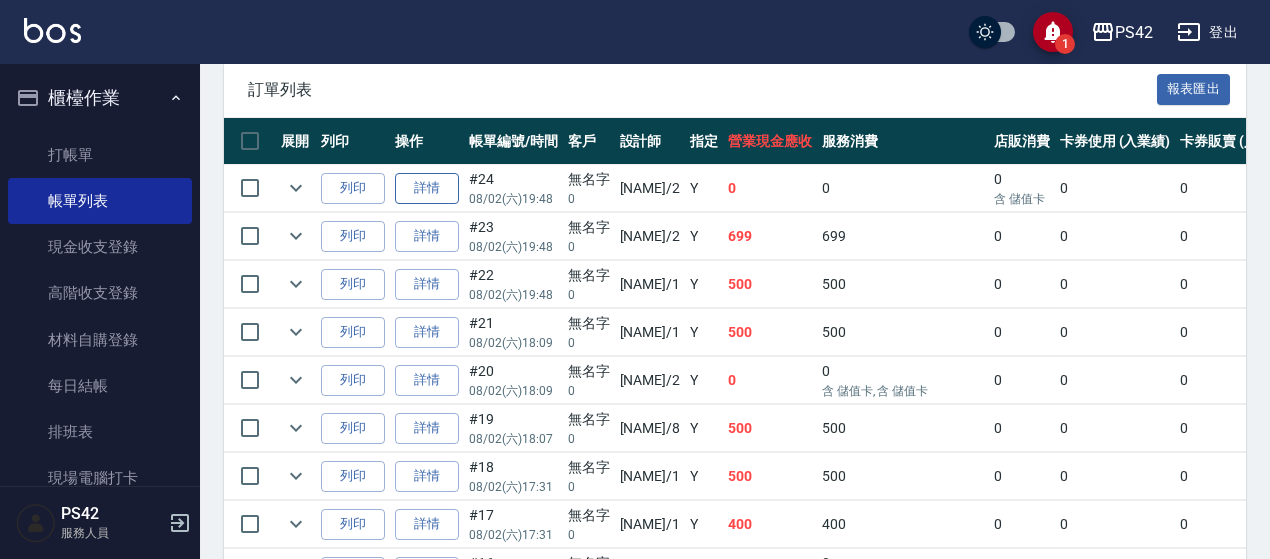 click on "詳情" at bounding box center [427, 188] 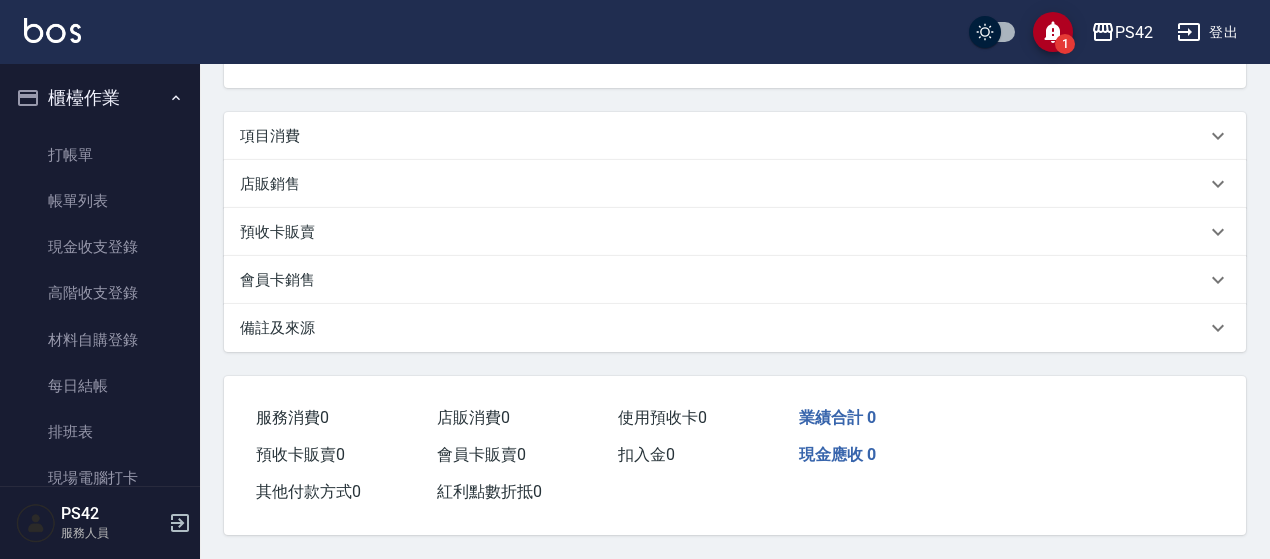 scroll, scrollTop: 0, scrollLeft: 0, axis: both 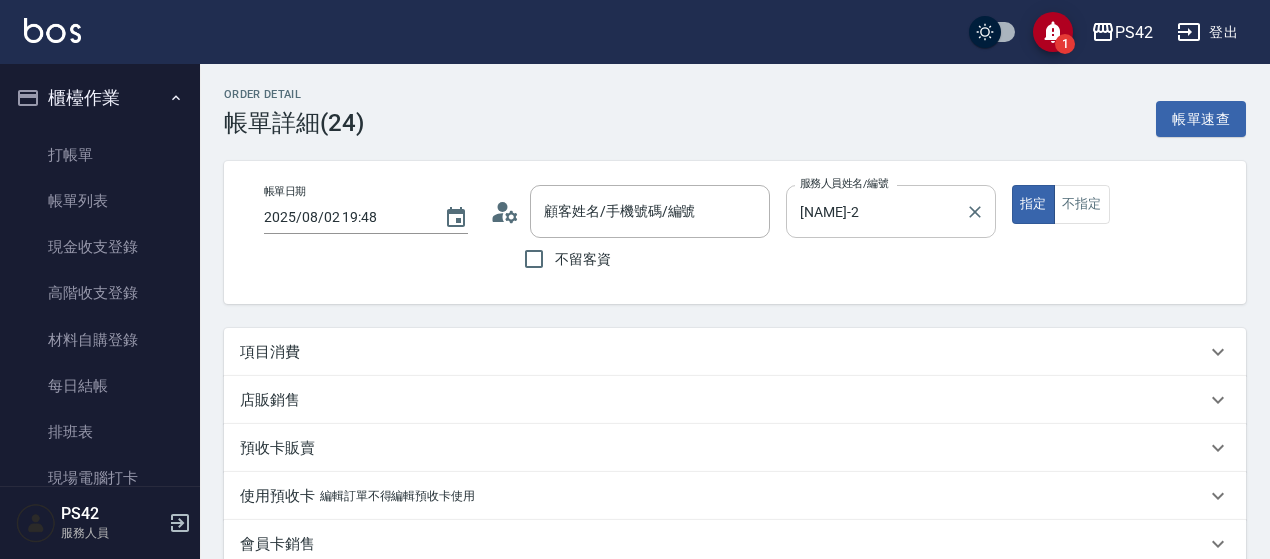 type on "2025/08/02 19:48" 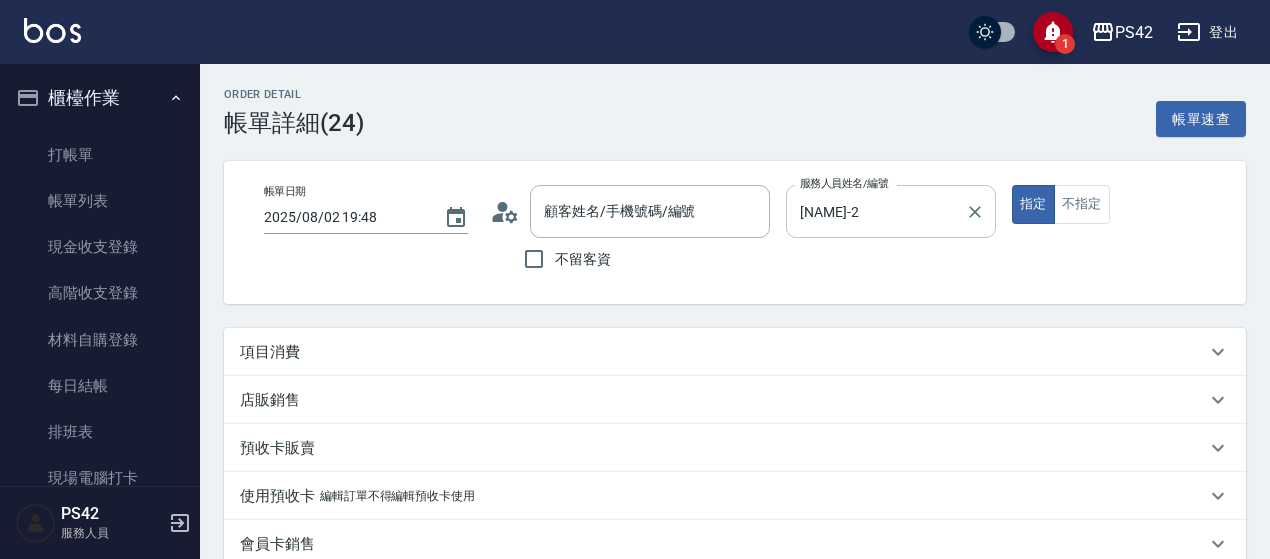 type on "[NAME]-2" 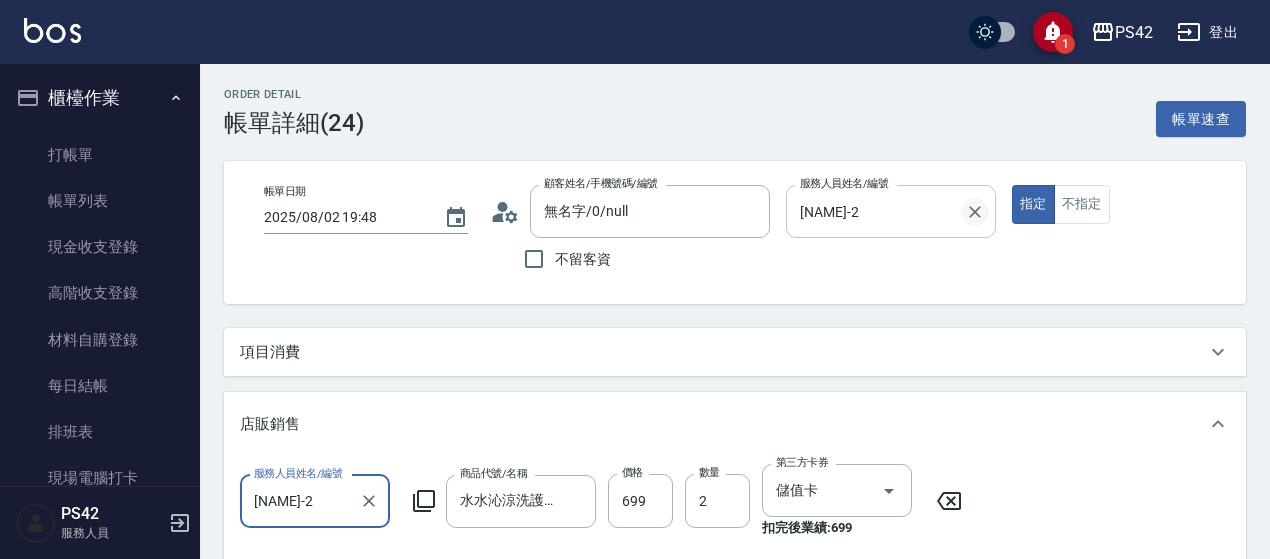 type on "無名字/0/null" 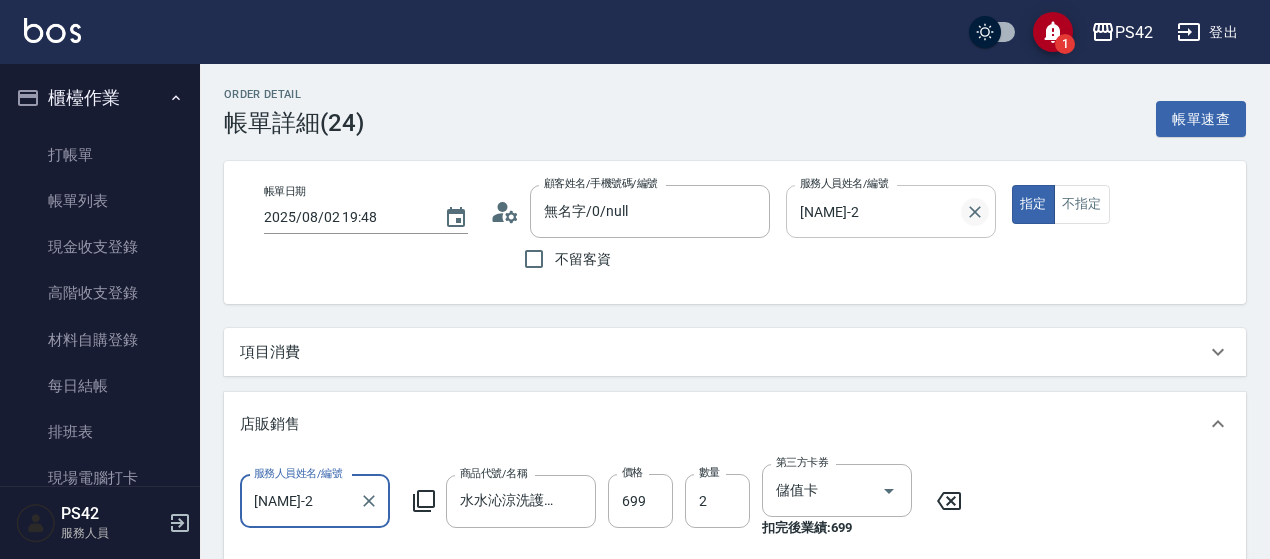 scroll, scrollTop: 45, scrollLeft: 0, axis: vertical 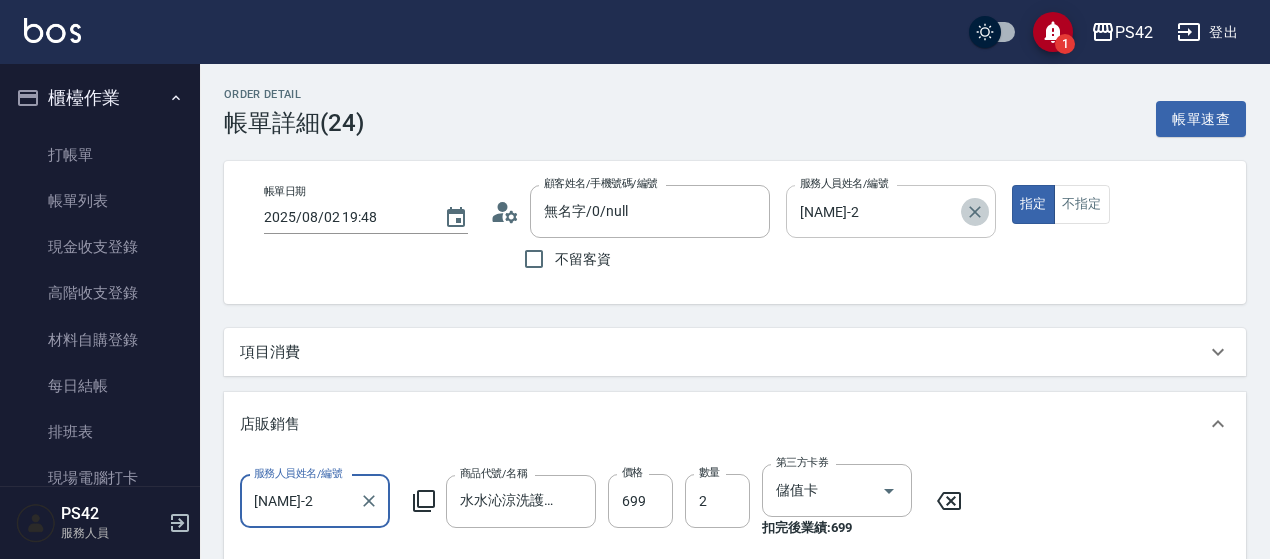 click 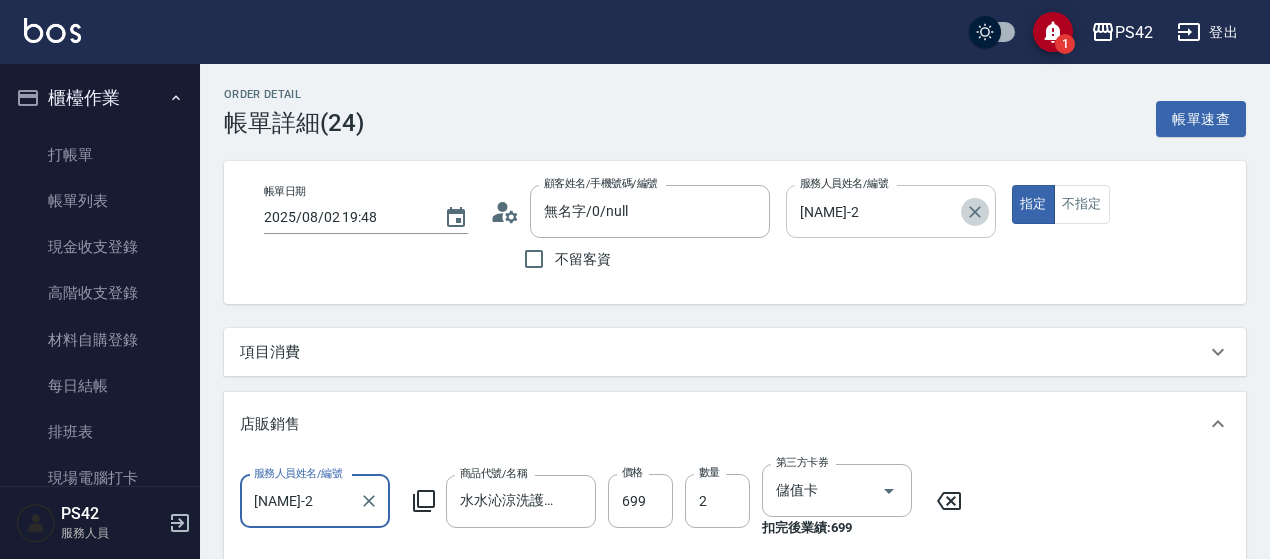 scroll, scrollTop: 0, scrollLeft: 0, axis: both 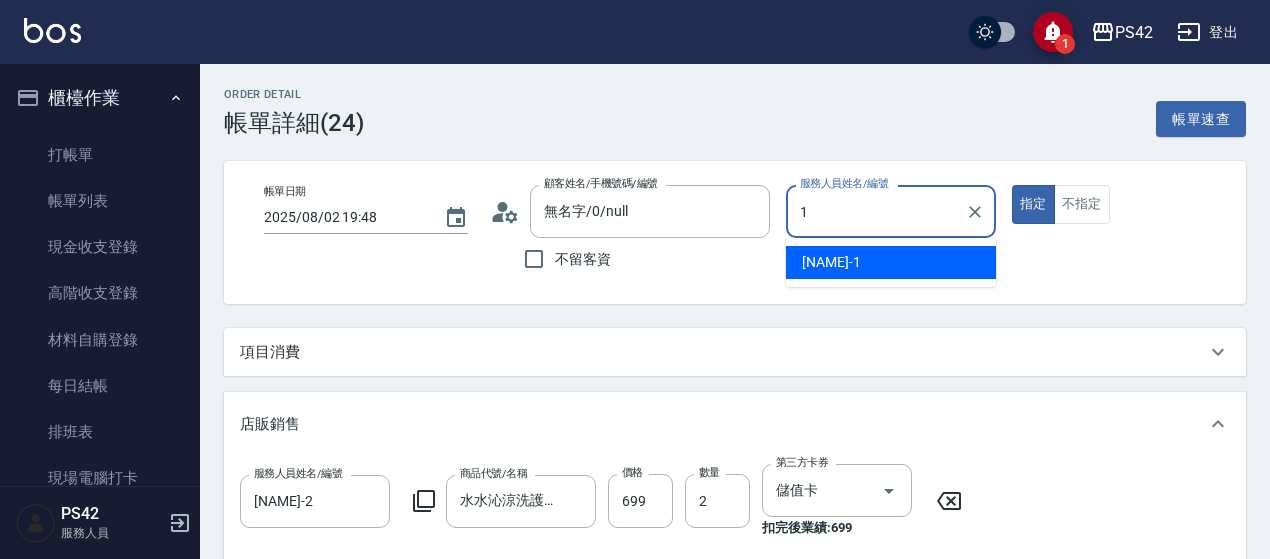 type on "[NAME]-1" 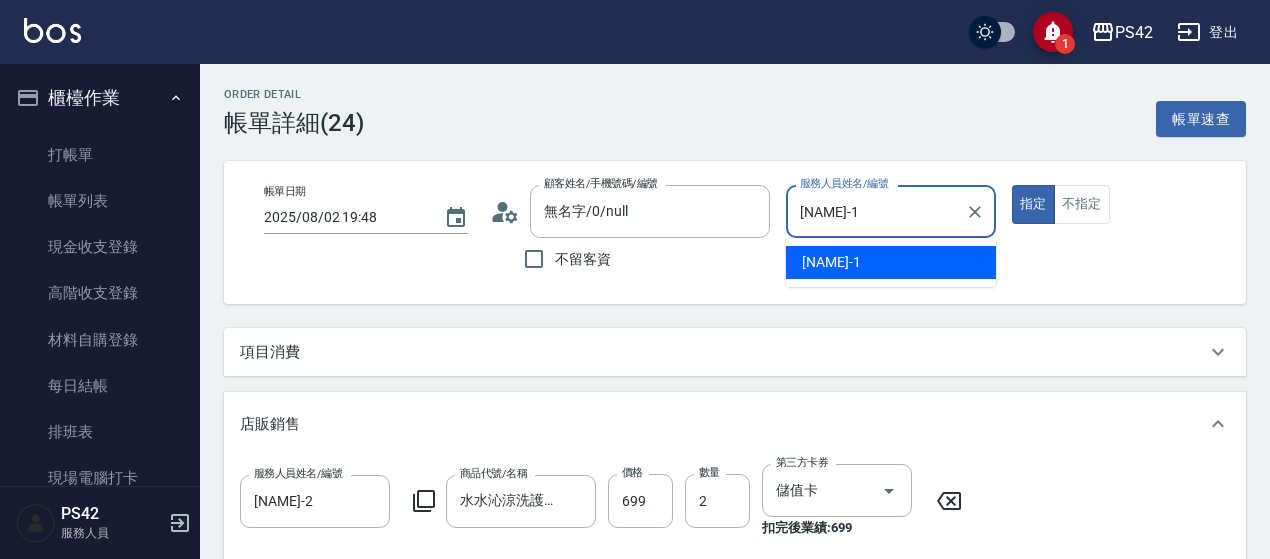 type on "true" 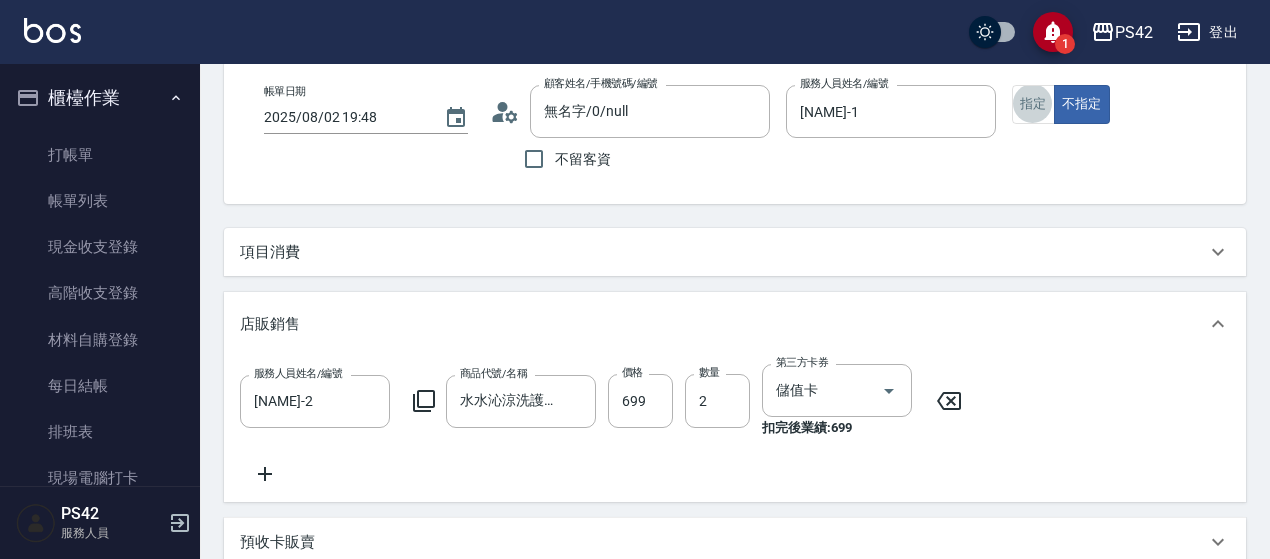 scroll, scrollTop: 100, scrollLeft: 0, axis: vertical 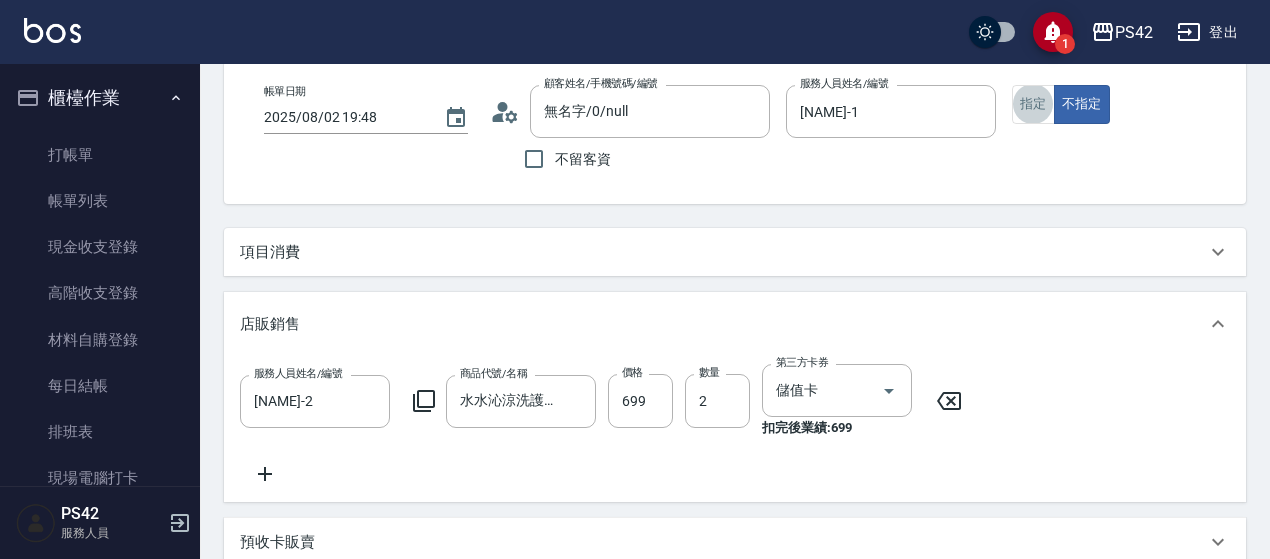 click on "項目消費" at bounding box center [723, 252] 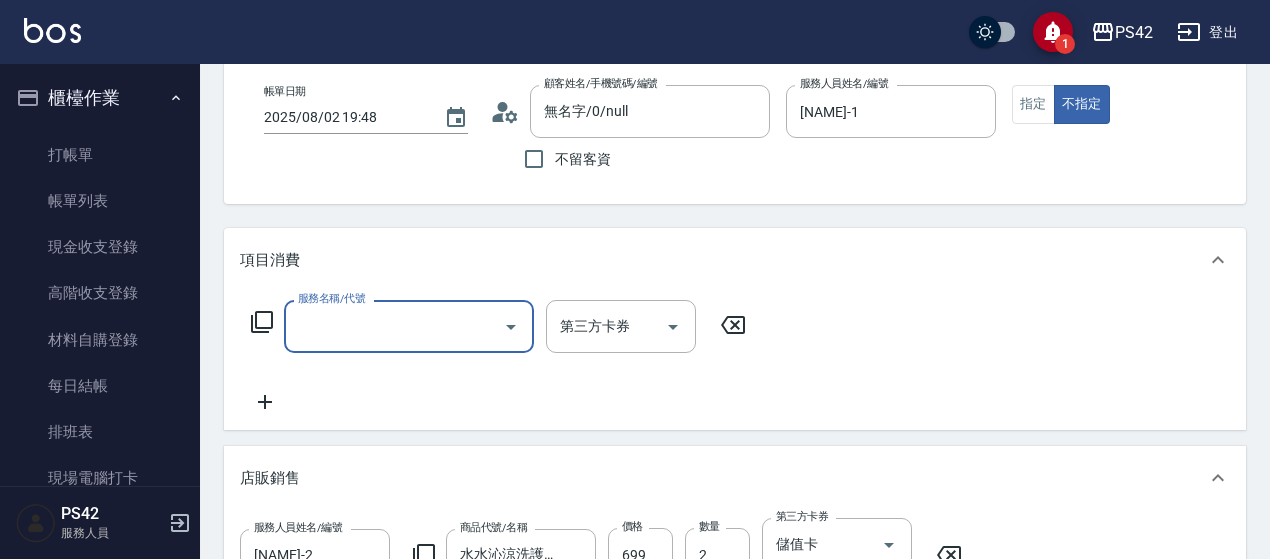 scroll, scrollTop: 0, scrollLeft: 0, axis: both 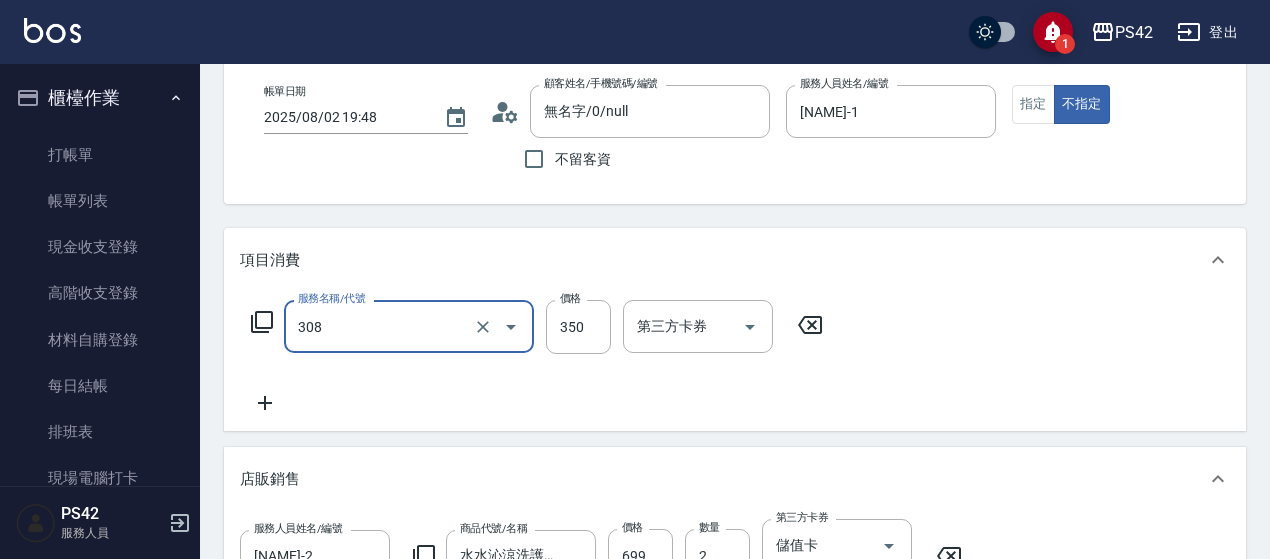 type on "洗+剪(308)" 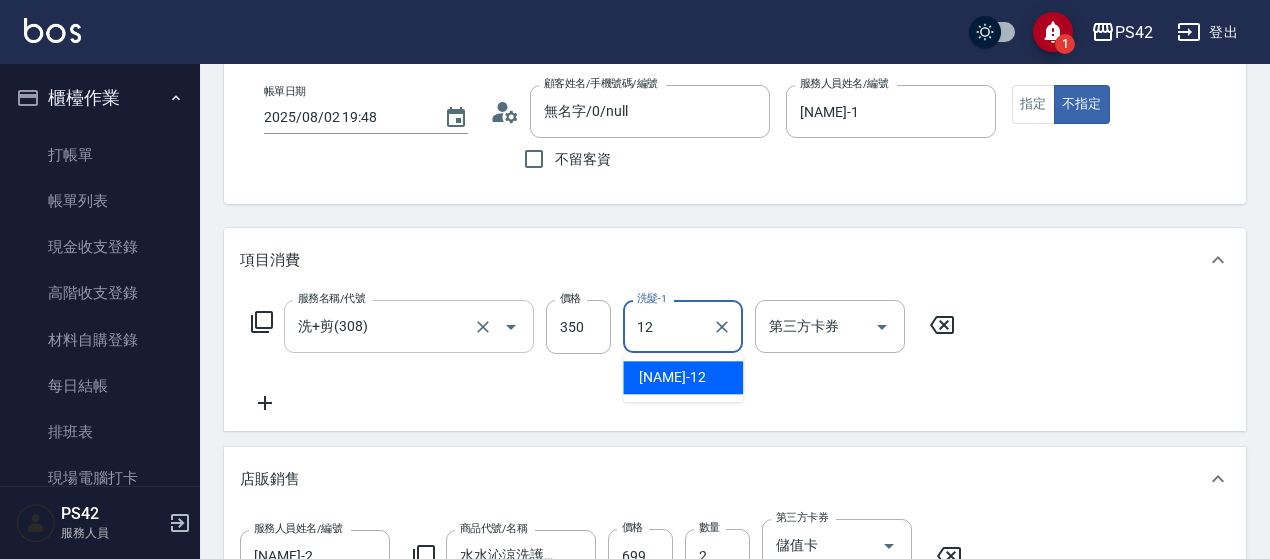 type on "[NAME]-12" 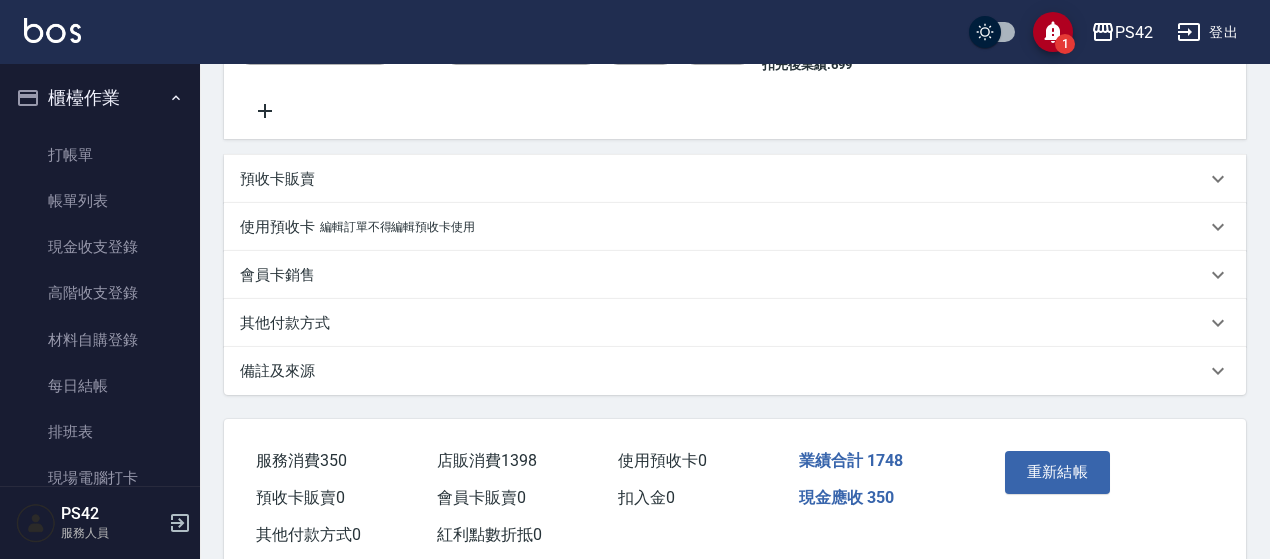 scroll, scrollTop: 683, scrollLeft: 0, axis: vertical 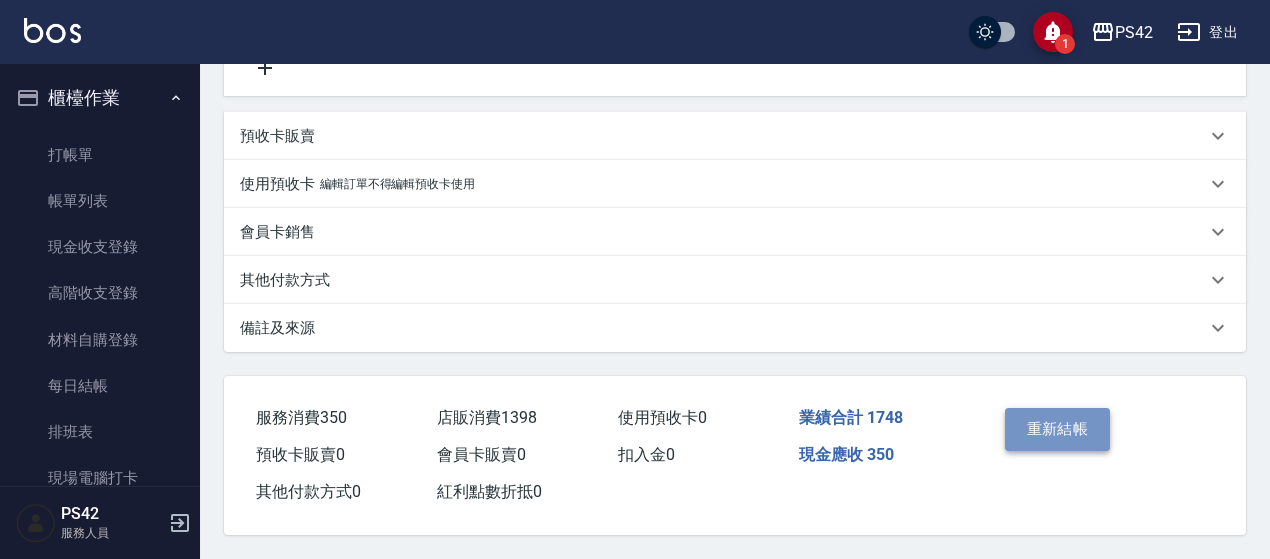 click on "重新結帳" at bounding box center (1058, 429) 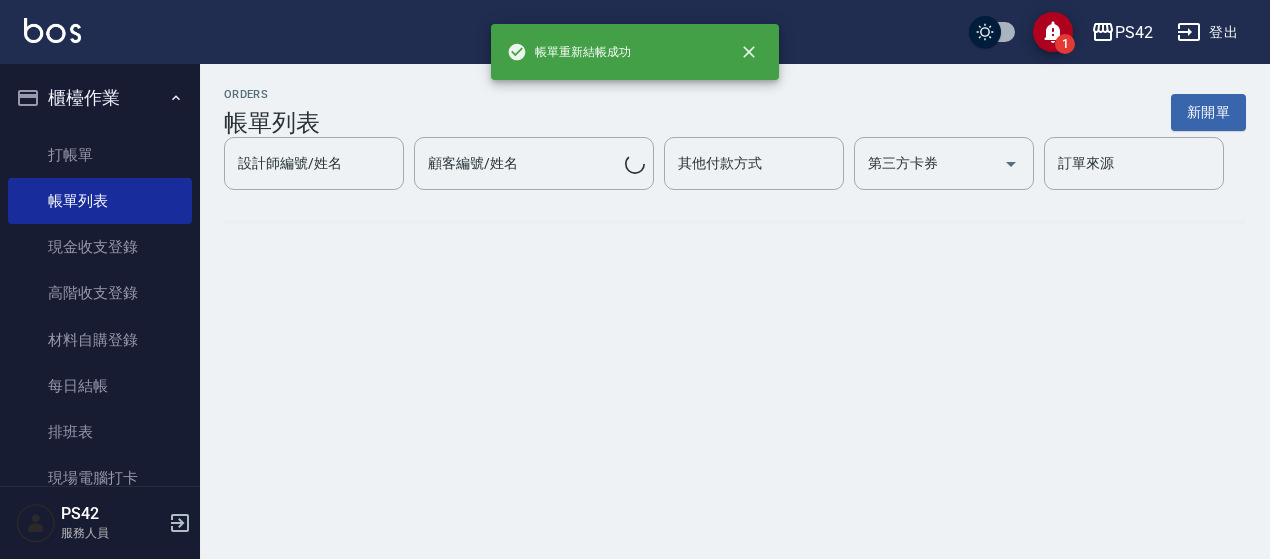 scroll, scrollTop: 0, scrollLeft: 0, axis: both 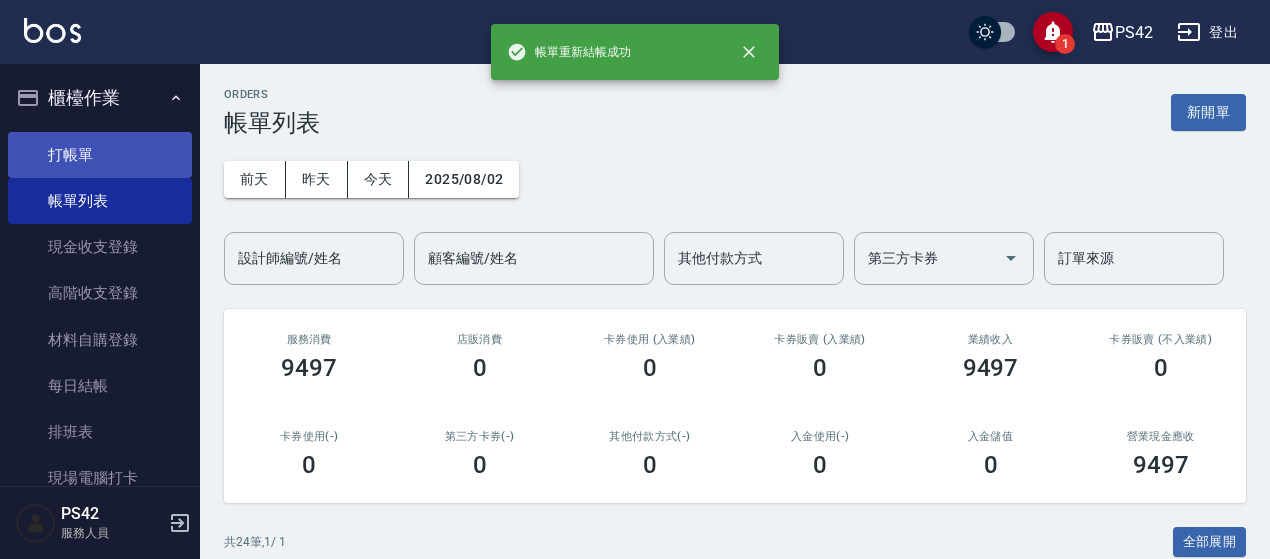 click on "打帳單" at bounding box center [100, 155] 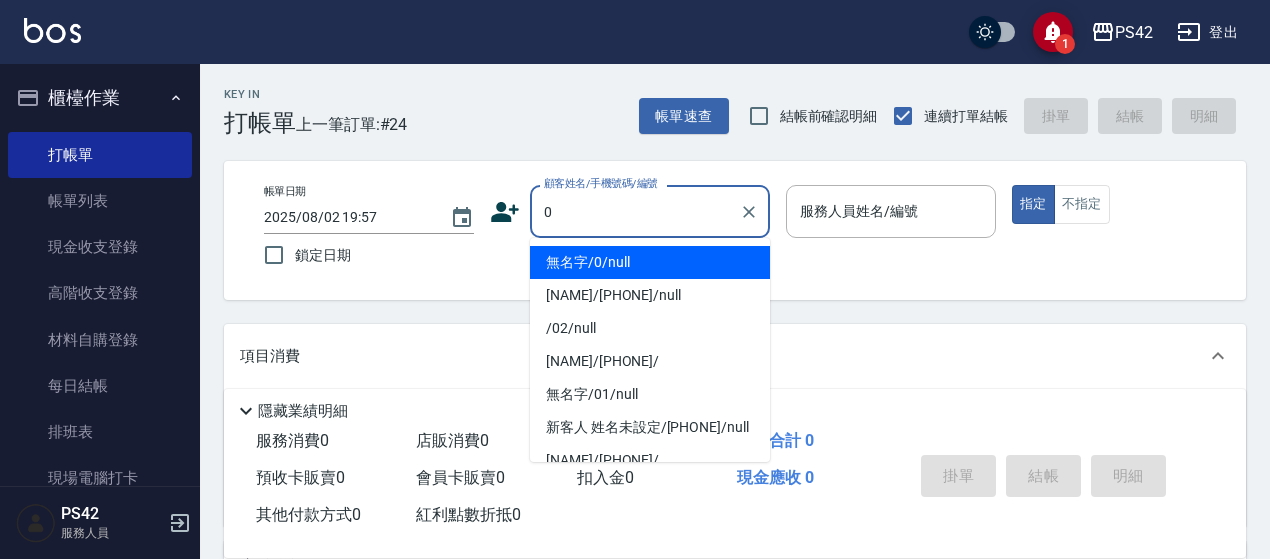 type on "0" 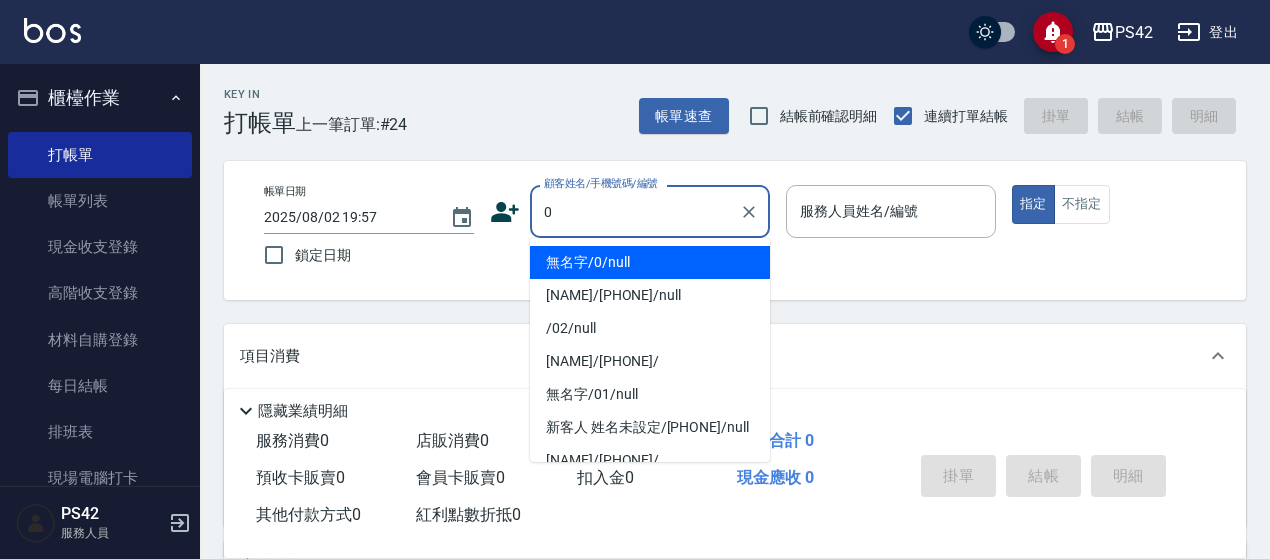 type on "2" 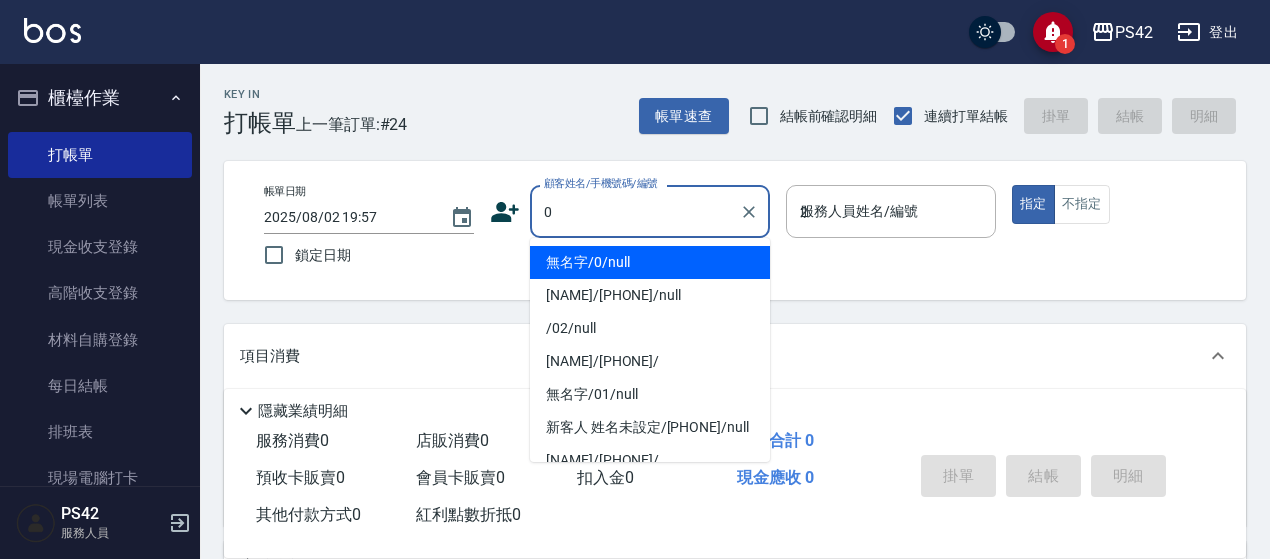 type on "無名字/0/null" 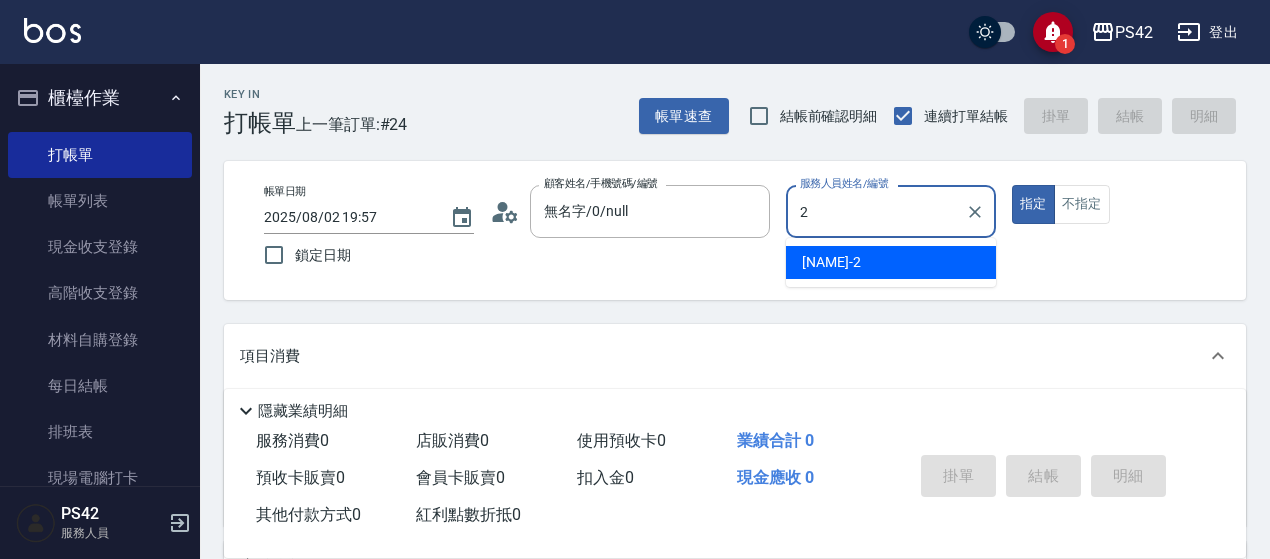 type on "[NAME]-2" 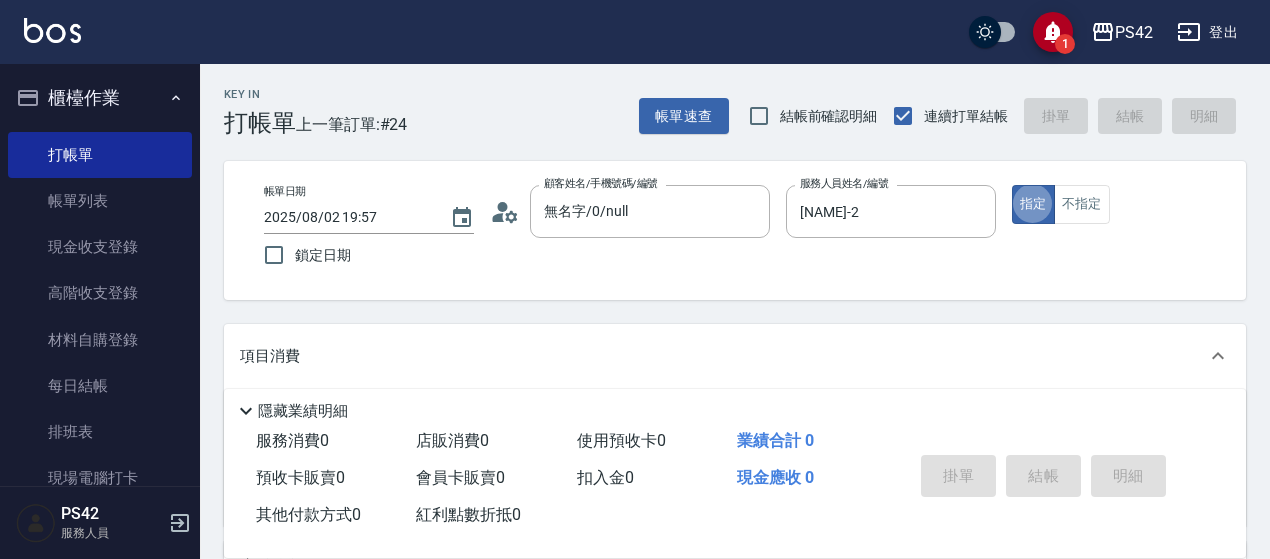 type on "true" 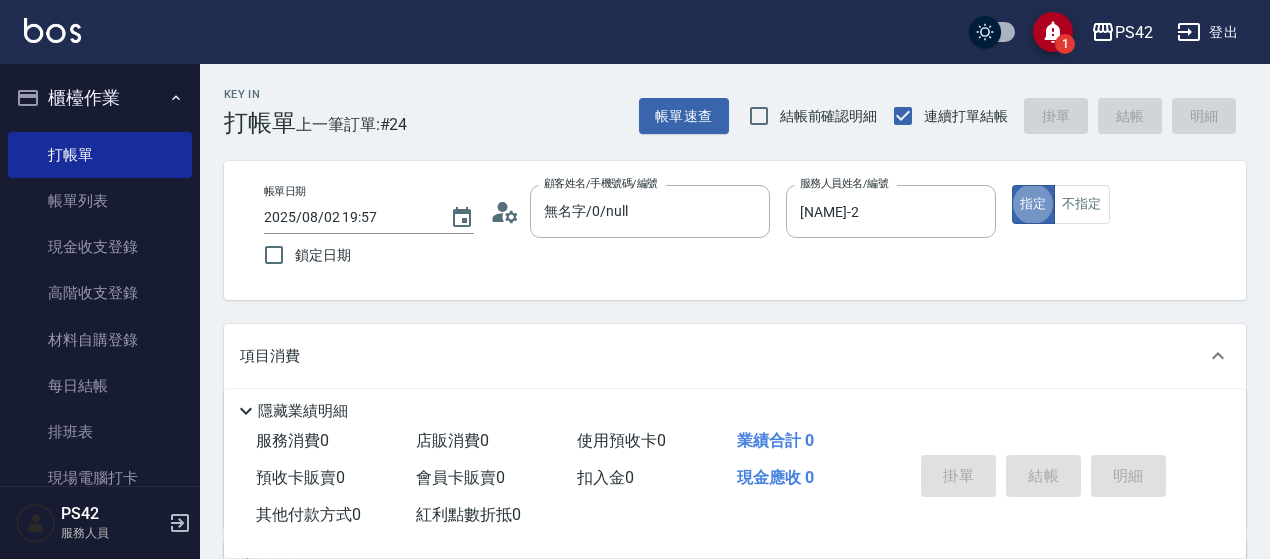 scroll, scrollTop: 300, scrollLeft: 0, axis: vertical 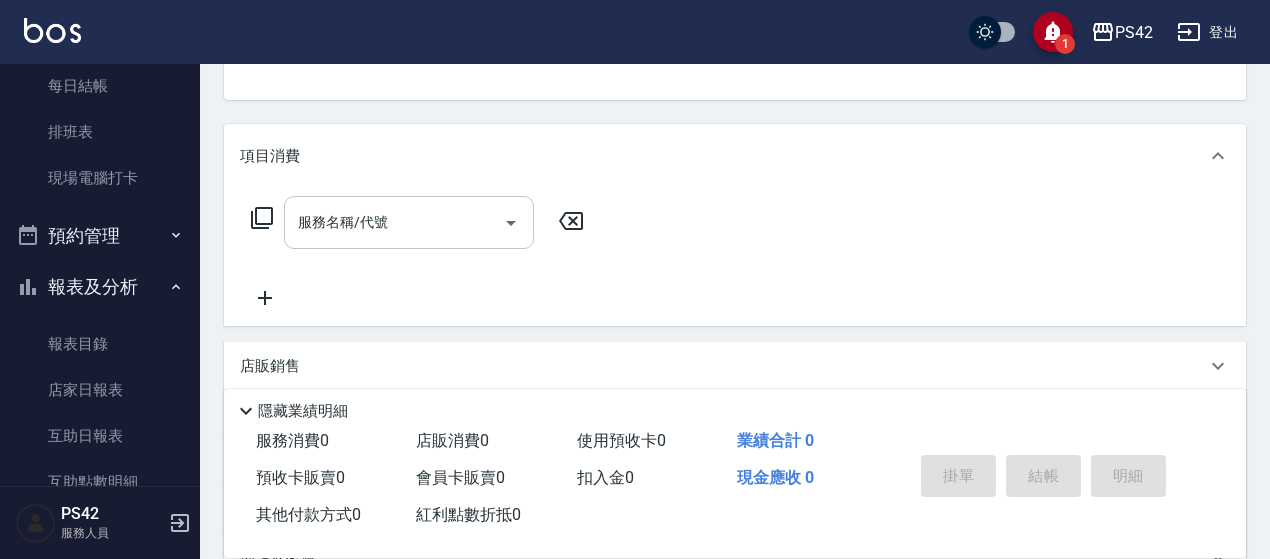 click on "服務名稱/代號 服務名稱/代號" at bounding box center (409, 222) 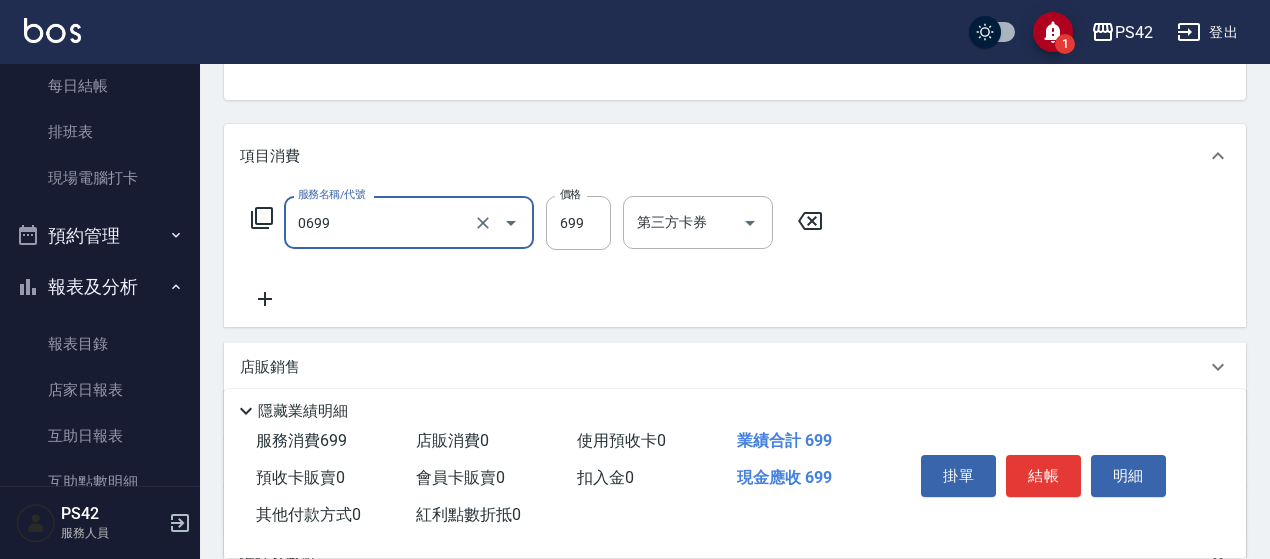 type on "精油SPA(0699)" 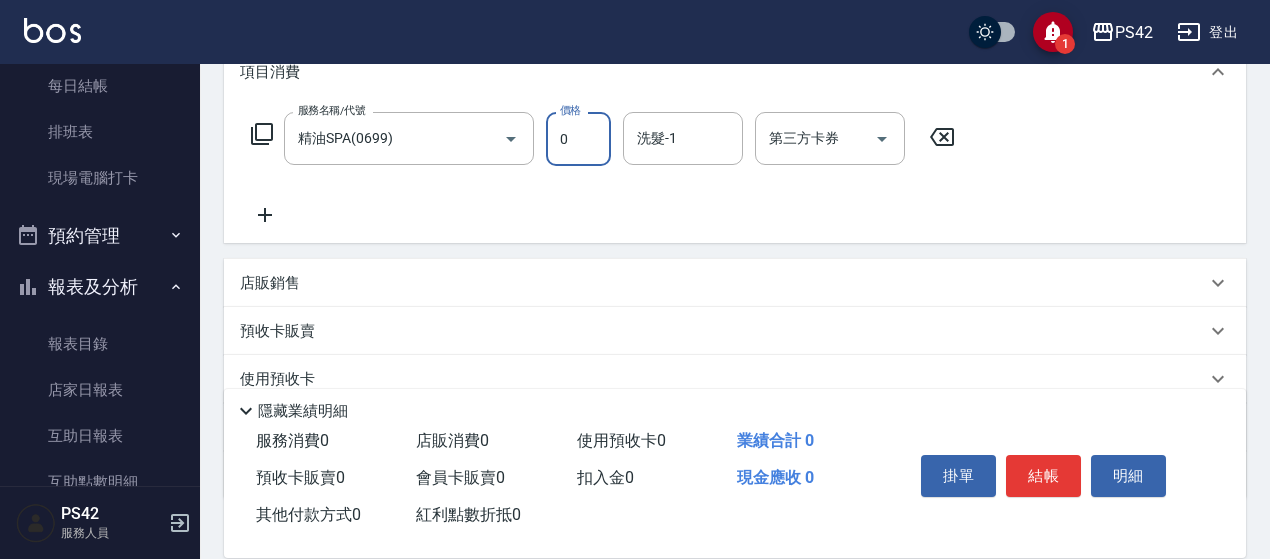 scroll, scrollTop: 300, scrollLeft: 0, axis: vertical 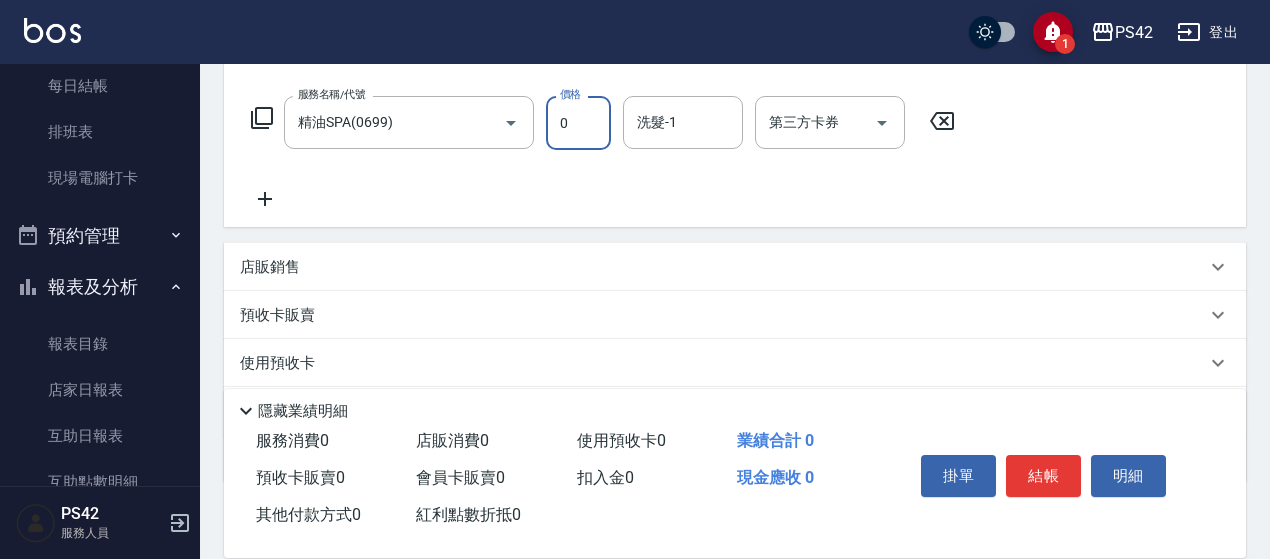 drag, startPoint x: 582, startPoint y: 116, endPoint x: 504, endPoint y: 151, distance: 85.49269 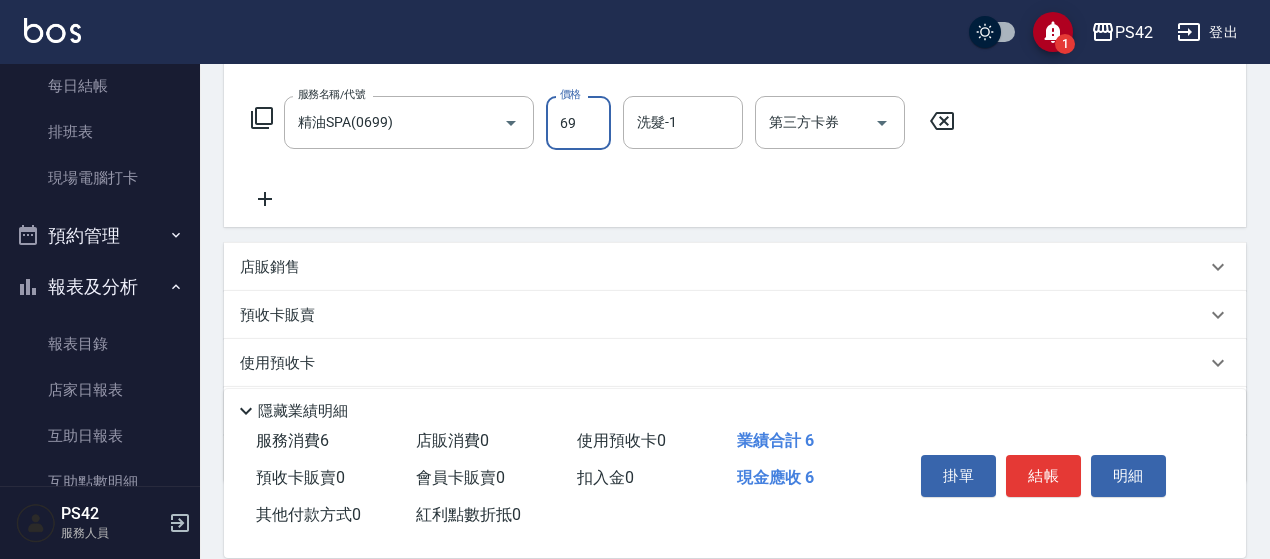 type on "699" 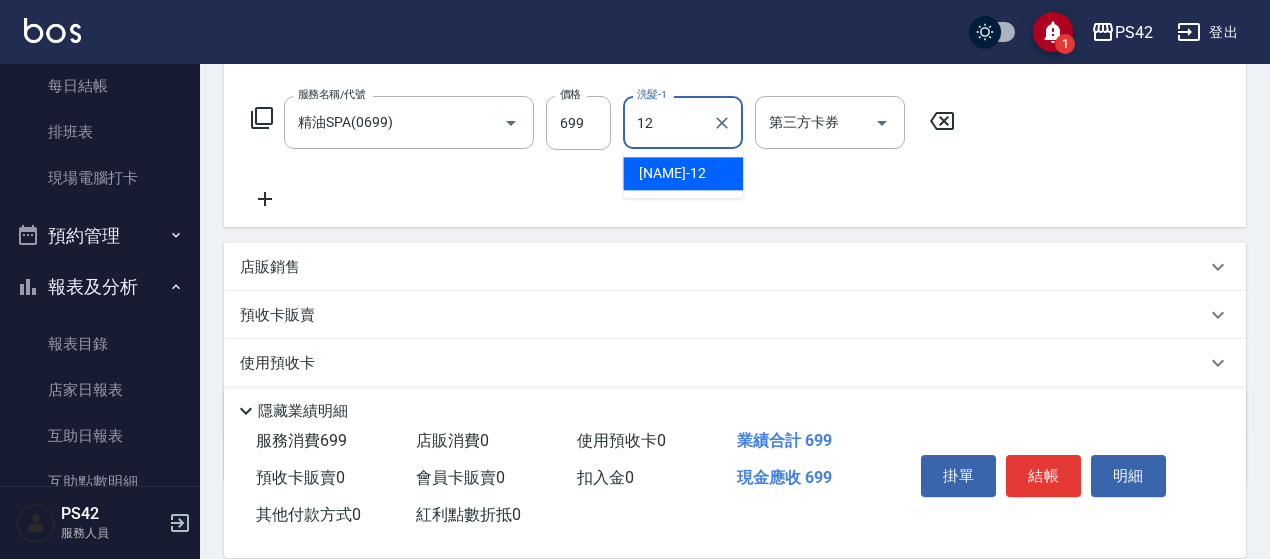type on "[NAME]-12" 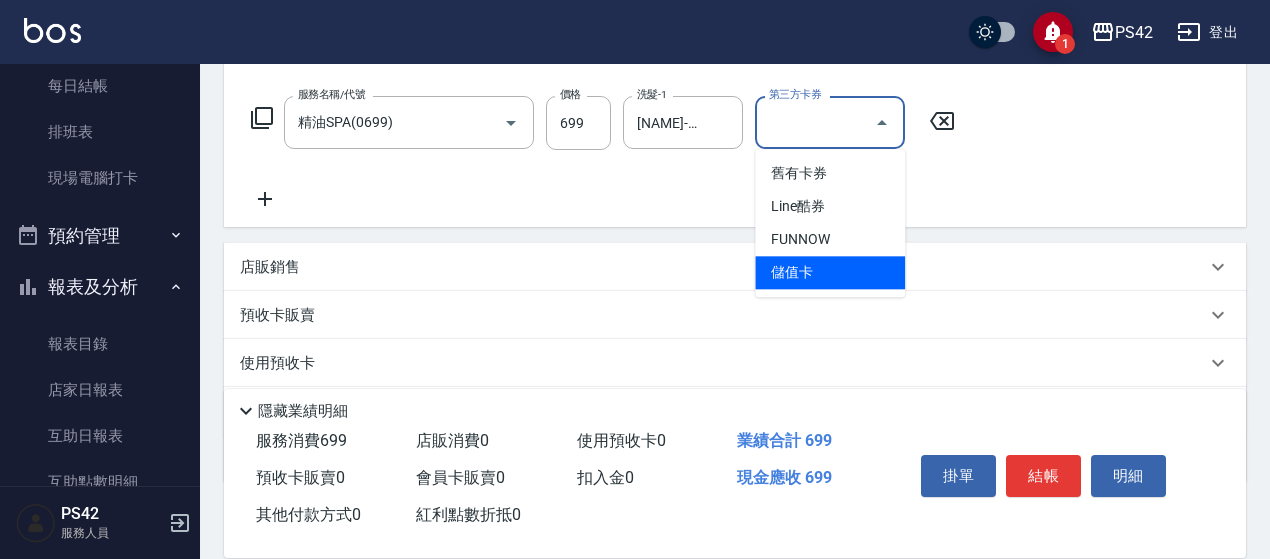type on "儲值卡" 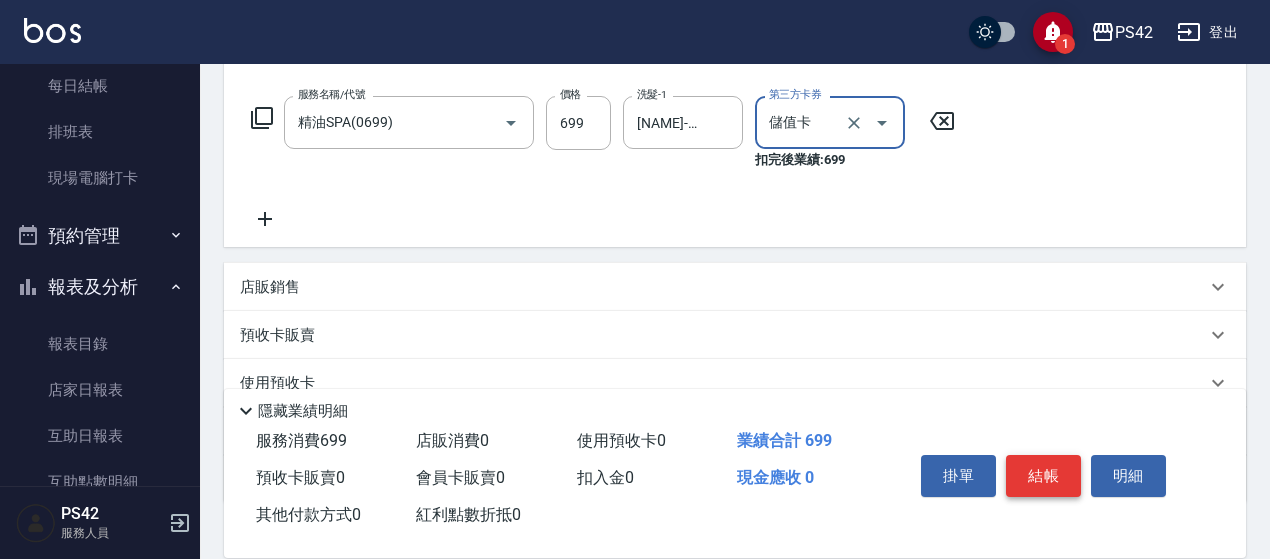 click on "結帳" at bounding box center [1043, 476] 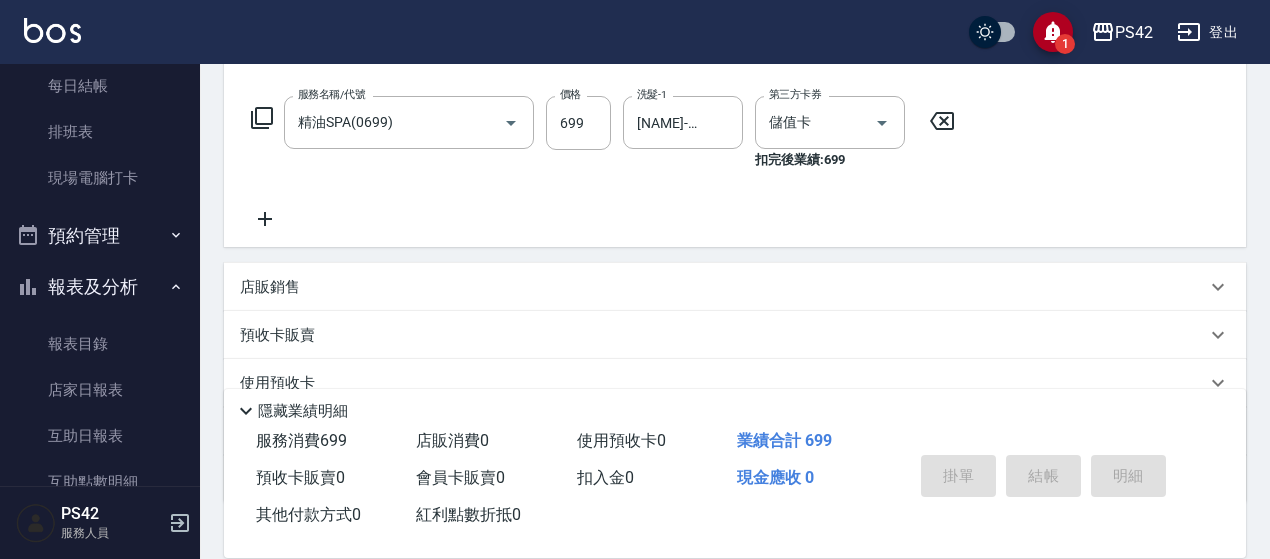 type 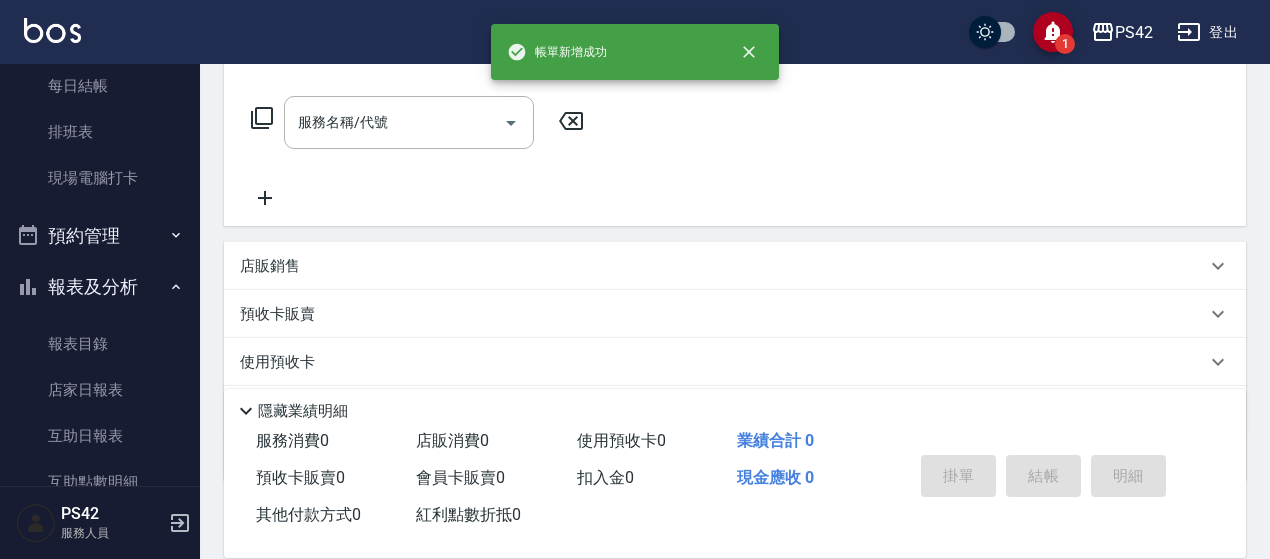 scroll, scrollTop: 0, scrollLeft: 0, axis: both 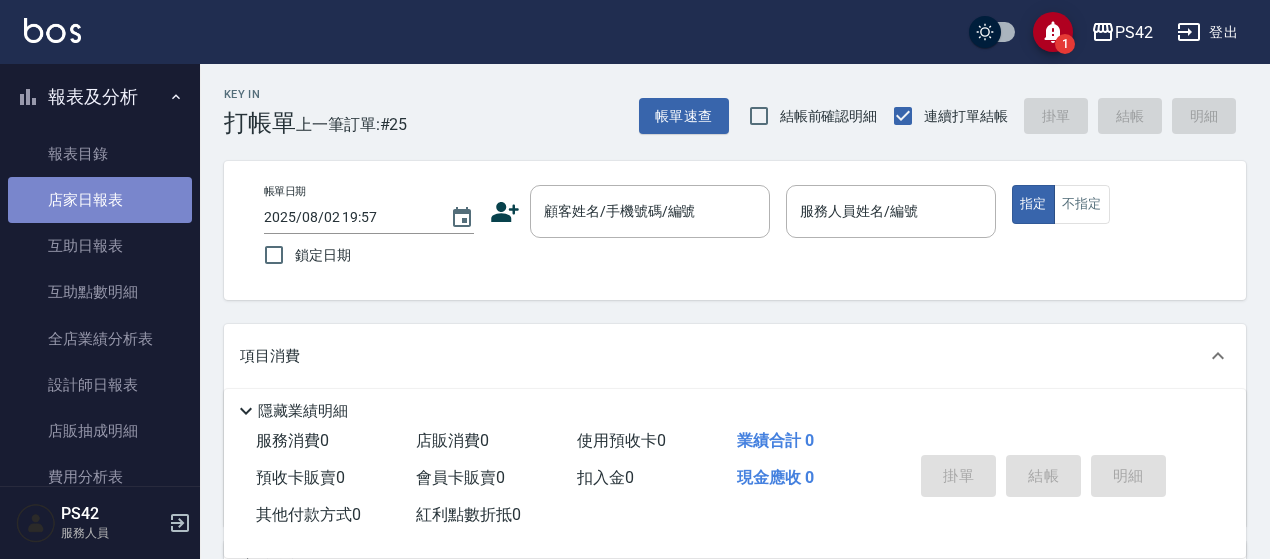 click on "店家日報表" at bounding box center (100, 200) 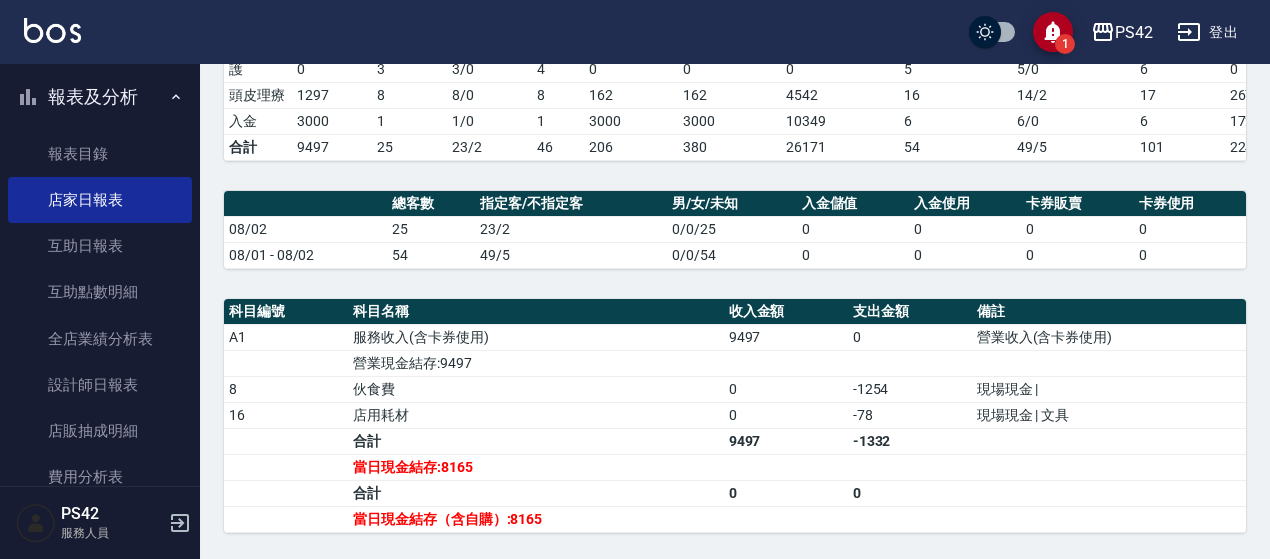 scroll, scrollTop: 638, scrollLeft: 0, axis: vertical 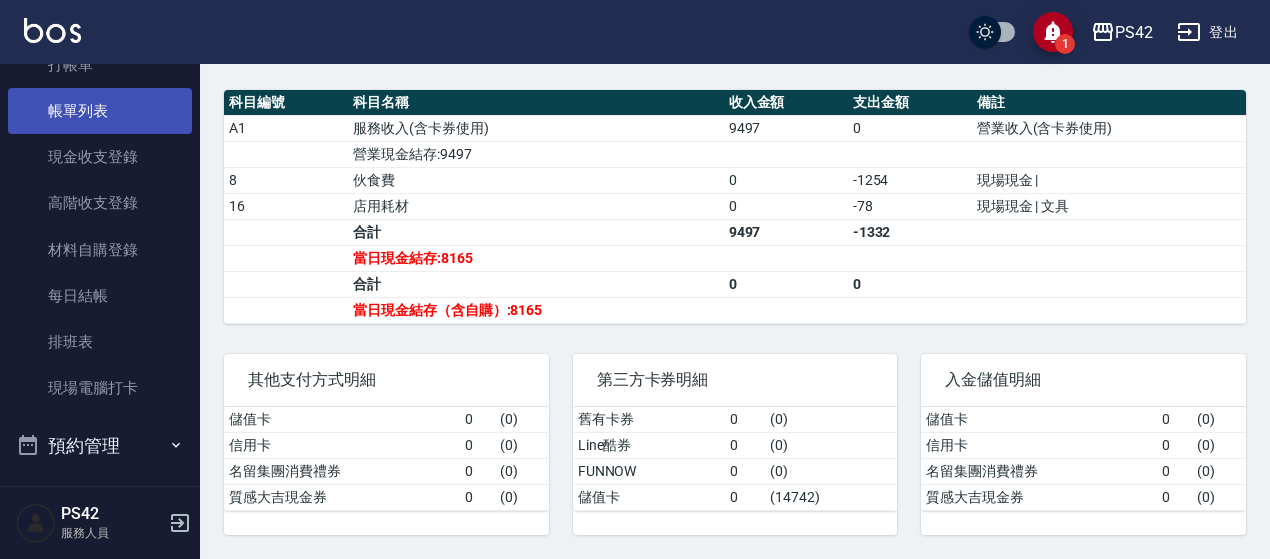 click on "帳單列表" at bounding box center (100, 111) 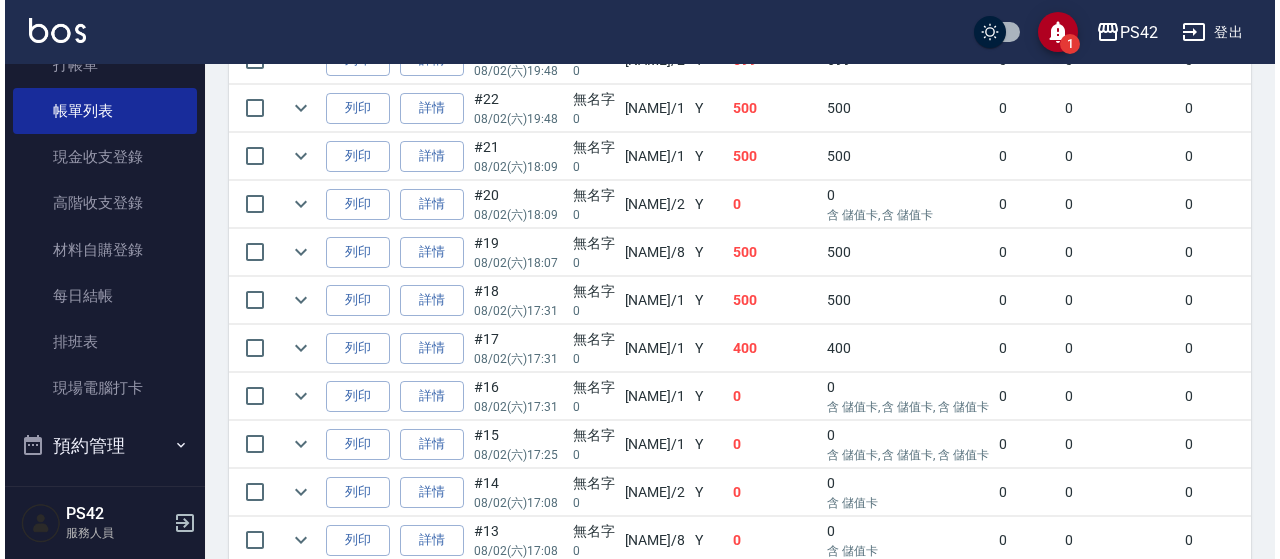 scroll, scrollTop: 682, scrollLeft: 0, axis: vertical 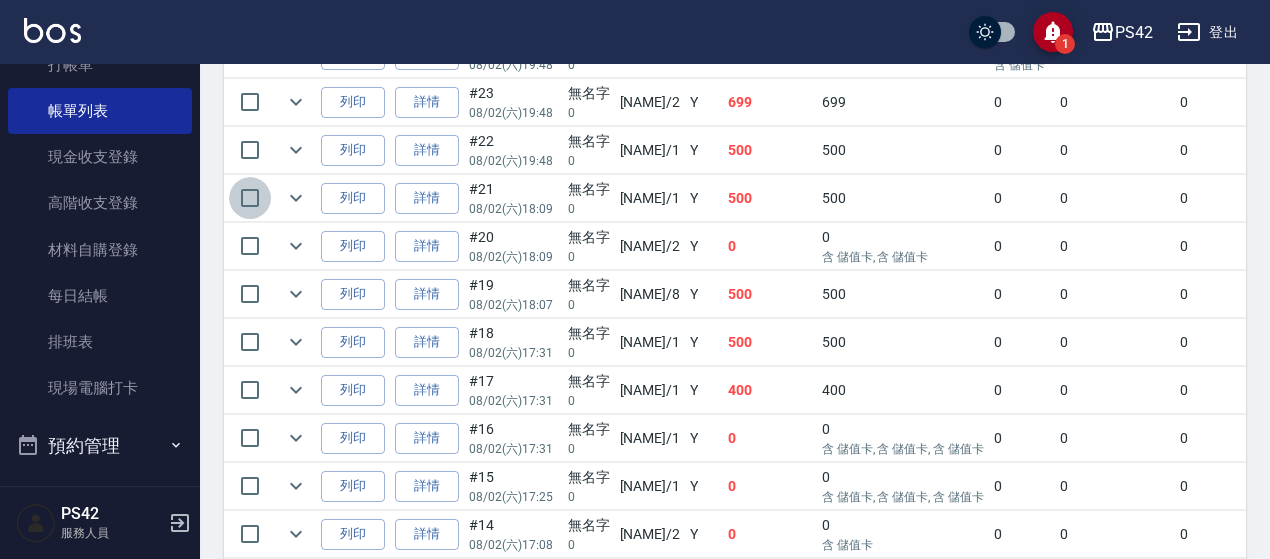 click at bounding box center [250, 198] 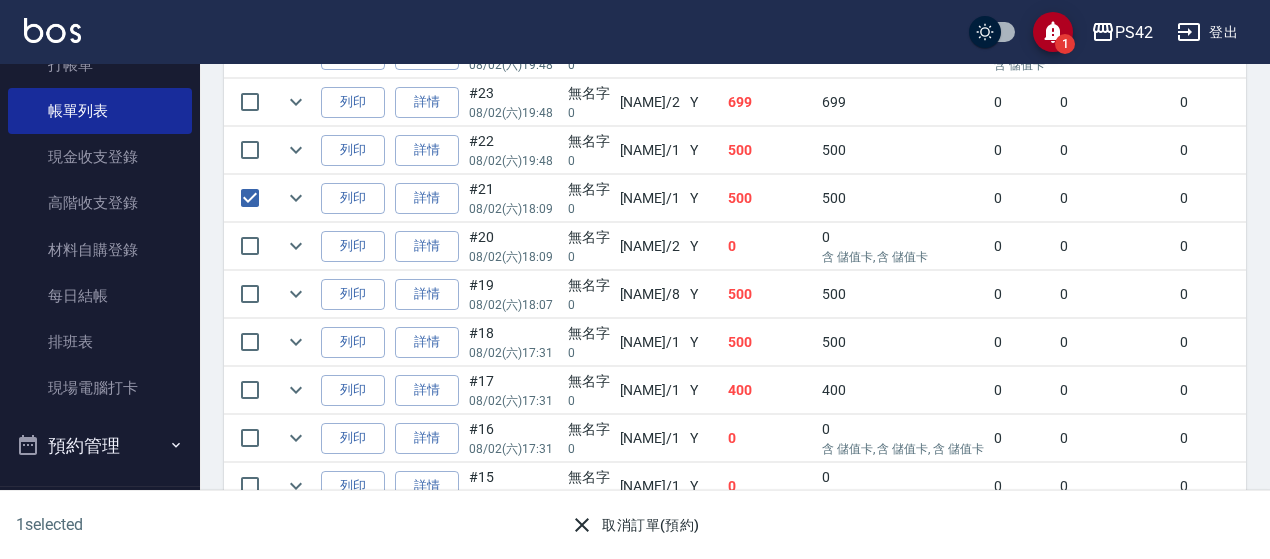 click on "取消訂單(預約)" at bounding box center (634, 525) 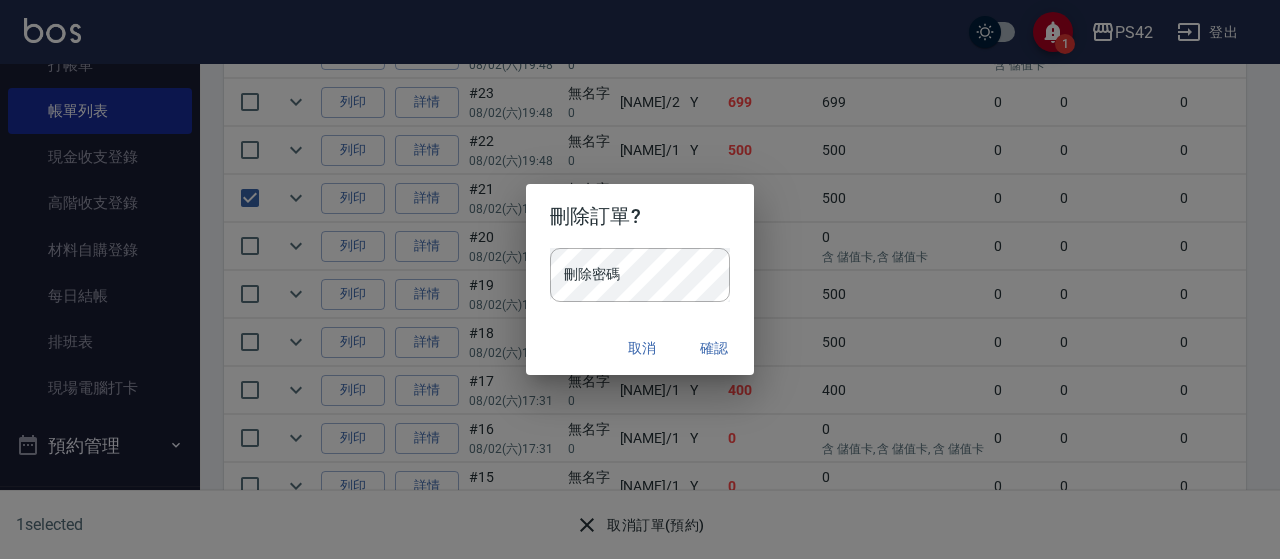 type 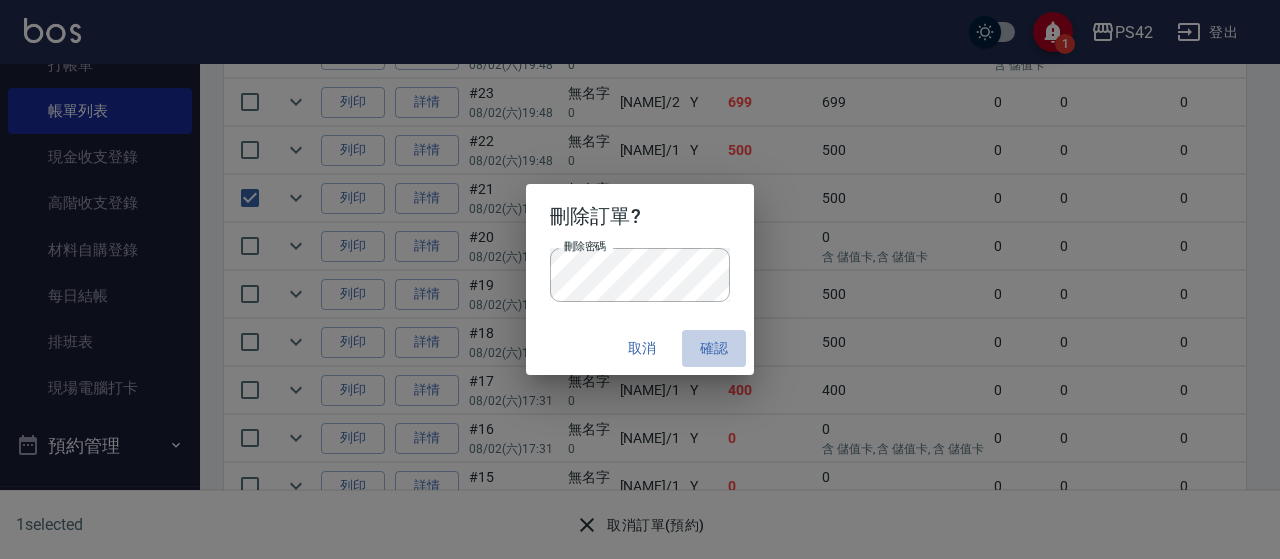 click on "確認" at bounding box center [714, 348] 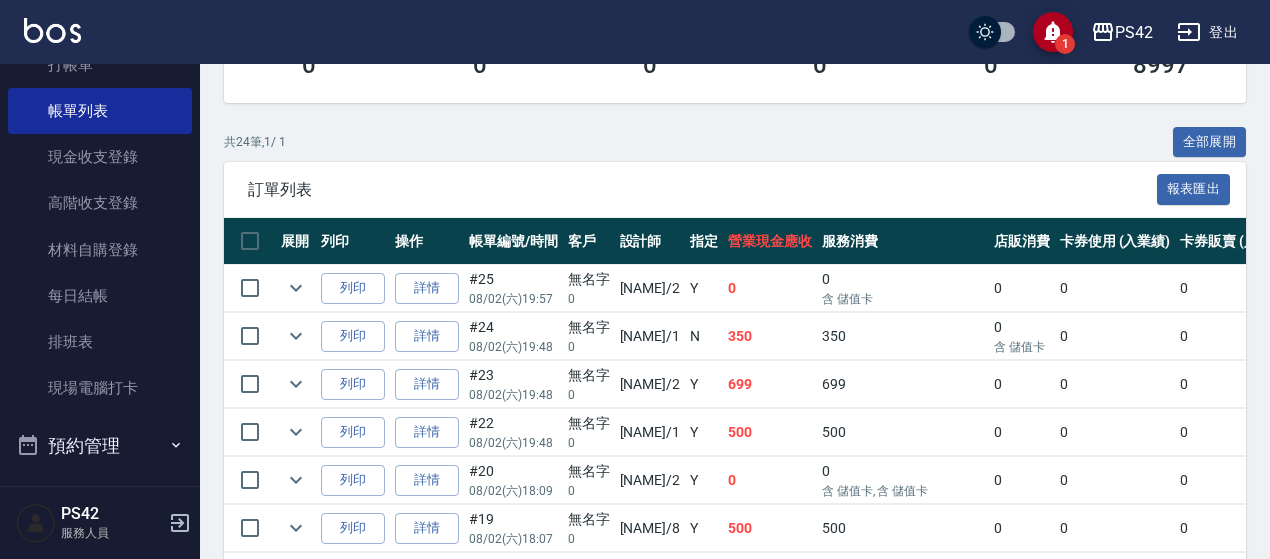 scroll, scrollTop: 500, scrollLeft: 0, axis: vertical 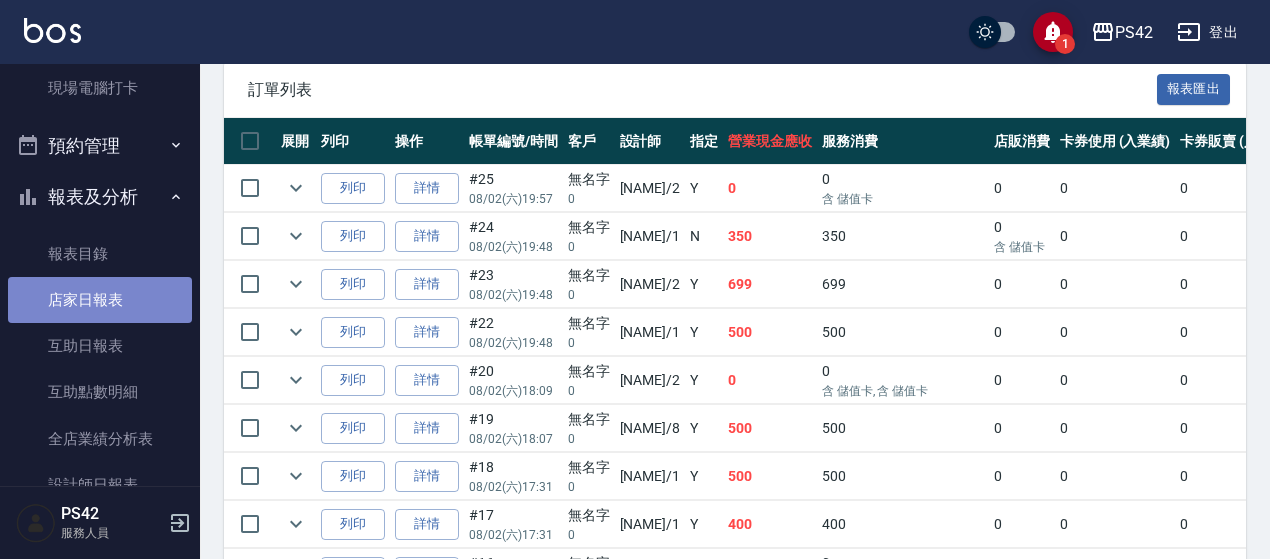 click on "店家日報表" at bounding box center (100, 300) 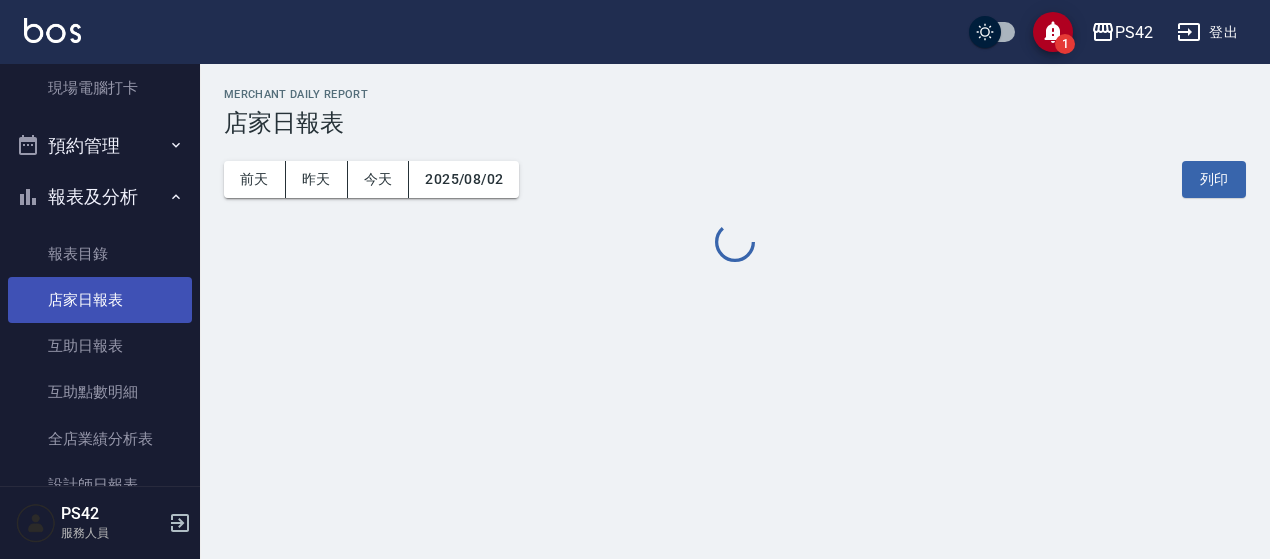 scroll, scrollTop: 0, scrollLeft: 0, axis: both 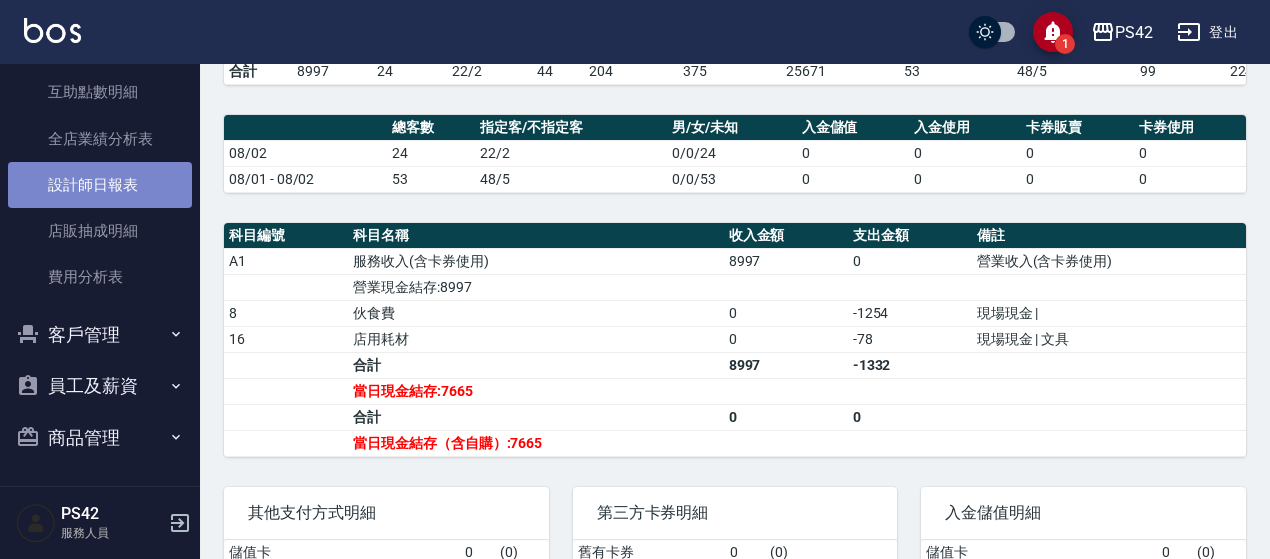 click on "設計師日報表" at bounding box center [100, 185] 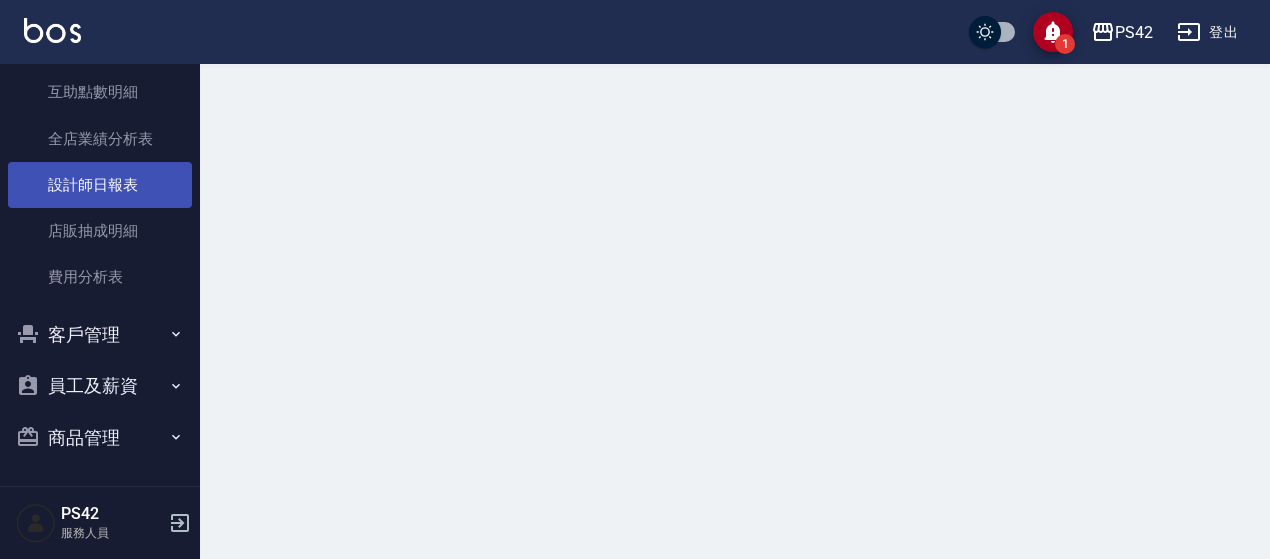 scroll, scrollTop: 0, scrollLeft: 0, axis: both 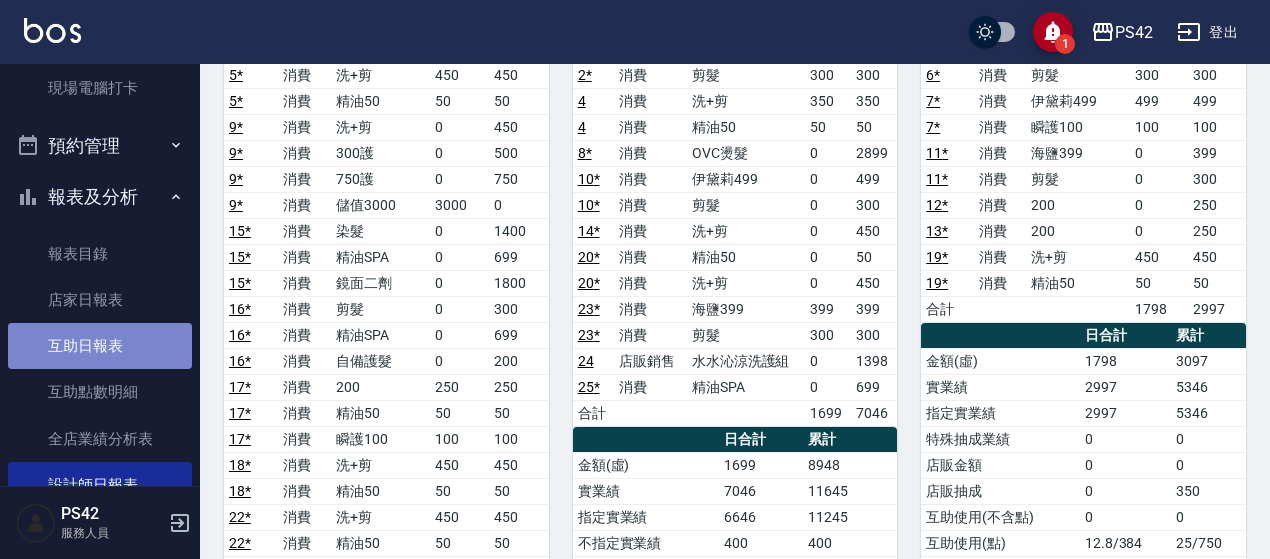 click on "互助日報表" at bounding box center (100, 346) 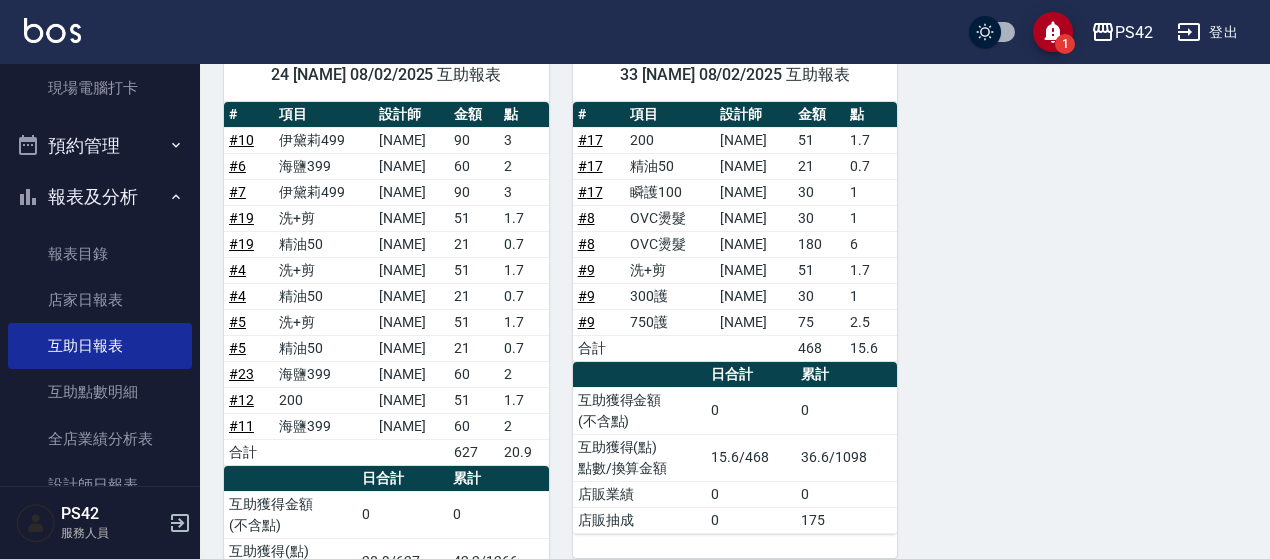 scroll, scrollTop: 800, scrollLeft: 0, axis: vertical 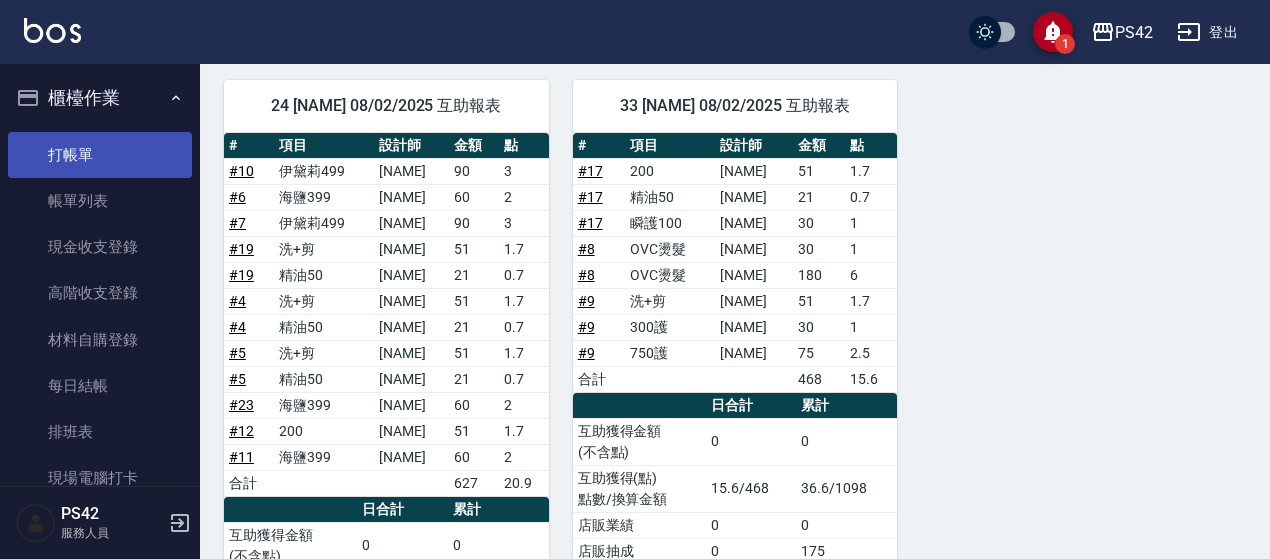 click on "打帳單" at bounding box center [100, 155] 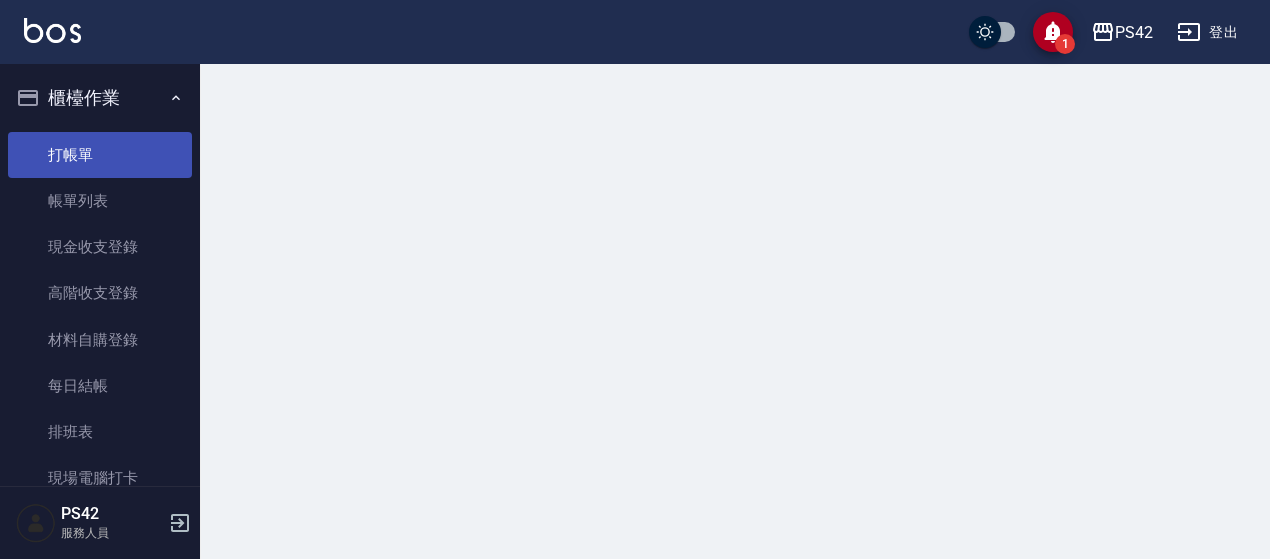 scroll, scrollTop: 0, scrollLeft: 0, axis: both 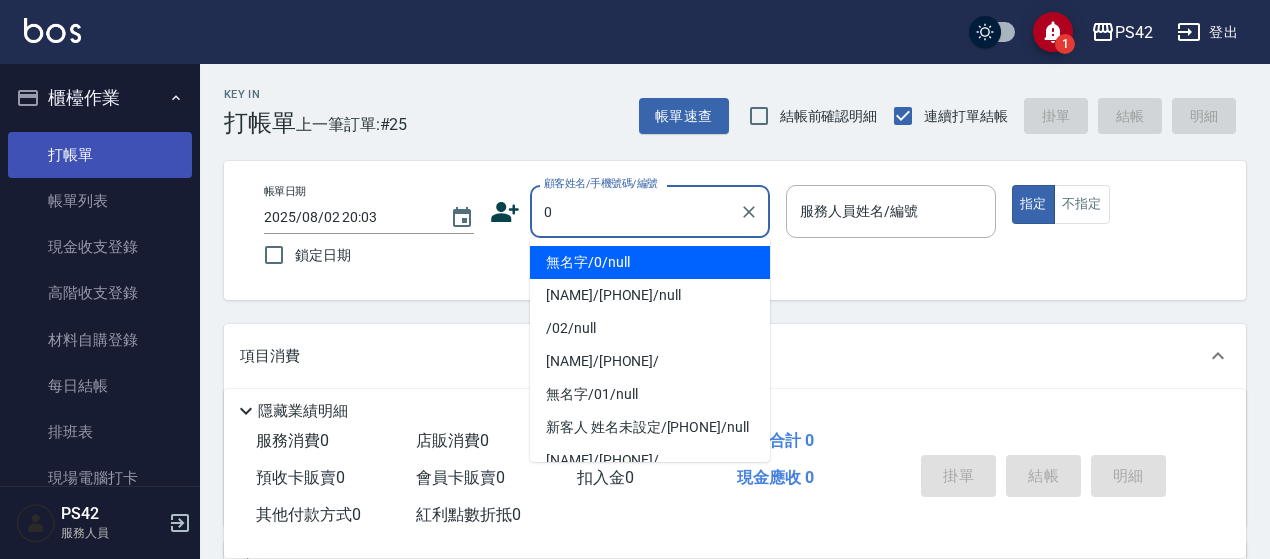 type on "無名字/0/null" 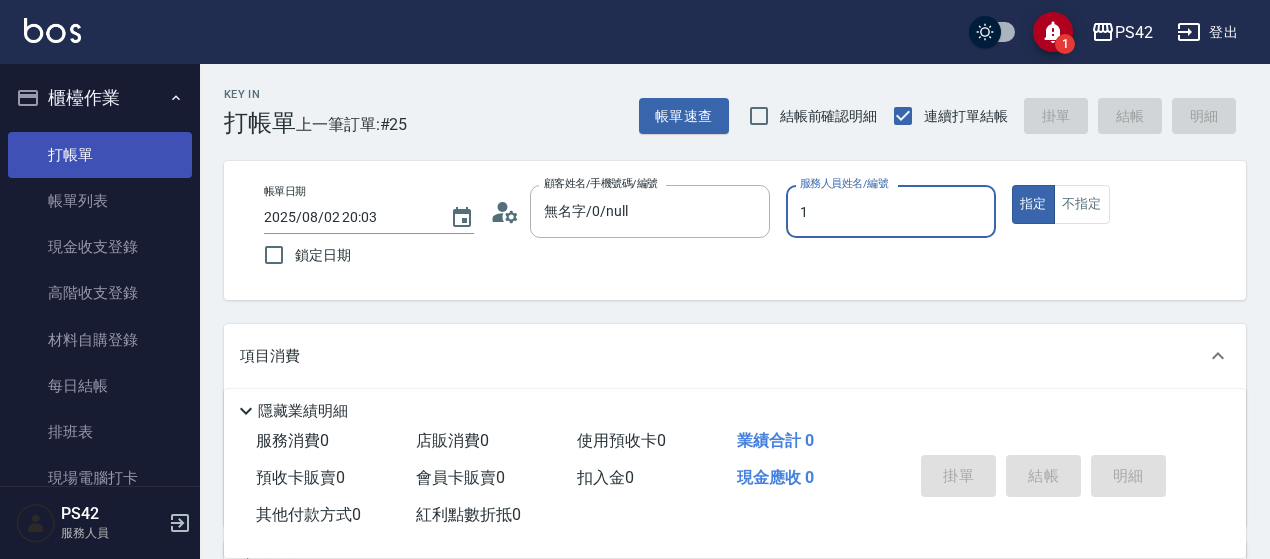 type on "[NAME]-1" 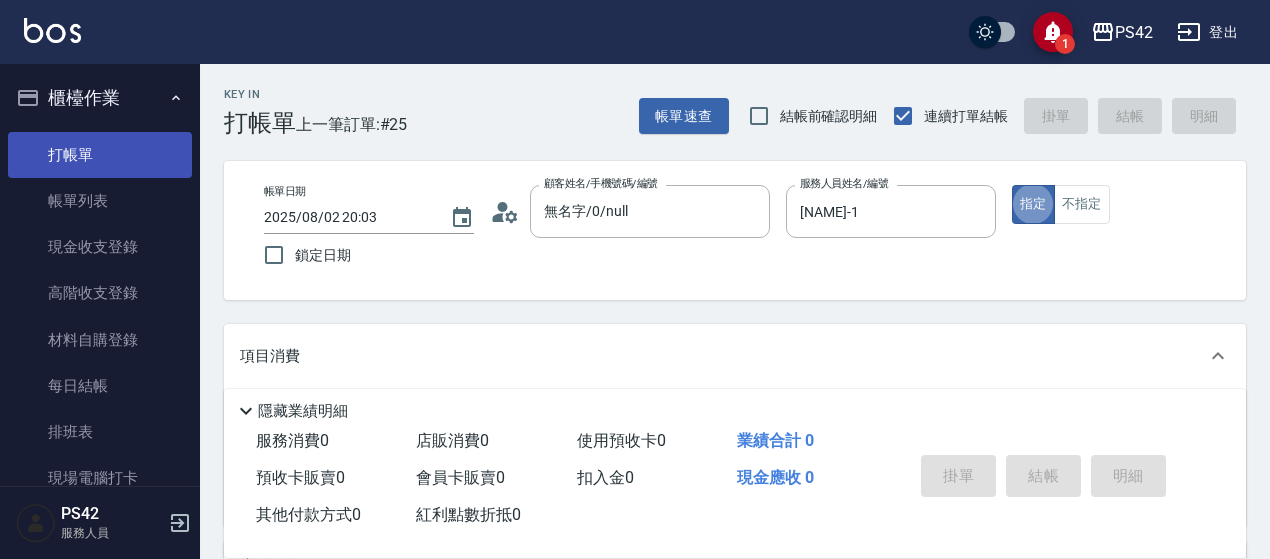 type on "true" 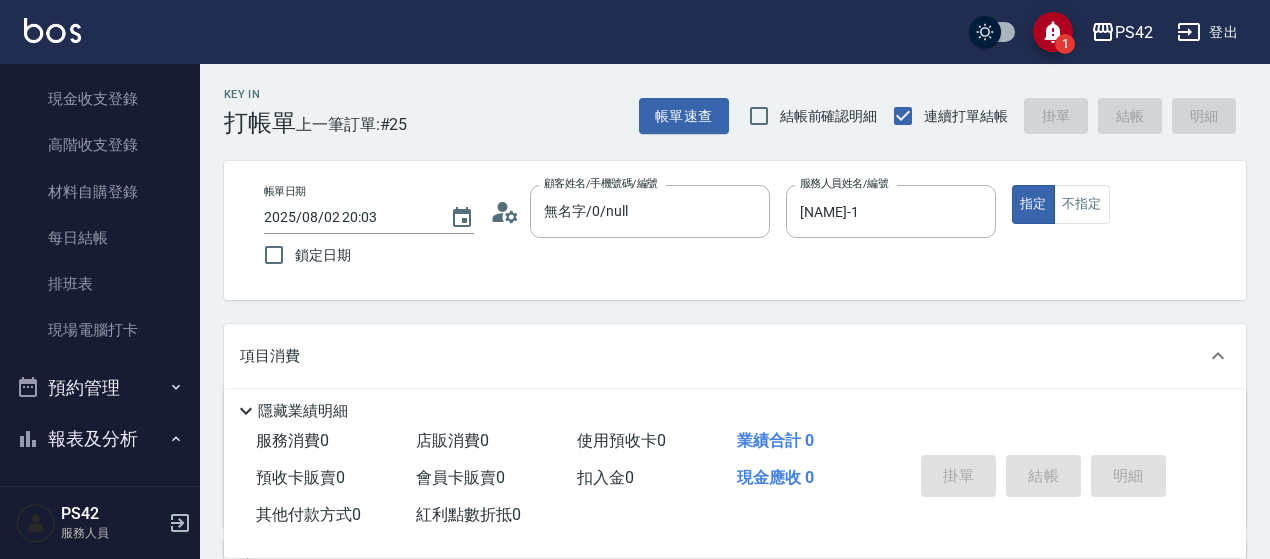 scroll, scrollTop: 300, scrollLeft: 0, axis: vertical 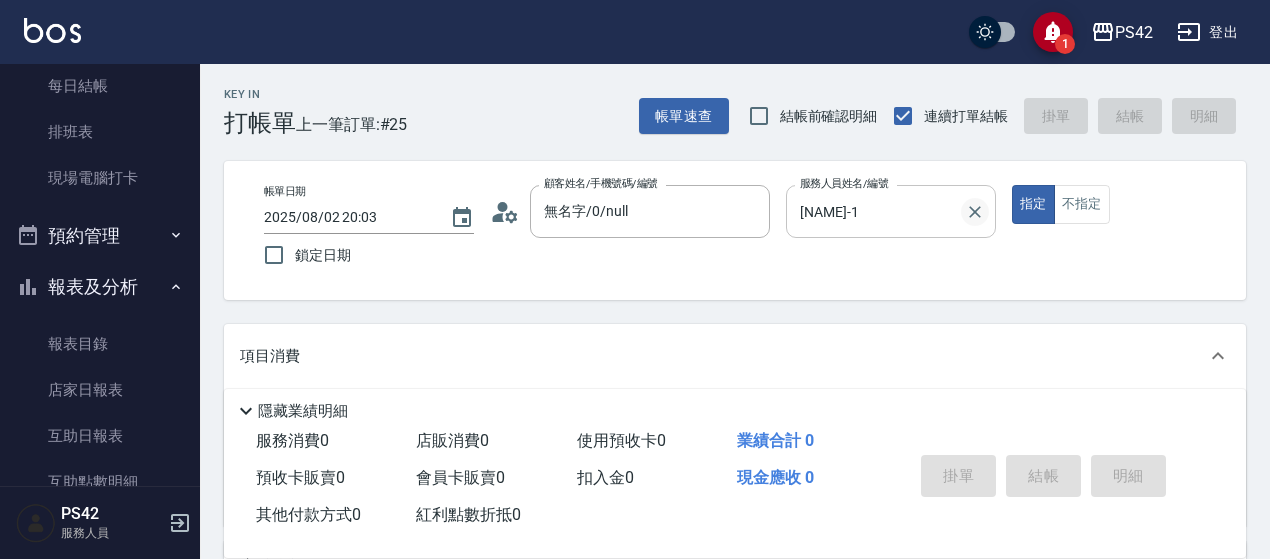 click 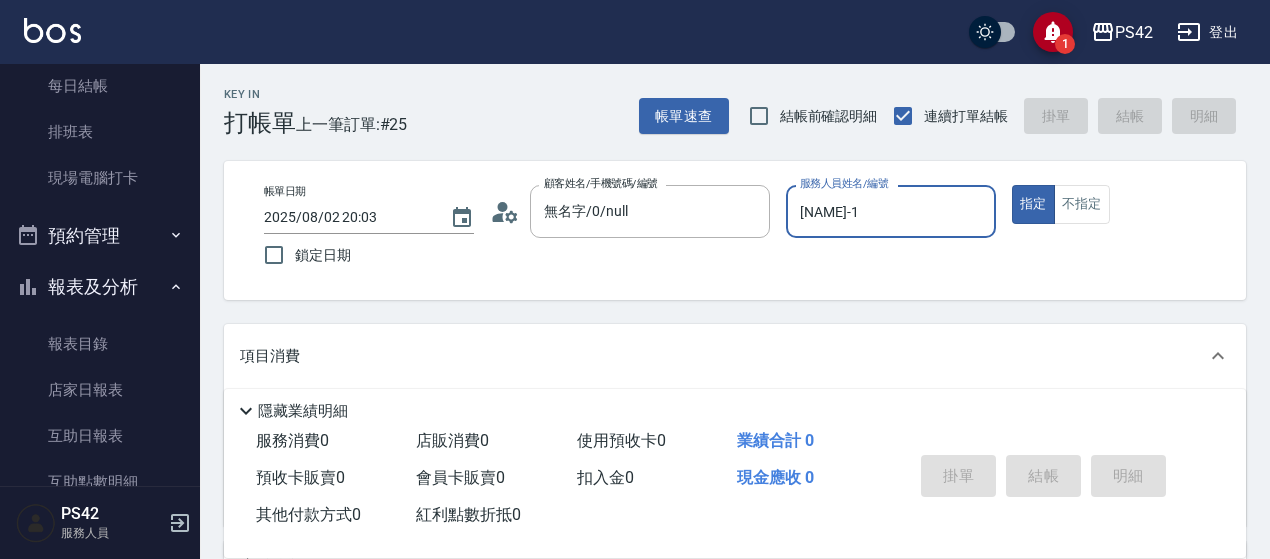 type 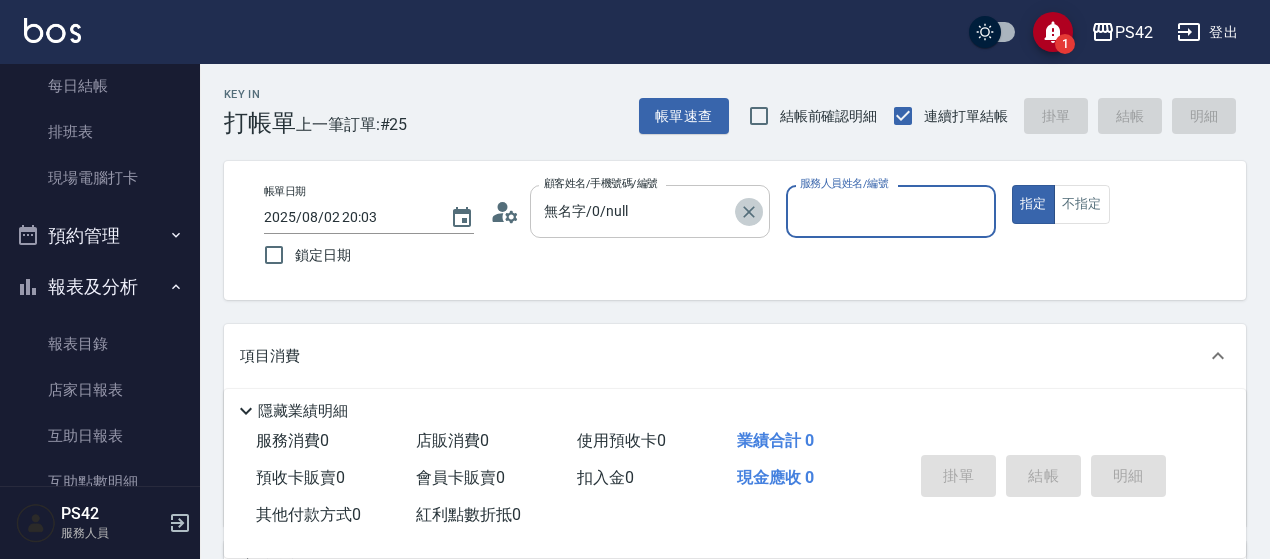 click 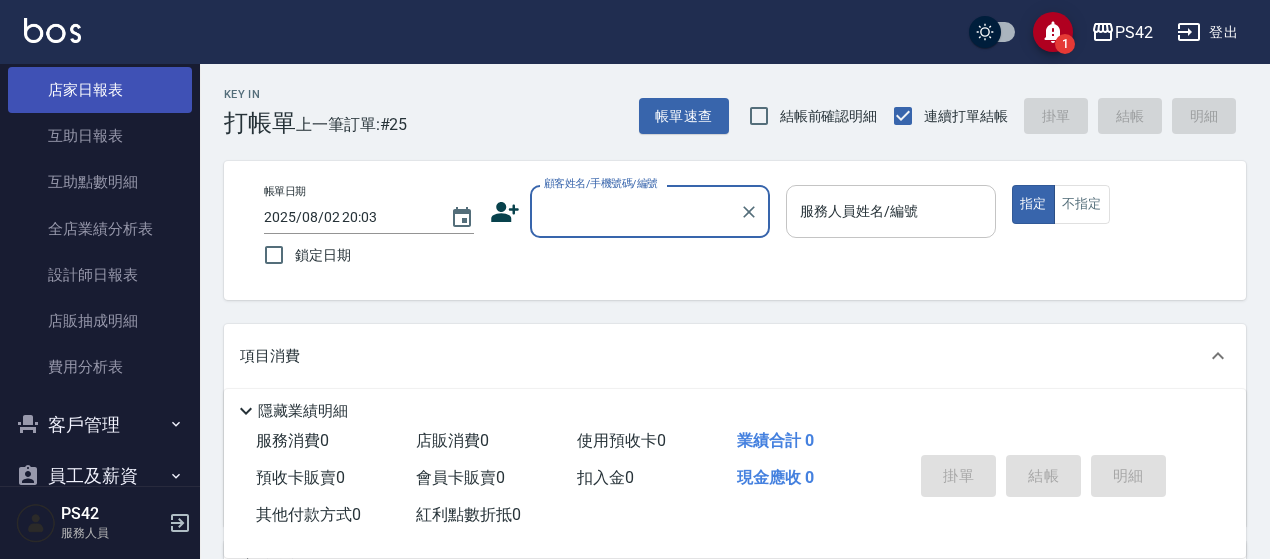 scroll, scrollTop: 500, scrollLeft: 0, axis: vertical 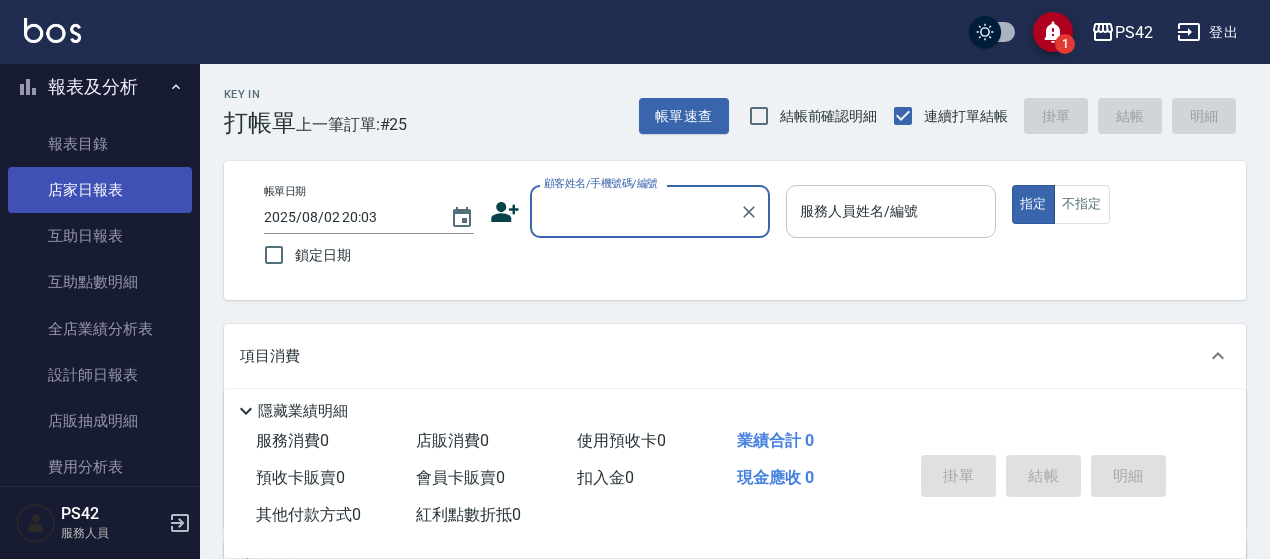 click on "店家日報表" at bounding box center [100, 190] 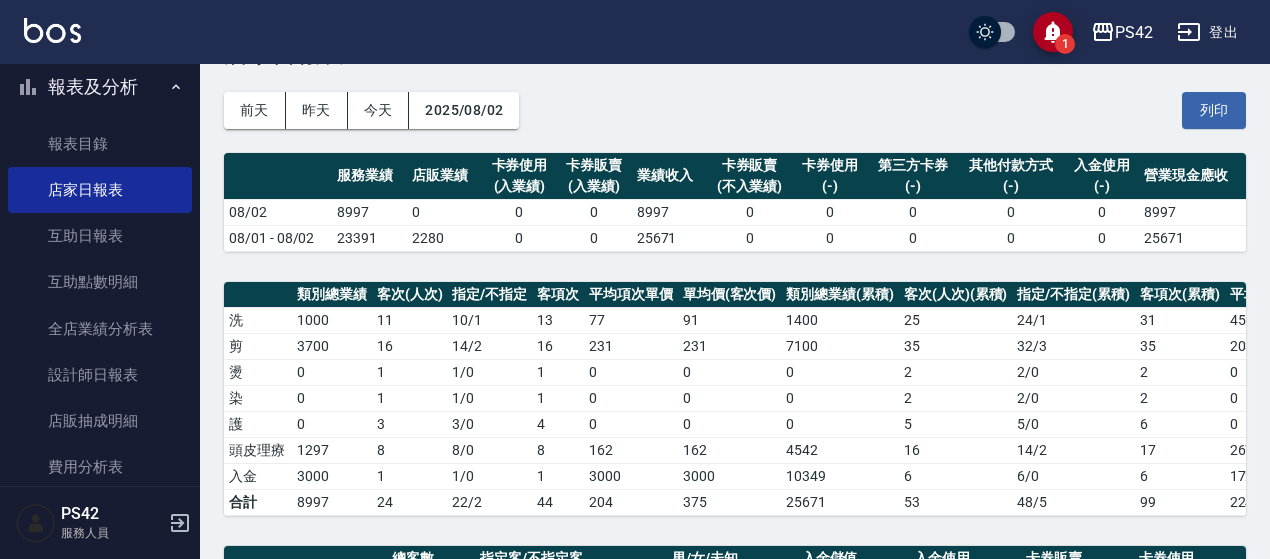 scroll, scrollTop: 100, scrollLeft: 0, axis: vertical 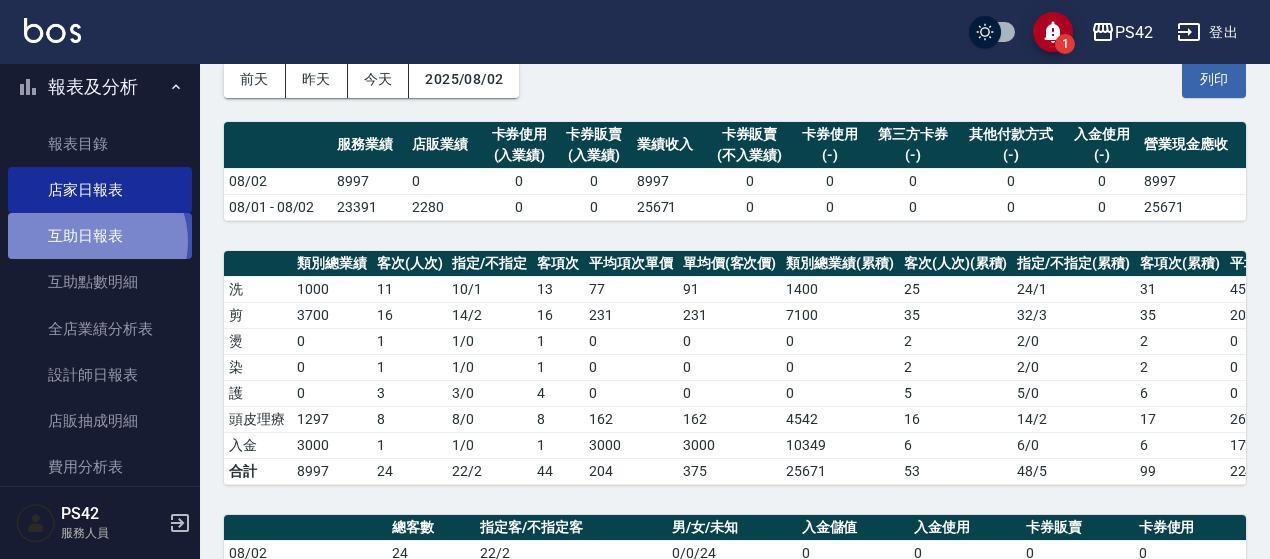 click on "互助日報表" at bounding box center (100, 236) 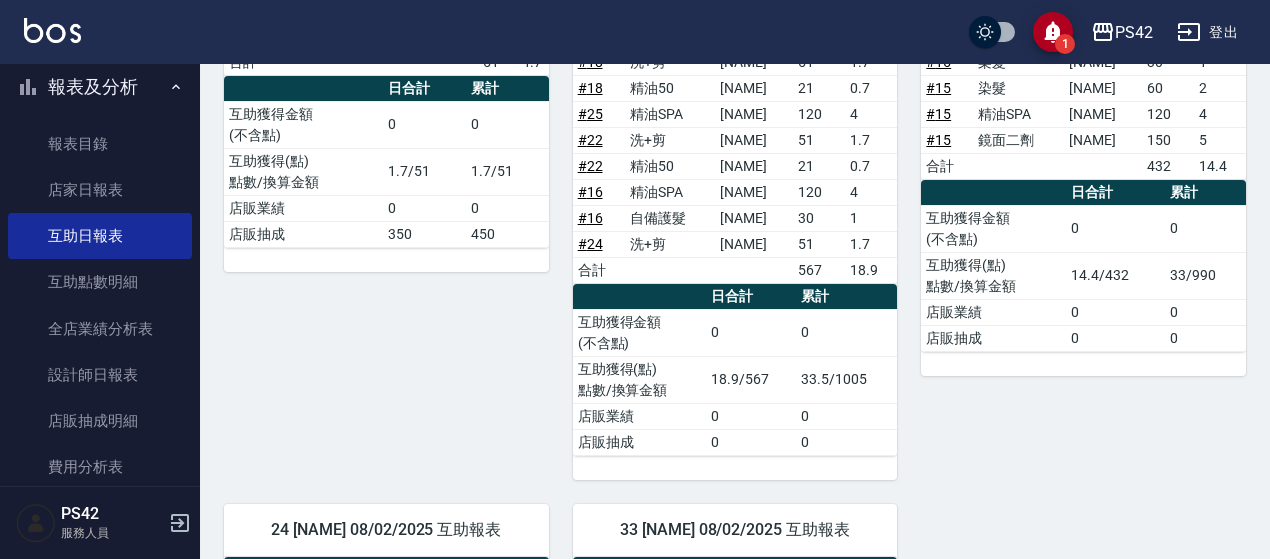 scroll, scrollTop: 344, scrollLeft: 0, axis: vertical 